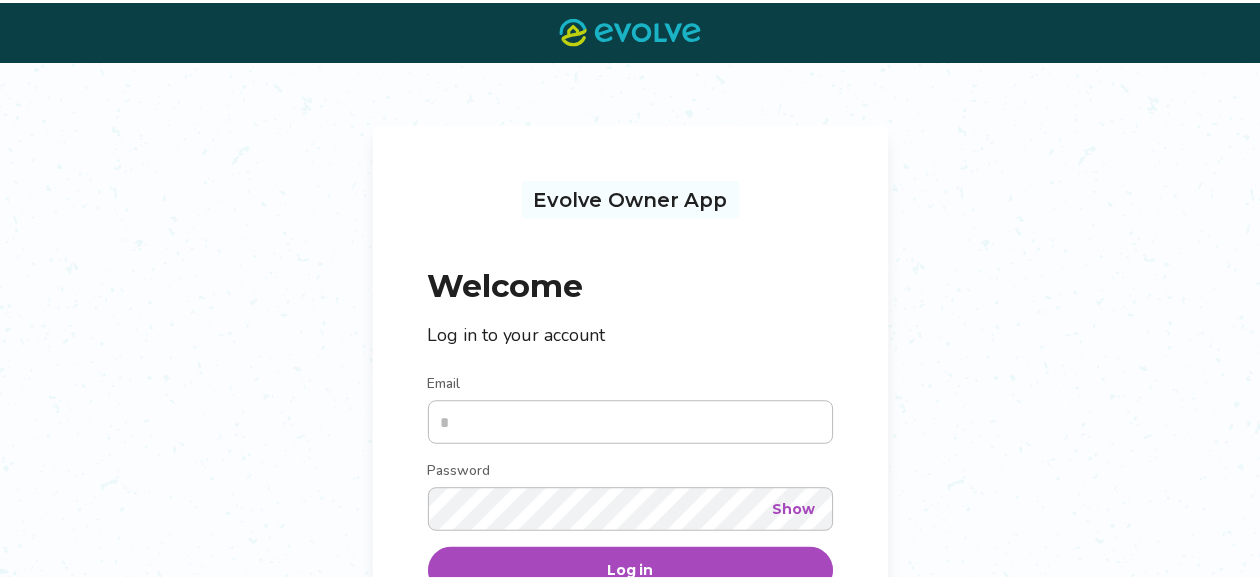 scroll, scrollTop: 0, scrollLeft: 0, axis: both 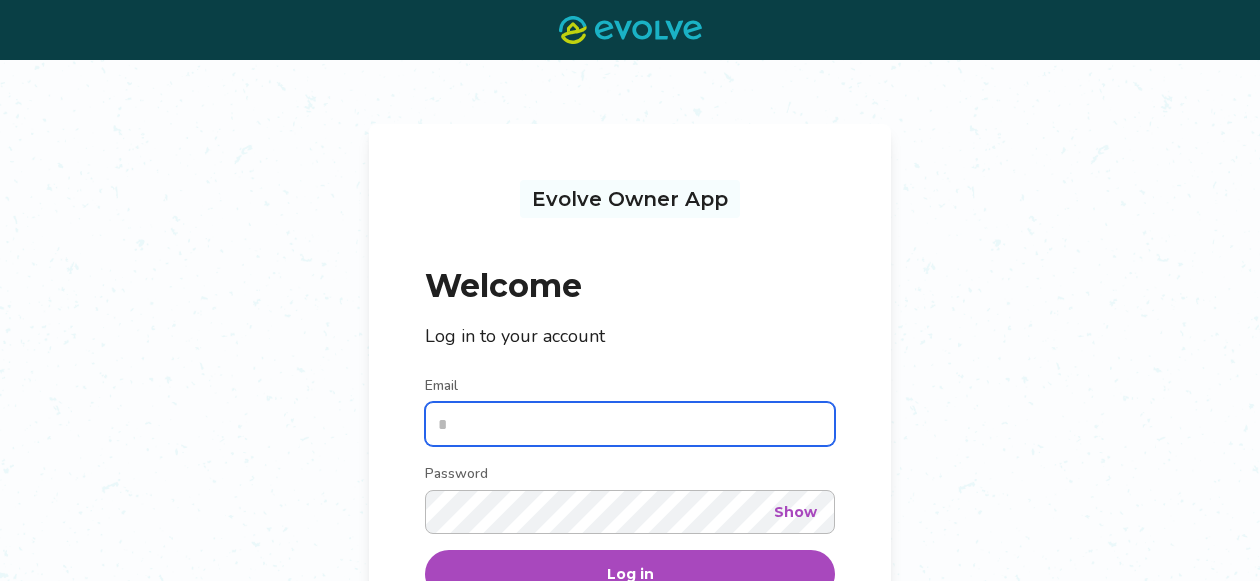 click on "Email" at bounding box center [630, 424] 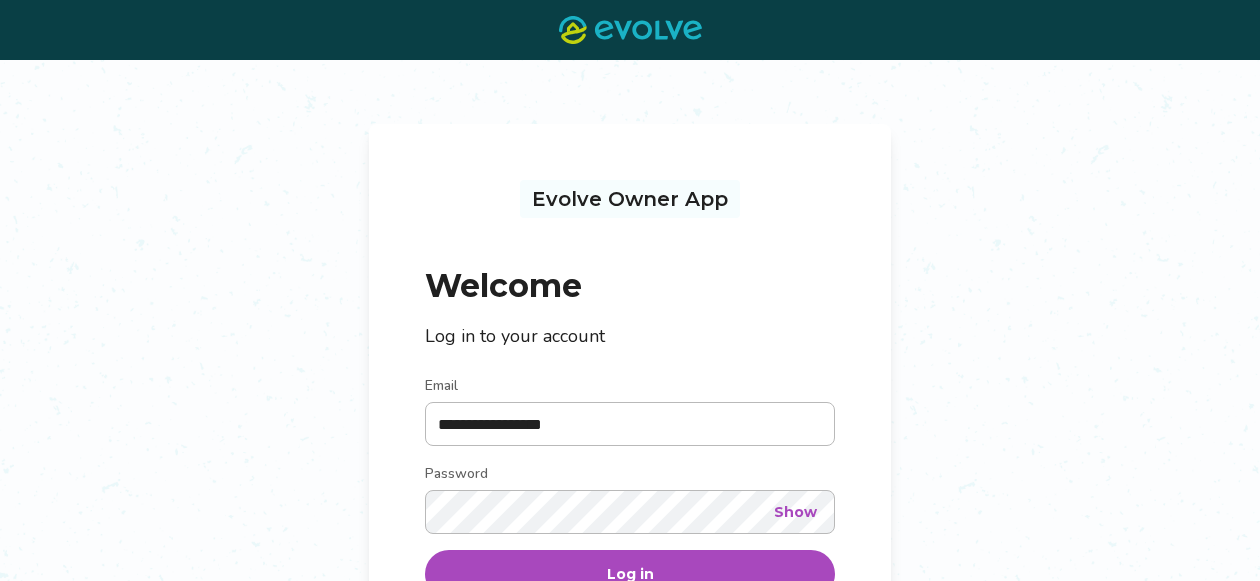 click on "Log in" at bounding box center (630, 574) 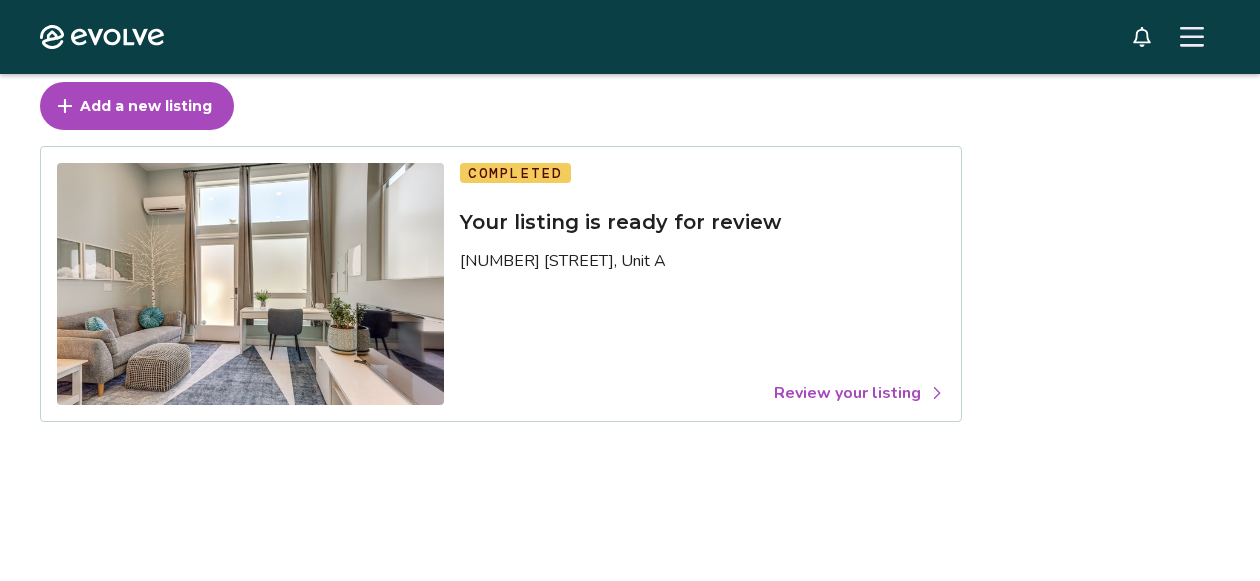 scroll, scrollTop: 150, scrollLeft: 0, axis: vertical 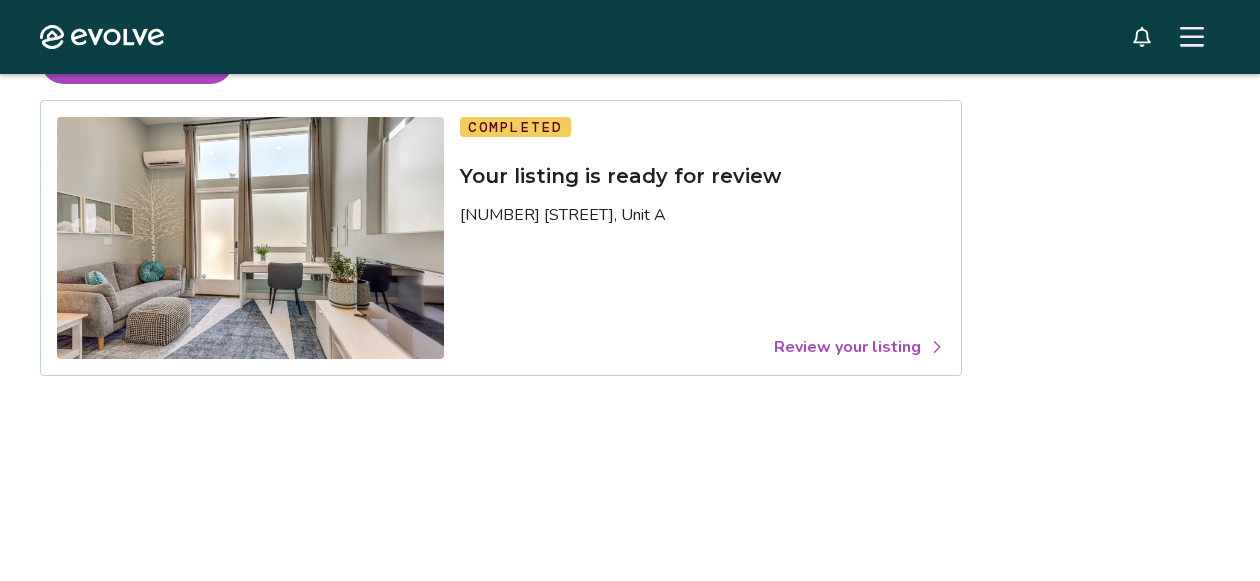click on "Review your listing" at bounding box center (859, 347) 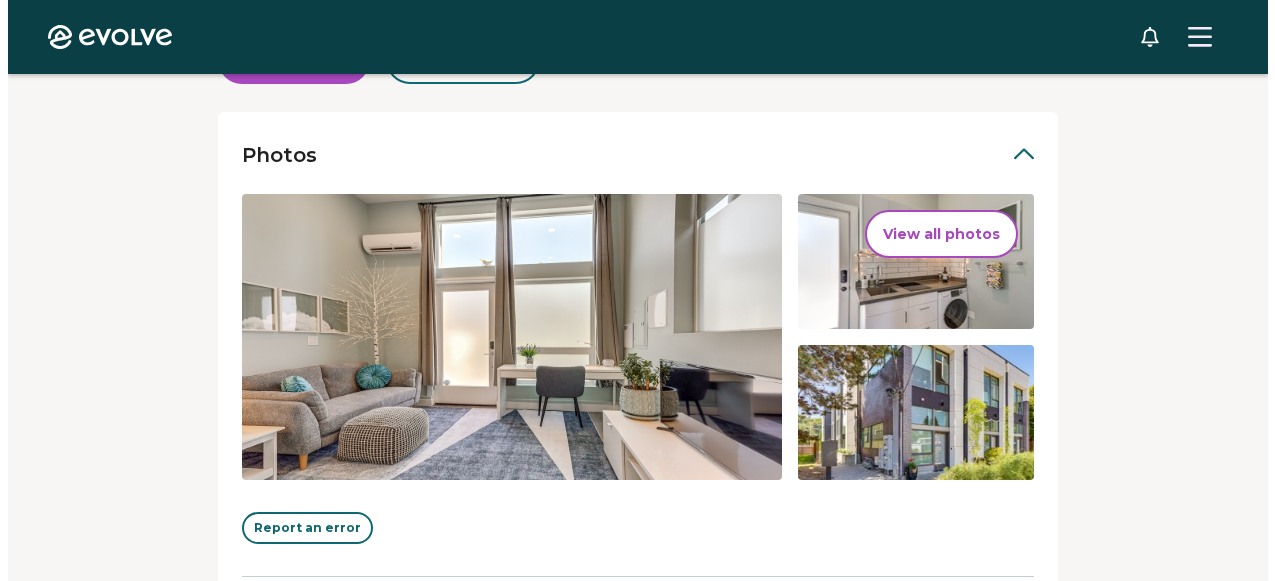 scroll, scrollTop: 410, scrollLeft: 0, axis: vertical 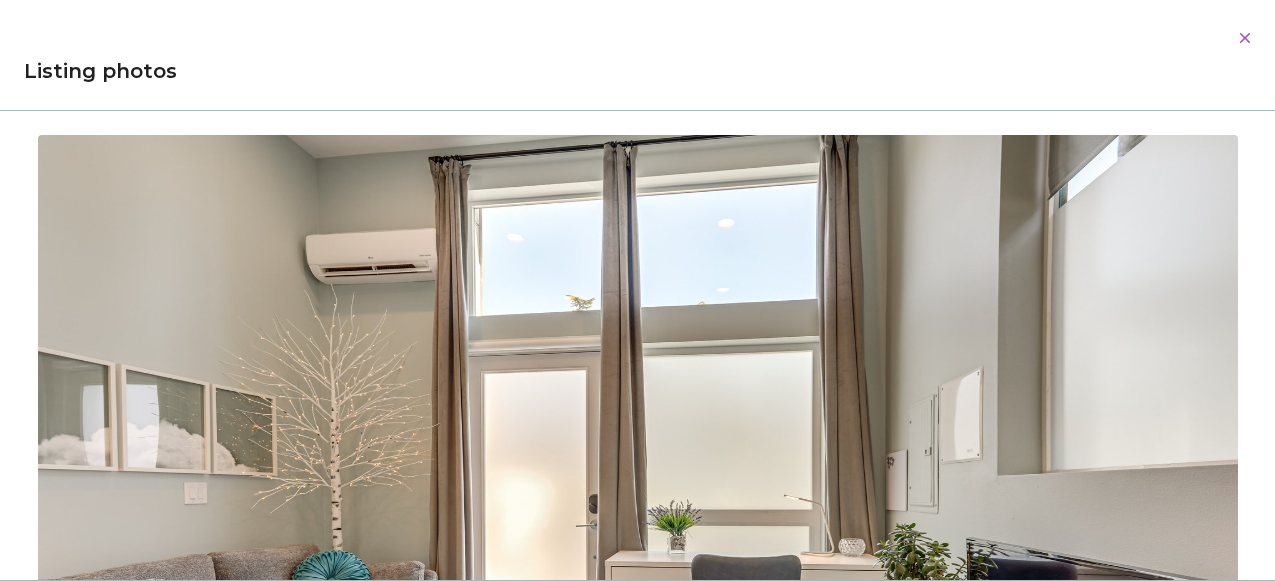 click on "Evolve Listings [NUMBER] [STREET], Unit A [CITY], [STATE], [POSTAL_CODE], [COUNTRY] Review your listing Take a moment to double-check the information for accuracy. As soon as you confirm everything looks good, we'll start the process of publishing it across all our booking platforms. Check all sections and approve or report any errors. Approve listing Report an error Photos View all photos Report an error Occupancy Guest pre-arrival information Listing details Amenities Rates, fees, and taxes Check all sections and approve or report any errors. Approve listing Report an error © 2013-Present Evolve Vacation Rental Network Privacy Policy | Terms of Service
Dialog Listing photos 01/25 02/25 03/25 04/25 05/25 06/25 07/25 08/25 09/25 10/25 11/25 12/25 13/25 14/25 15/25 16/25 17/25 18/25 19/25 20/25 21/25 22/25 23/25 24/25 25/25" at bounding box center [630, 398] 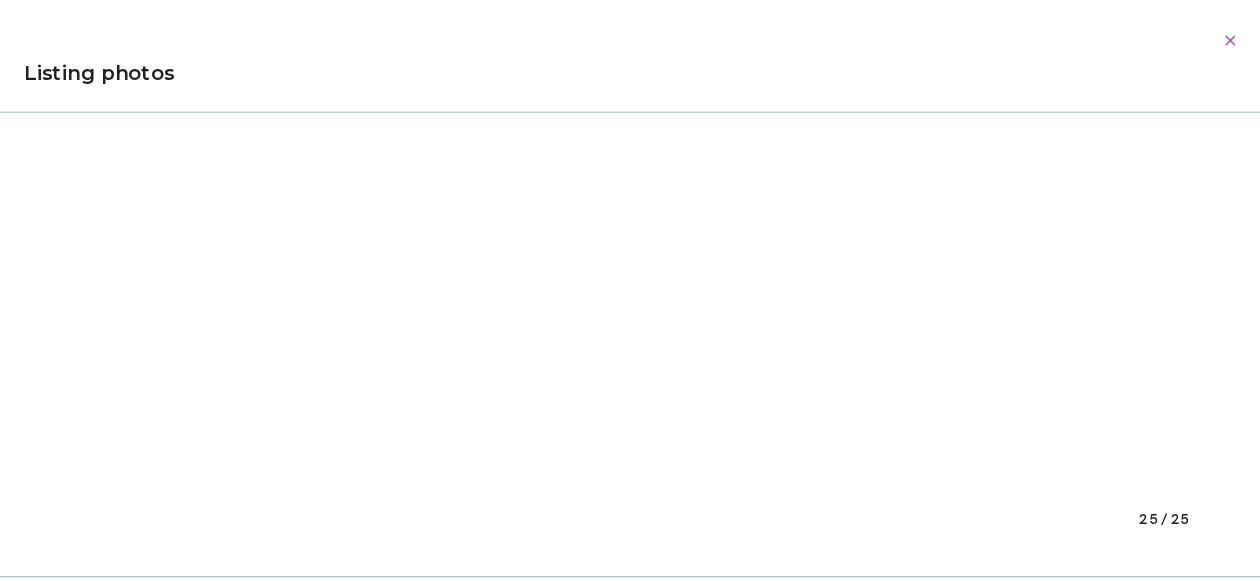 scroll, scrollTop: 17405, scrollLeft: 0, axis: vertical 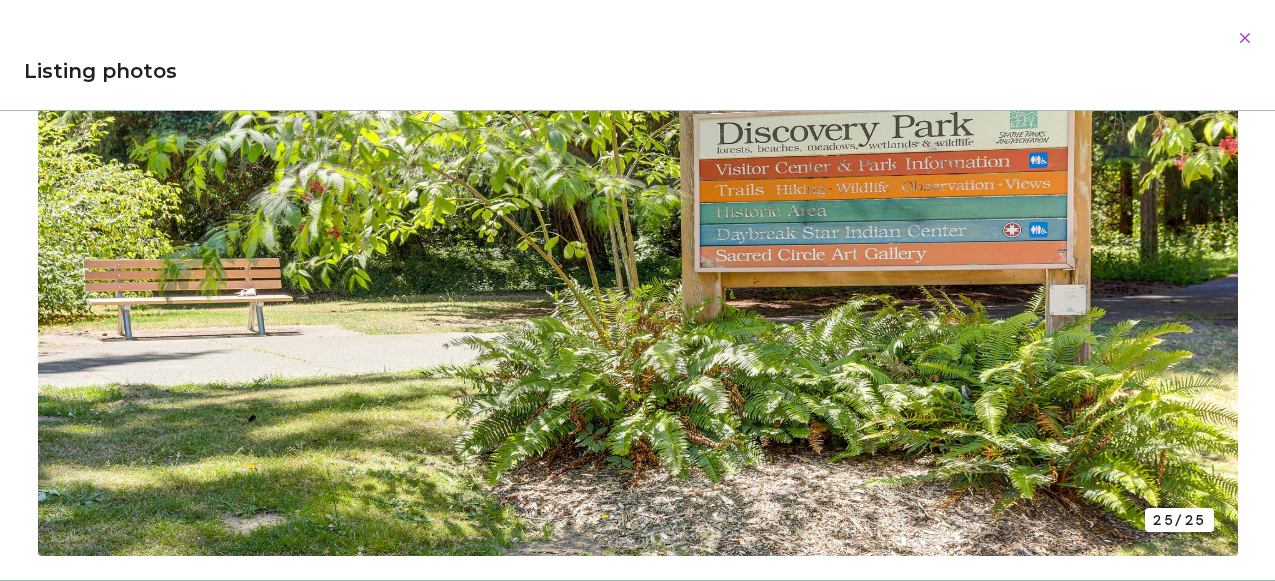 click 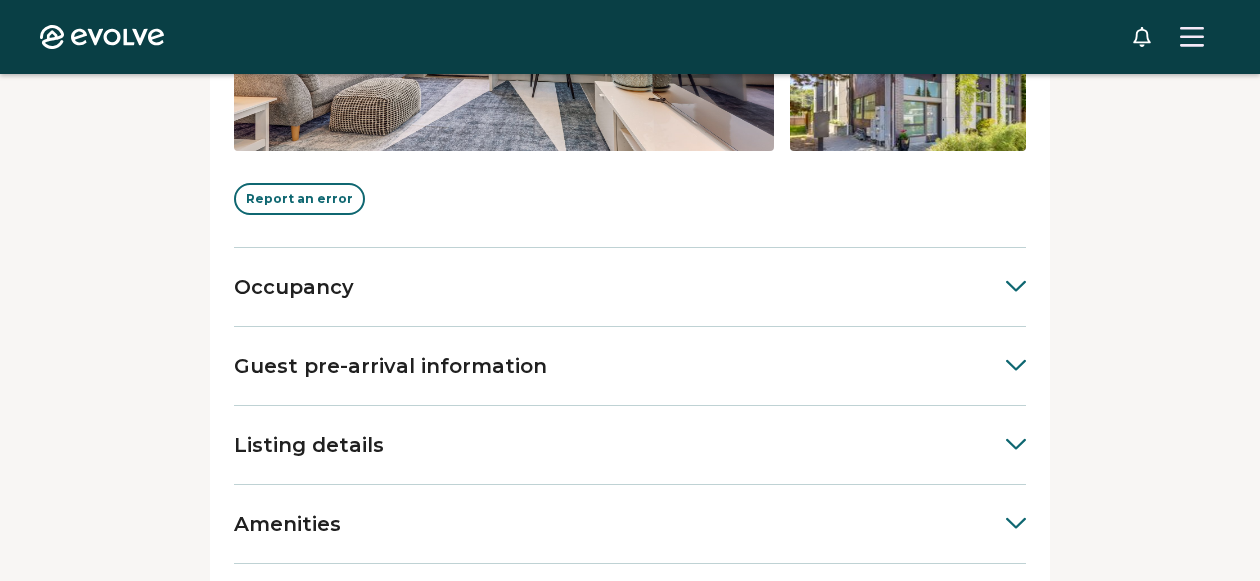 scroll, scrollTop: 739, scrollLeft: 0, axis: vertical 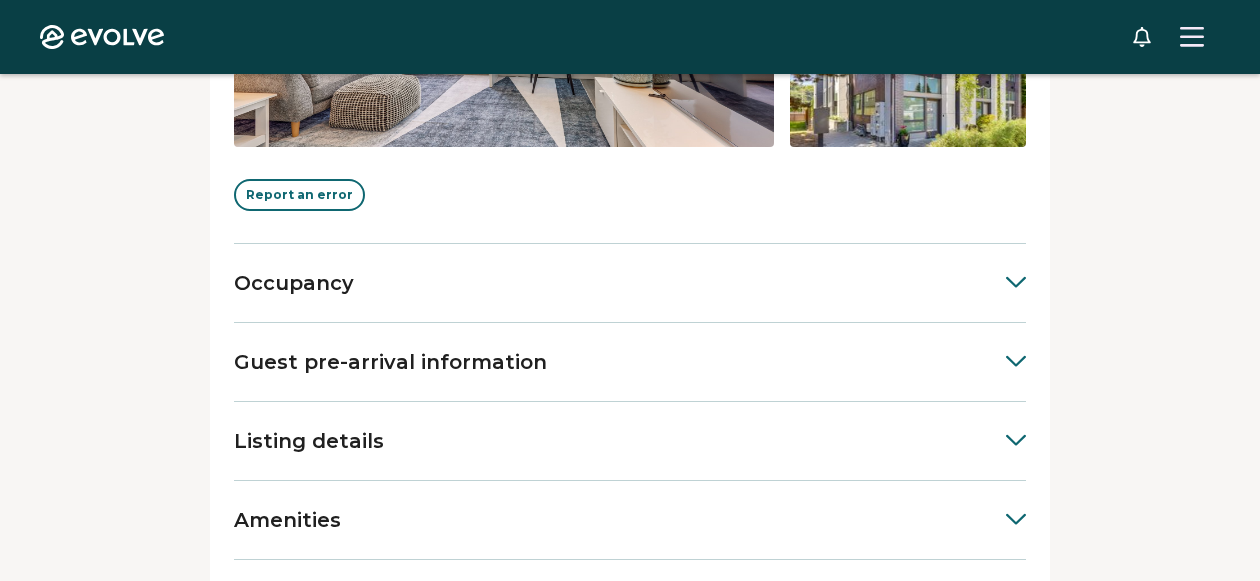 click 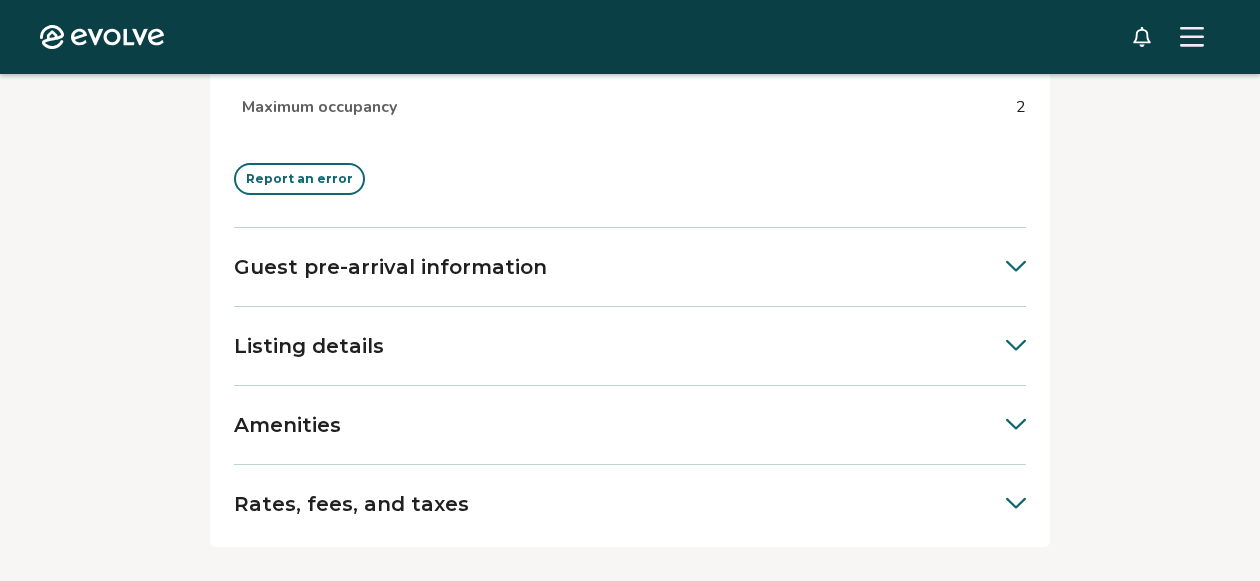 scroll, scrollTop: 1101, scrollLeft: 0, axis: vertical 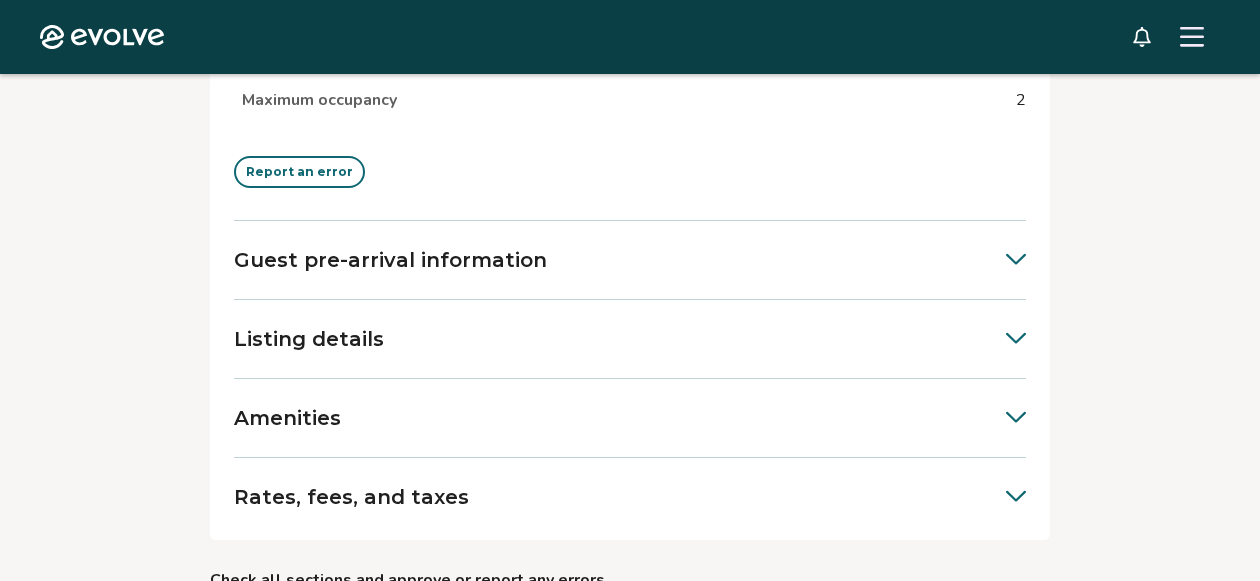 click 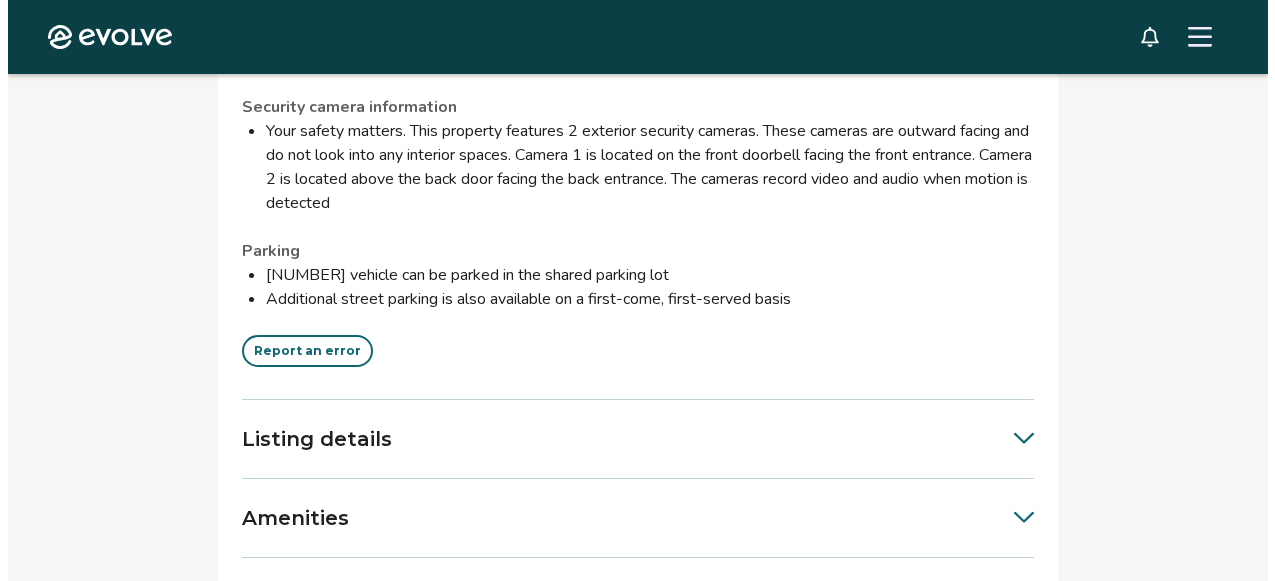 scroll, scrollTop: 2412, scrollLeft: 0, axis: vertical 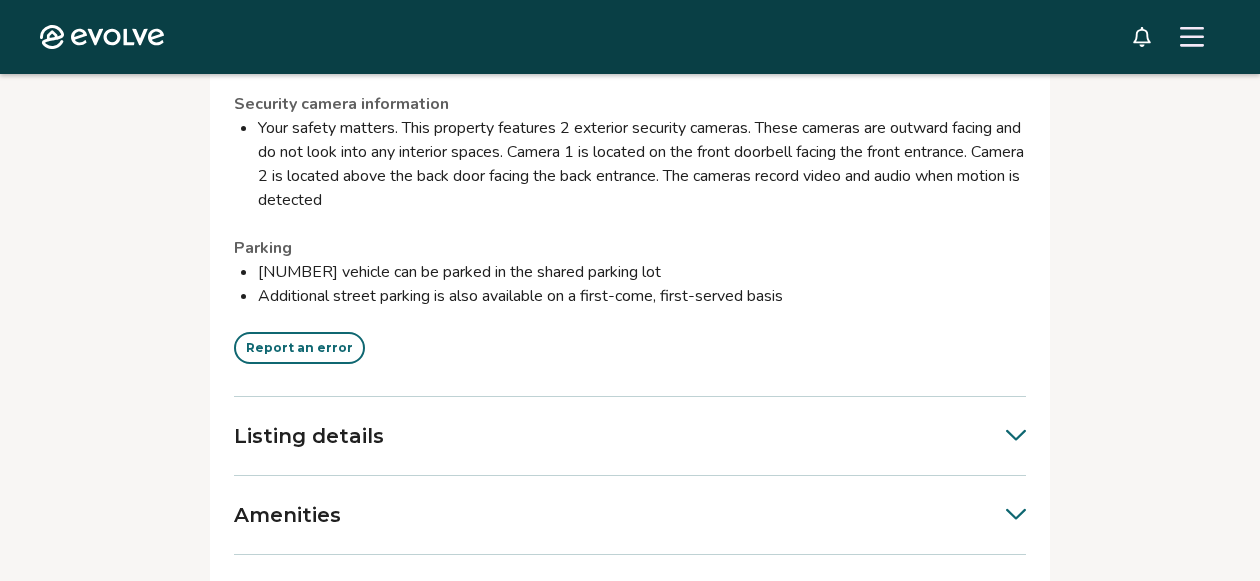 click on "Report an error" at bounding box center [299, 348] 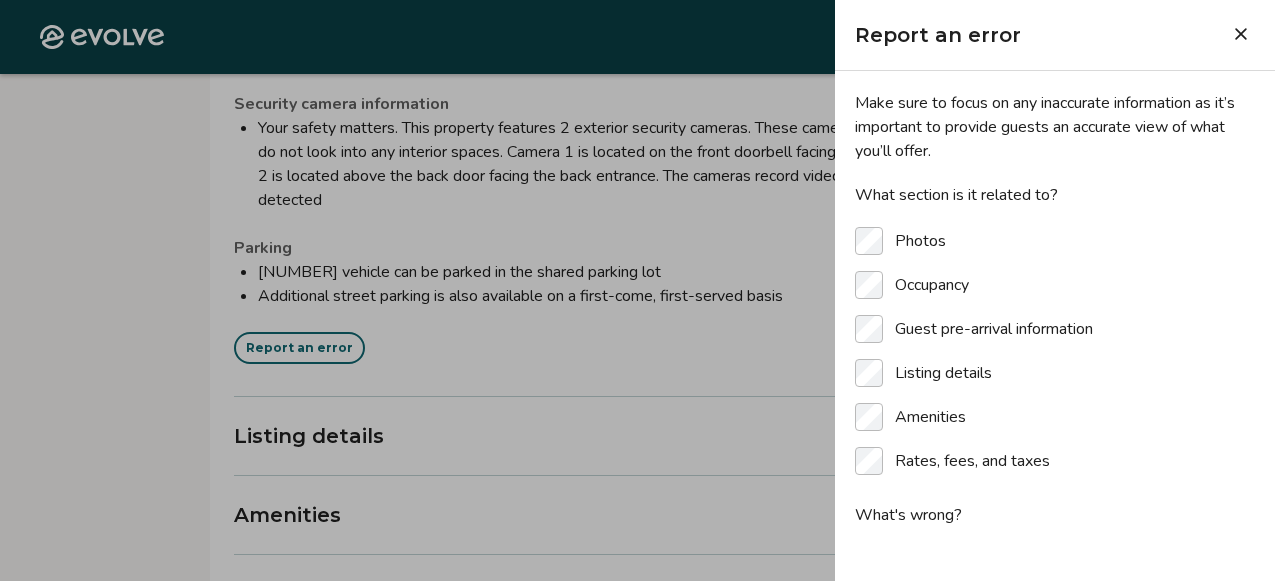 type on "*" 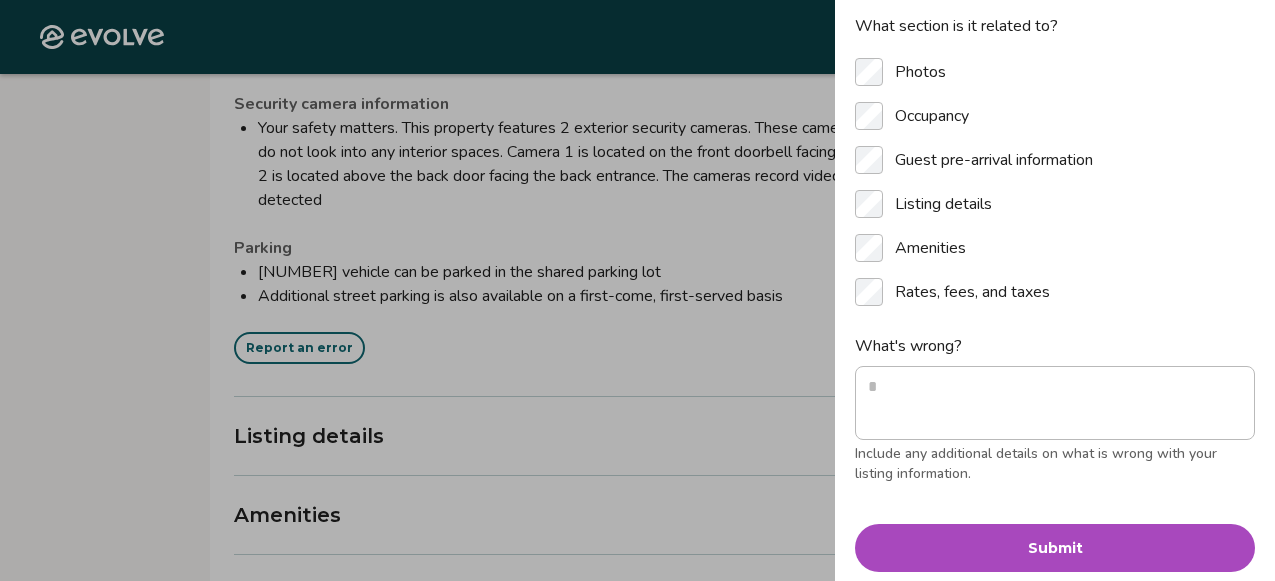 scroll, scrollTop: 181, scrollLeft: 0, axis: vertical 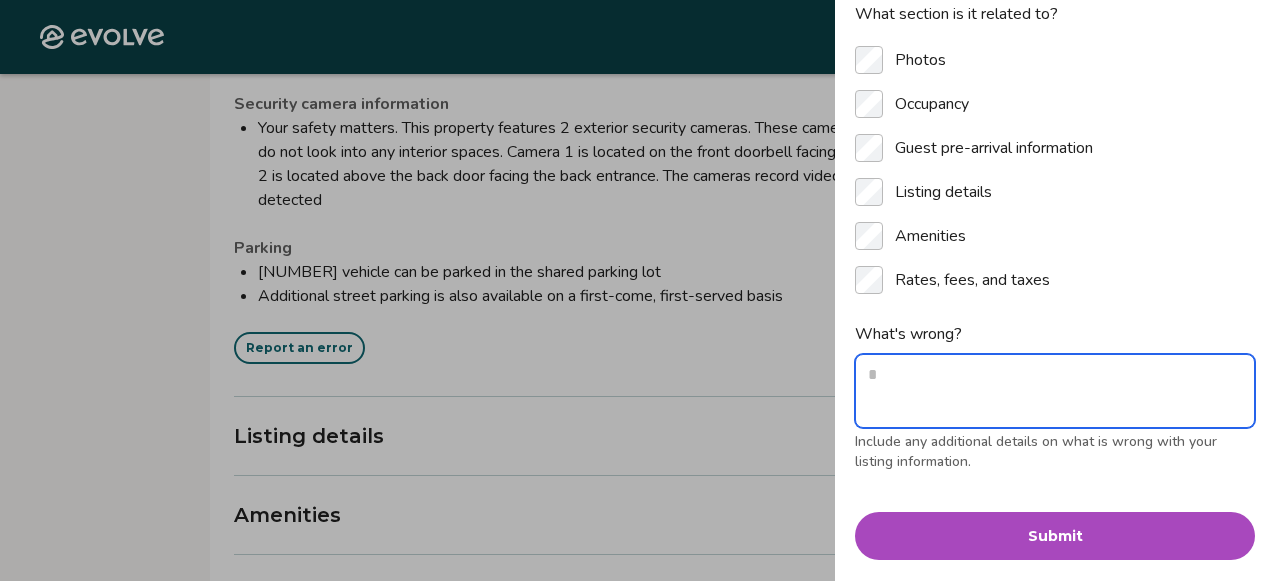 click on "What's wrong?" at bounding box center (1055, 391) 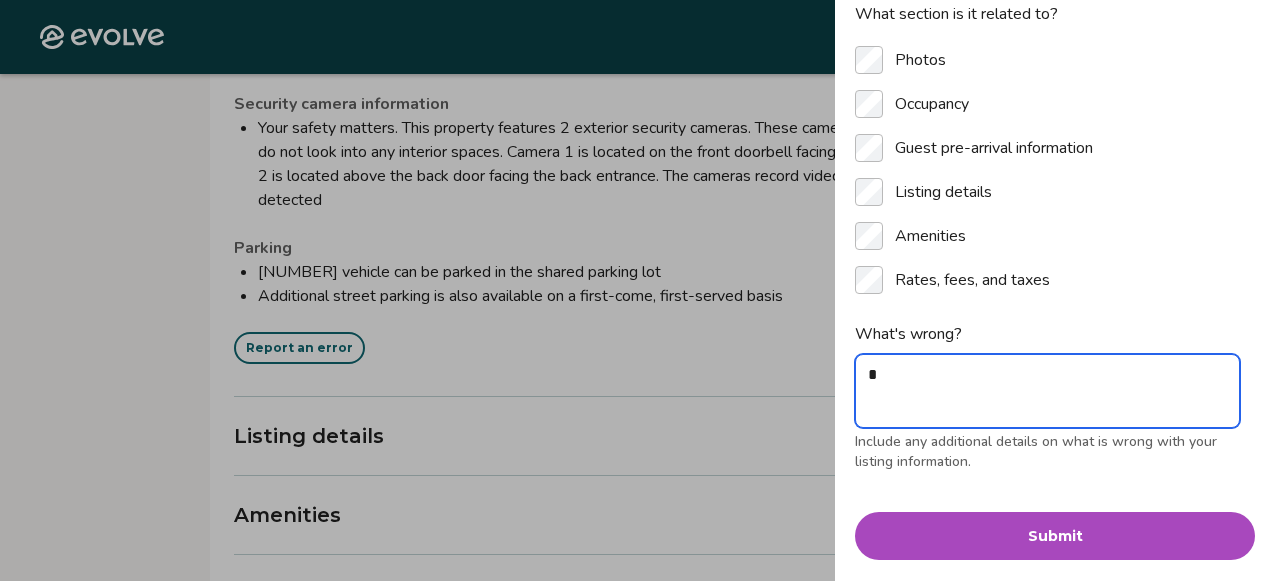 type on "**" 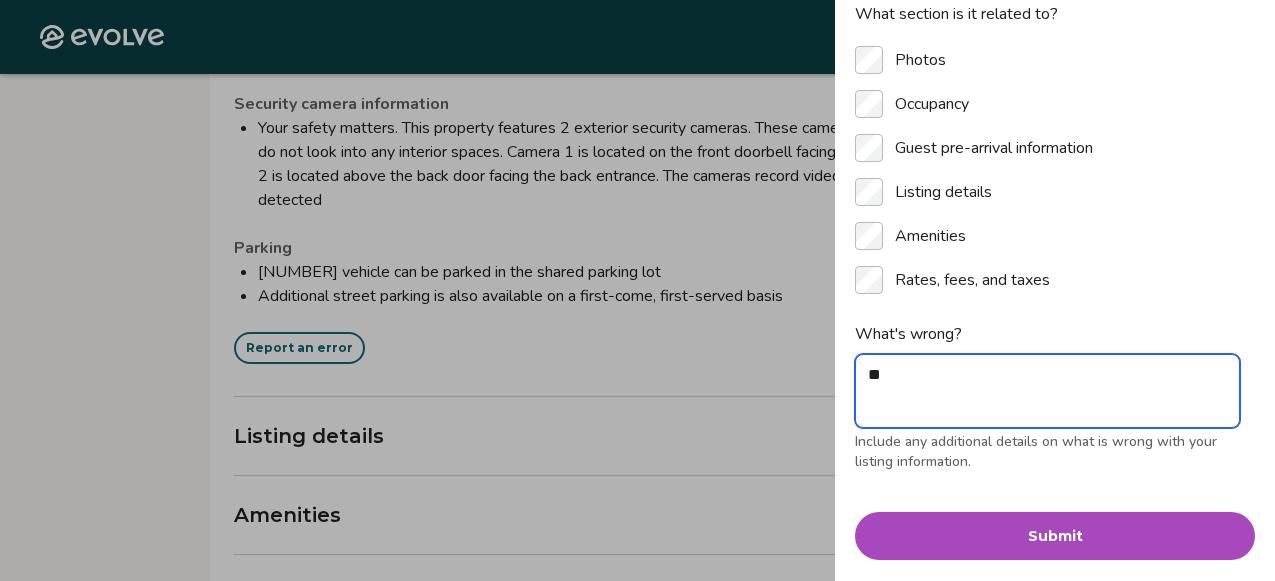 type on "**" 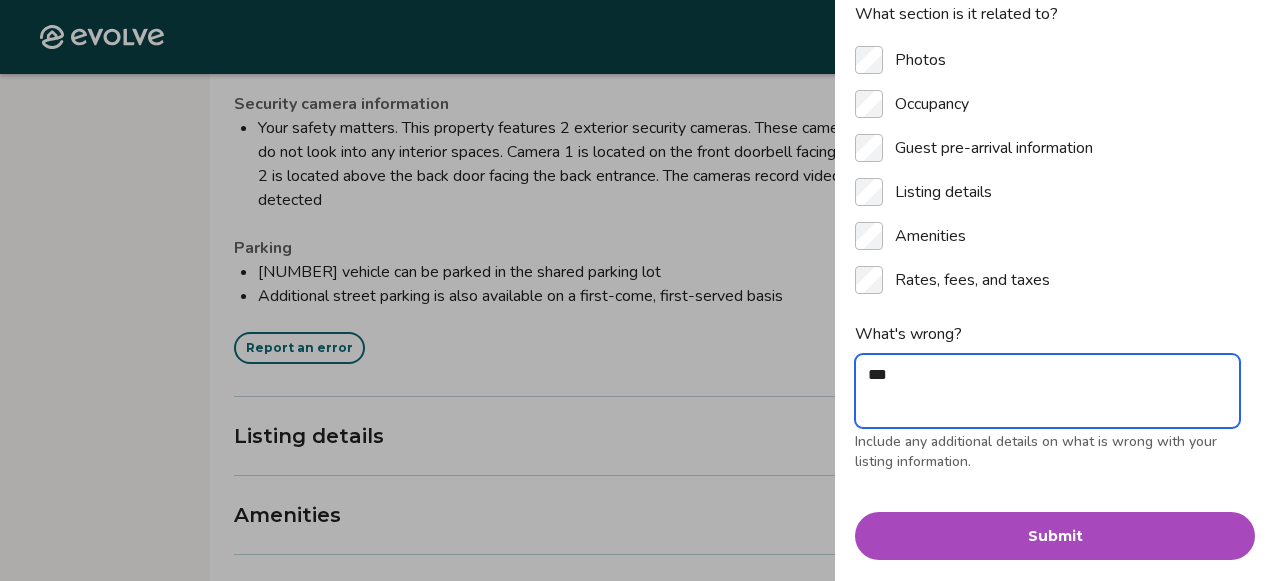 type on "****" 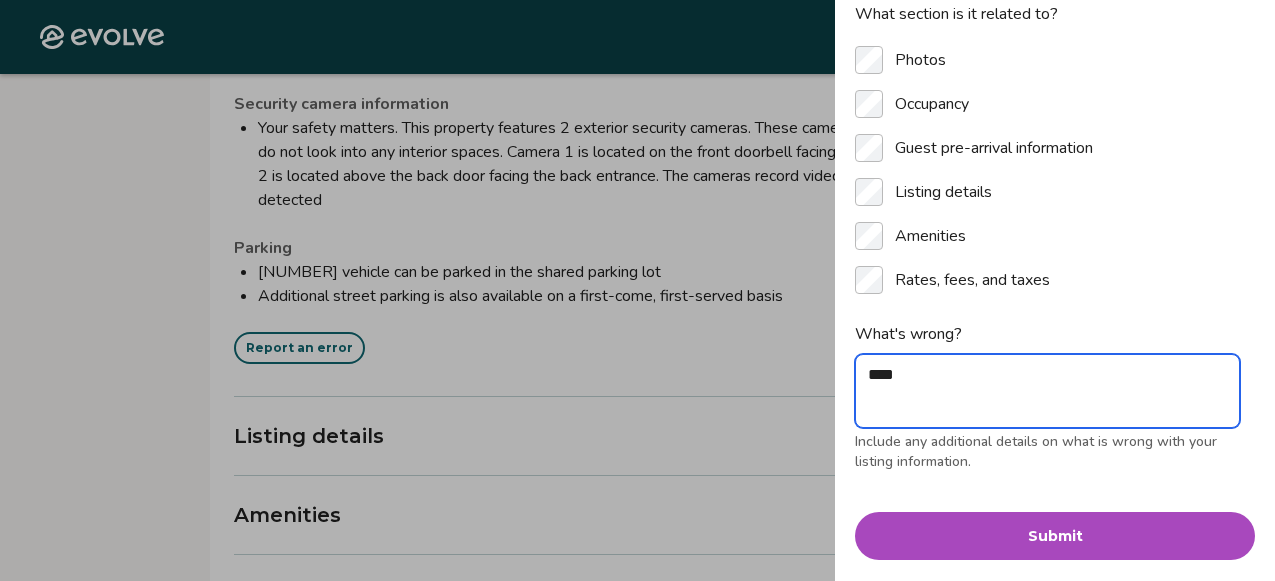 type on "*****" 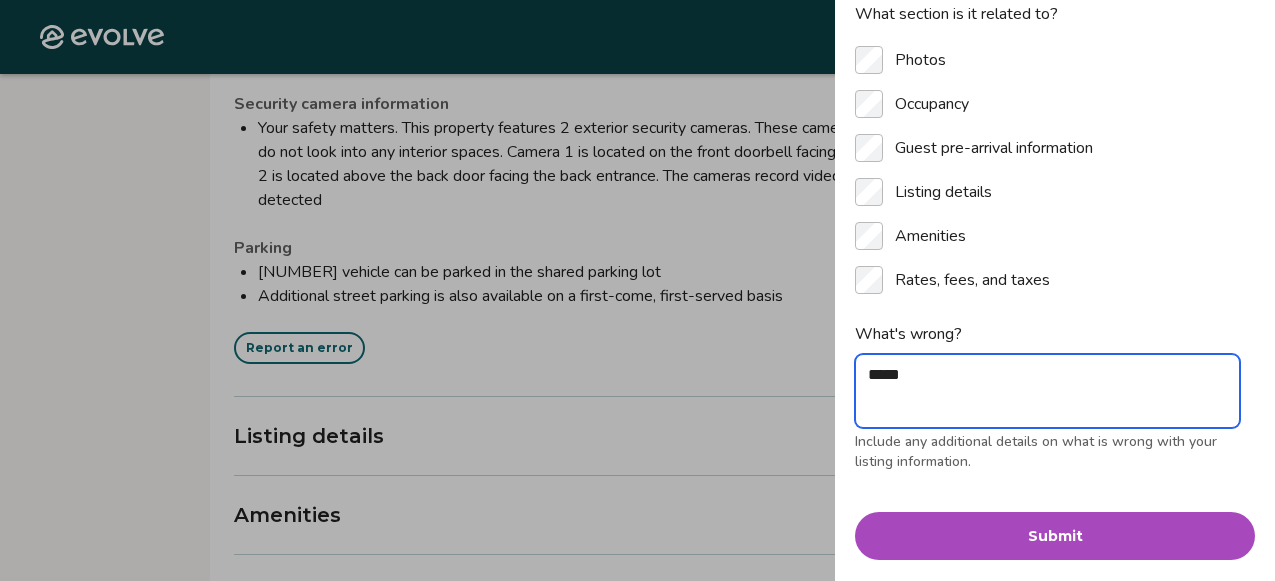 type on "*****" 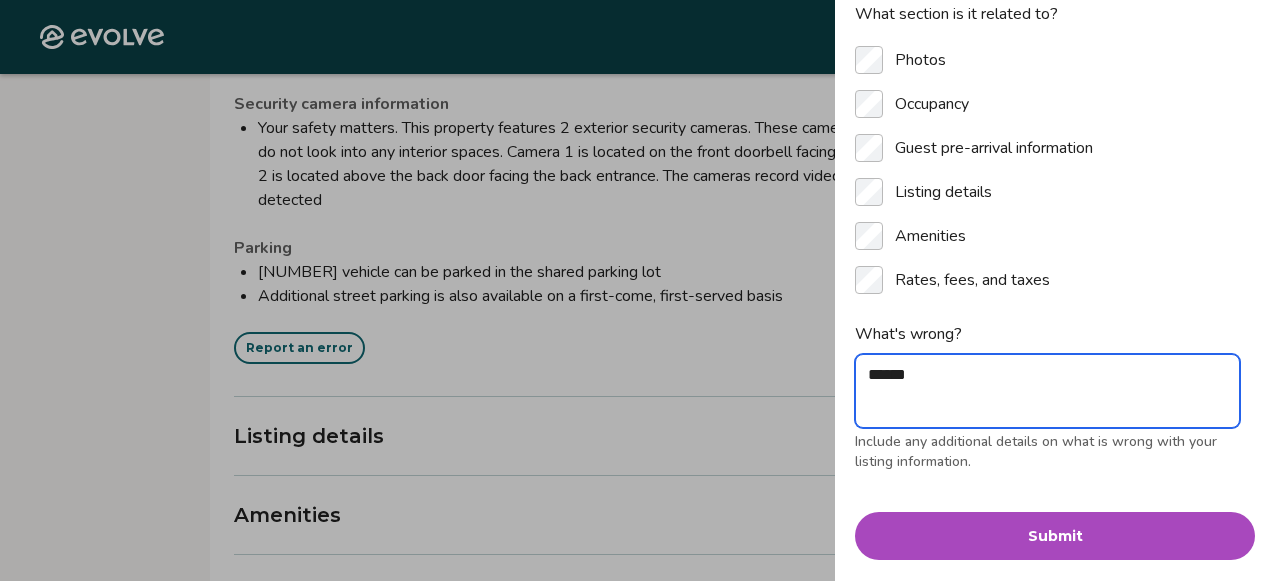 type on "*******" 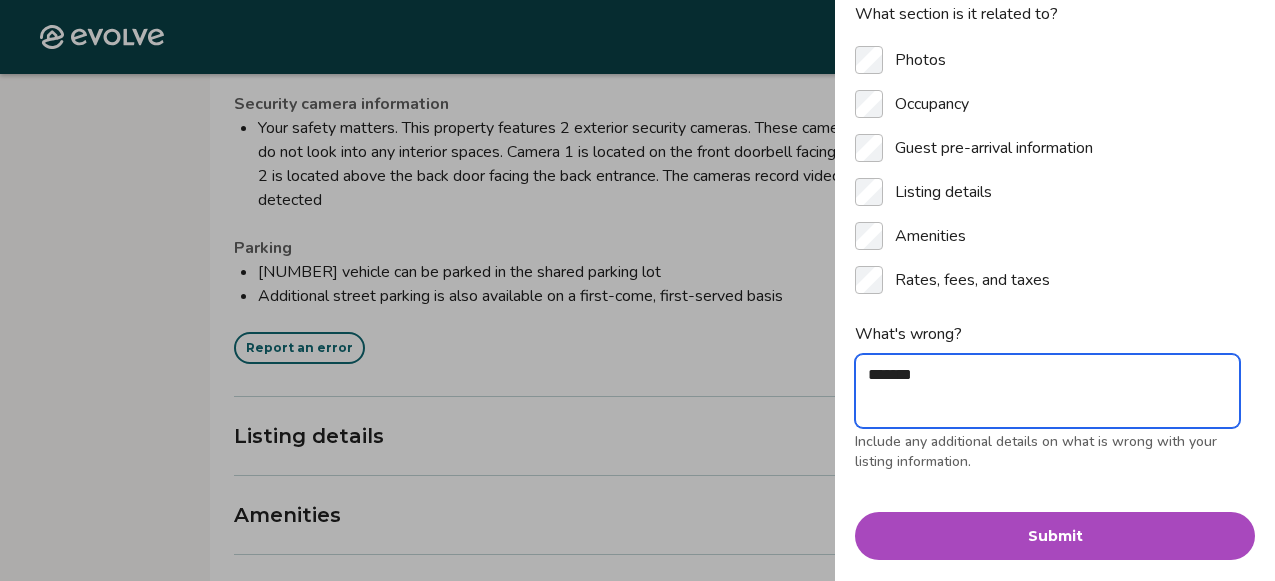 type on "********" 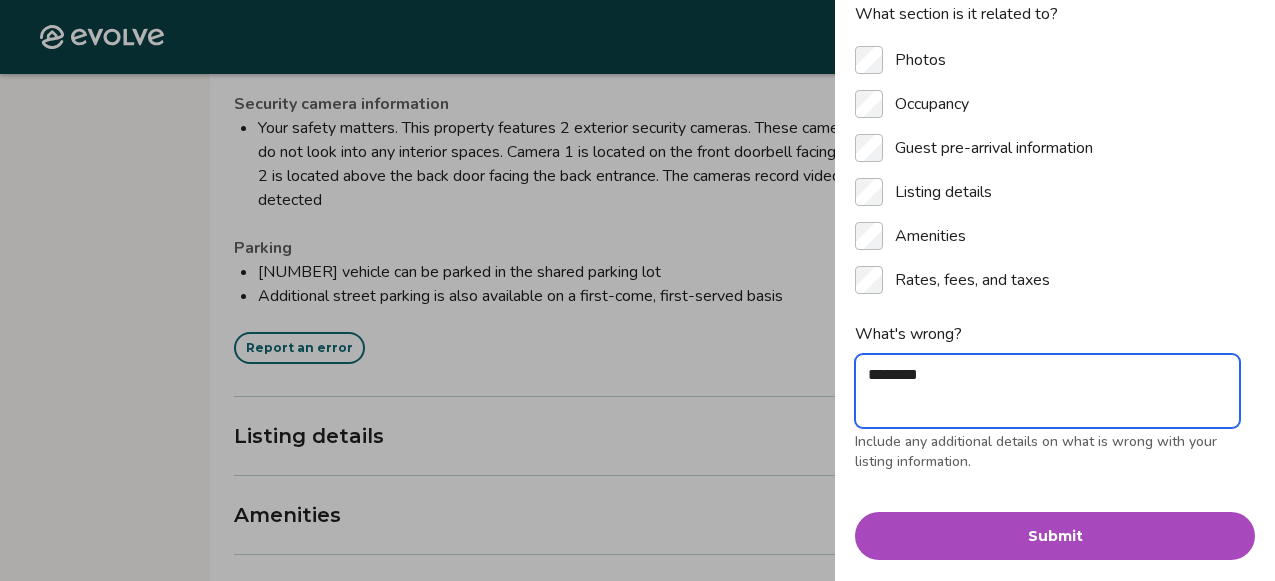 type on "*********" 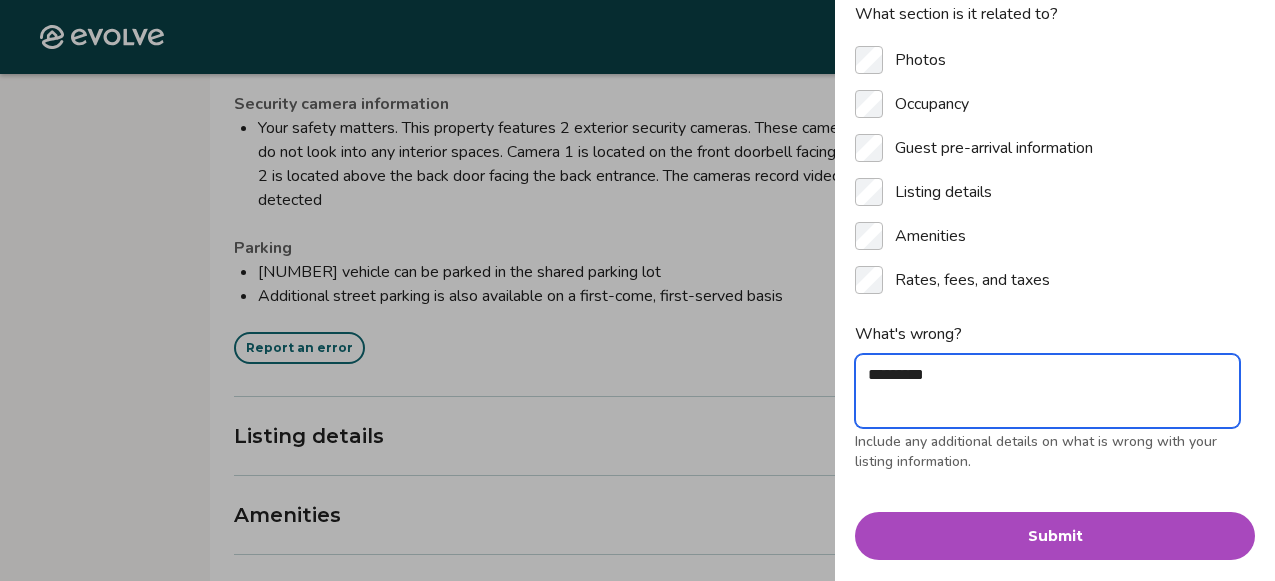 type on "**********" 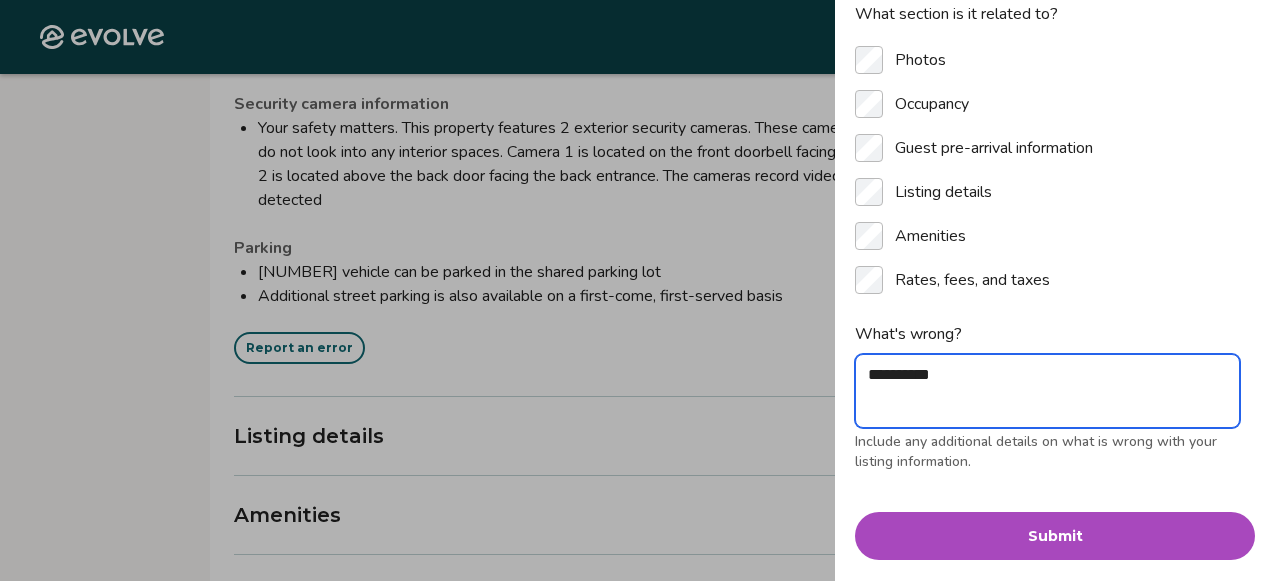 type on "**********" 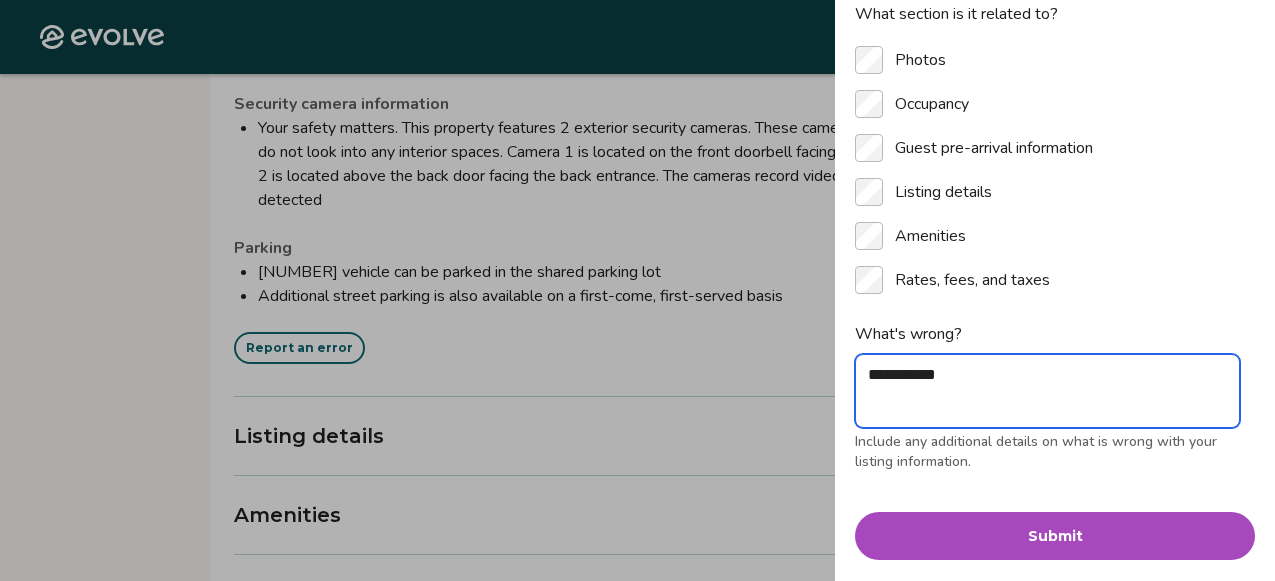 type on "**********" 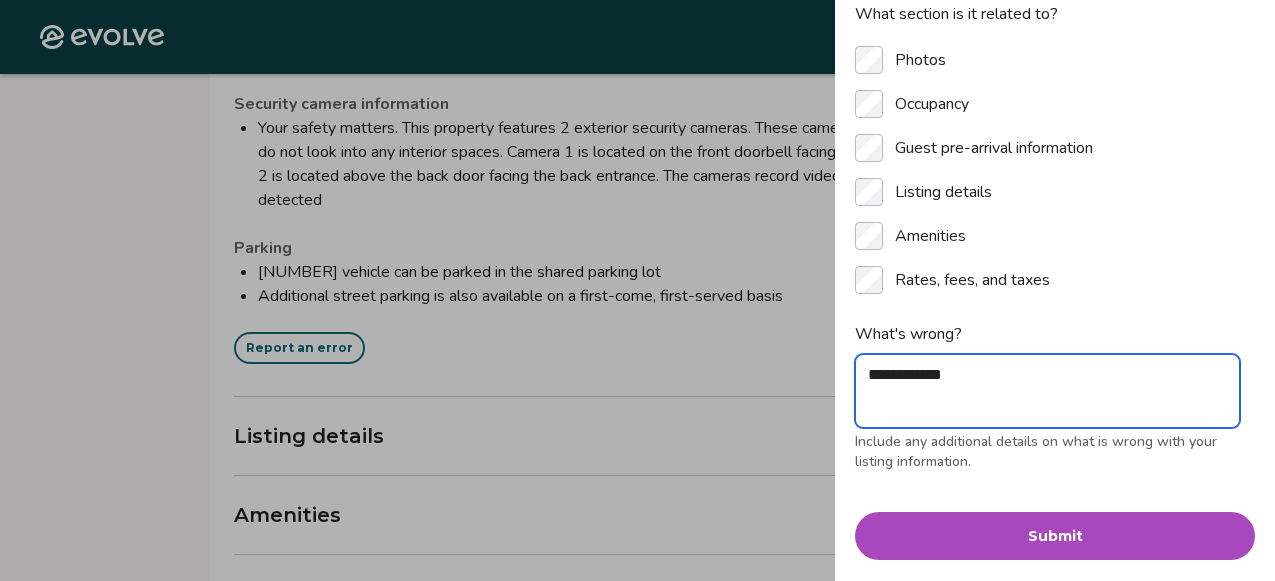 type on "*" 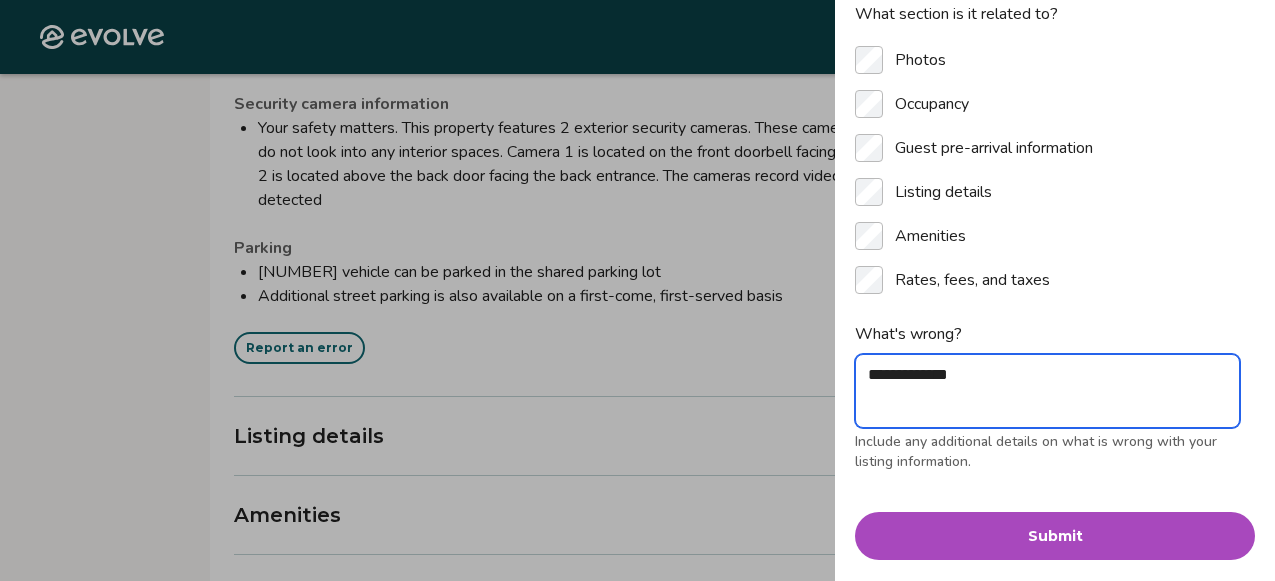 type on "**********" 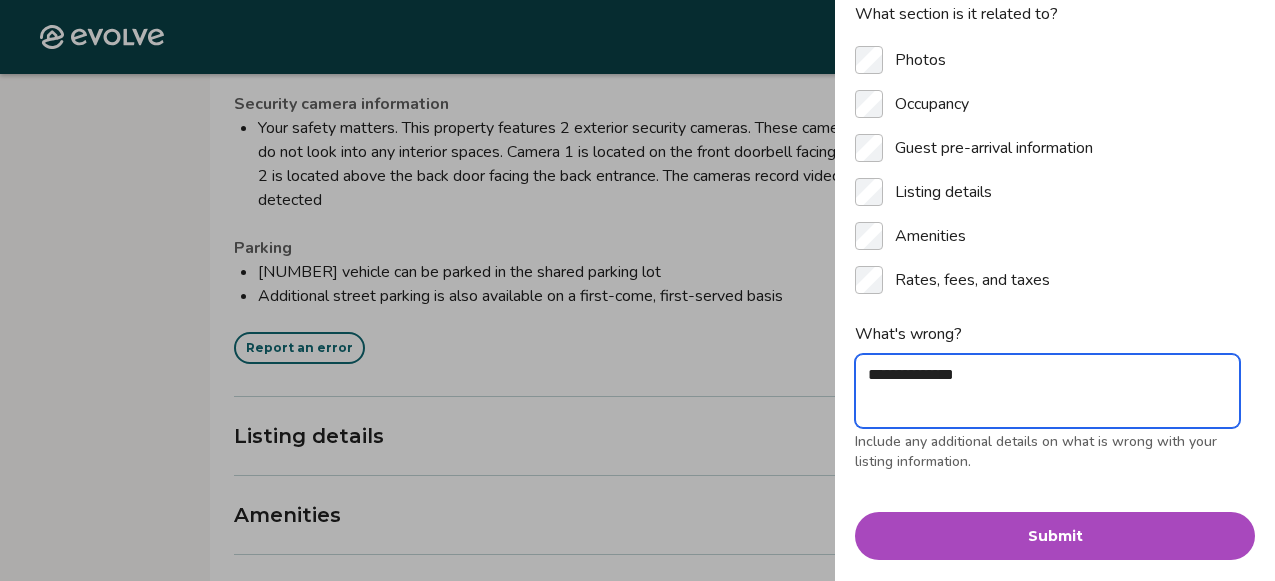 type on "**********" 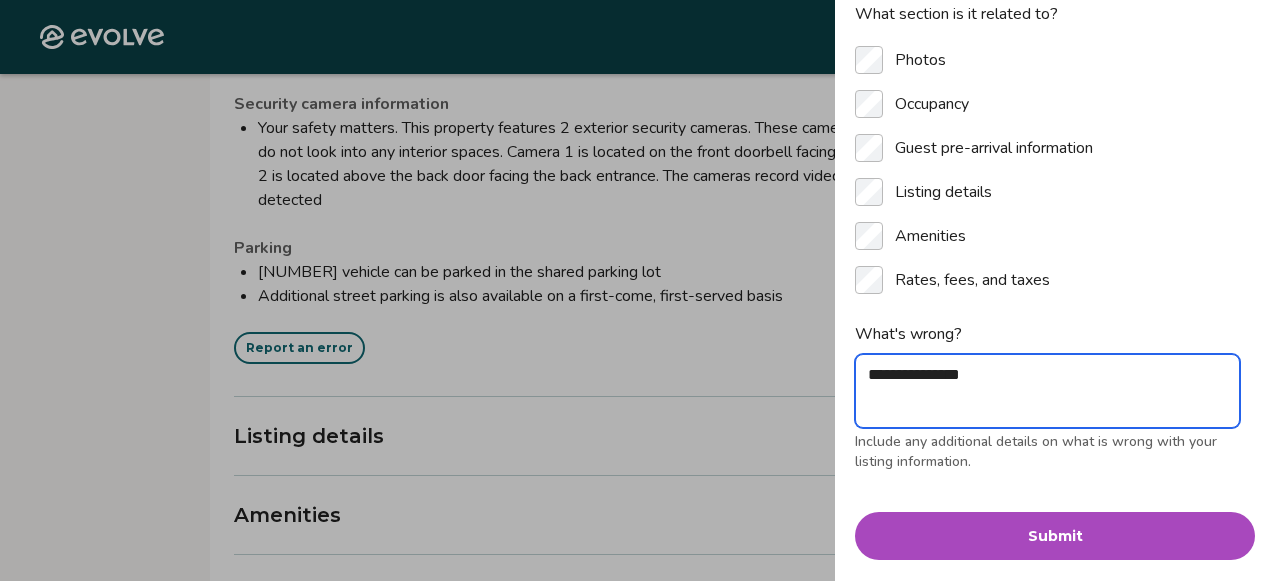 type on "**********" 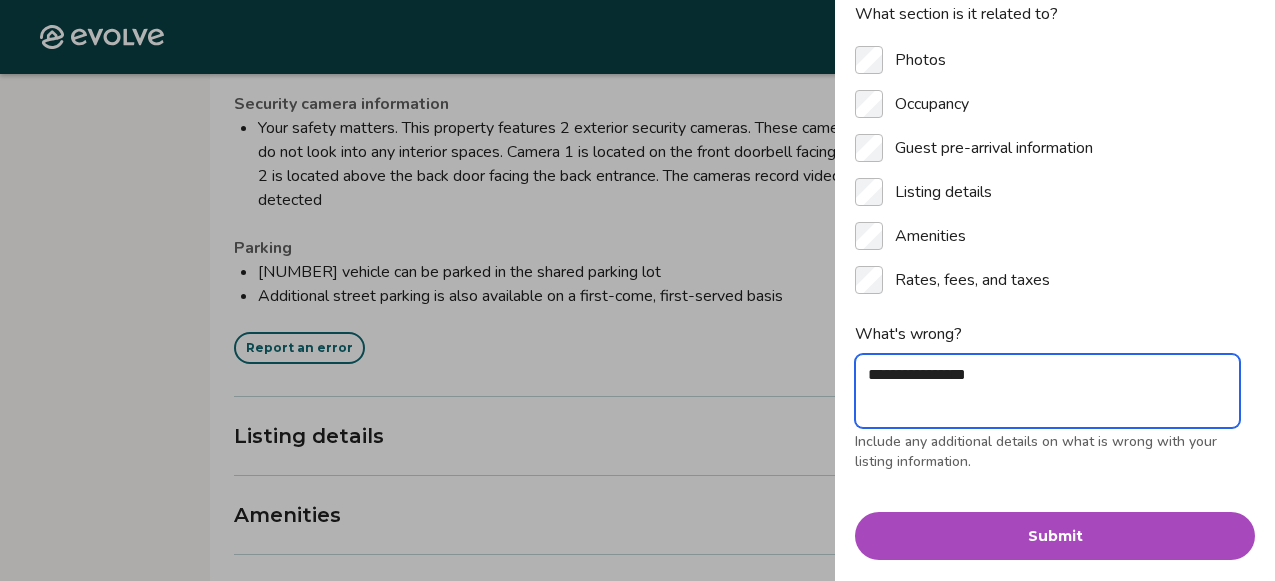 type on "**********" 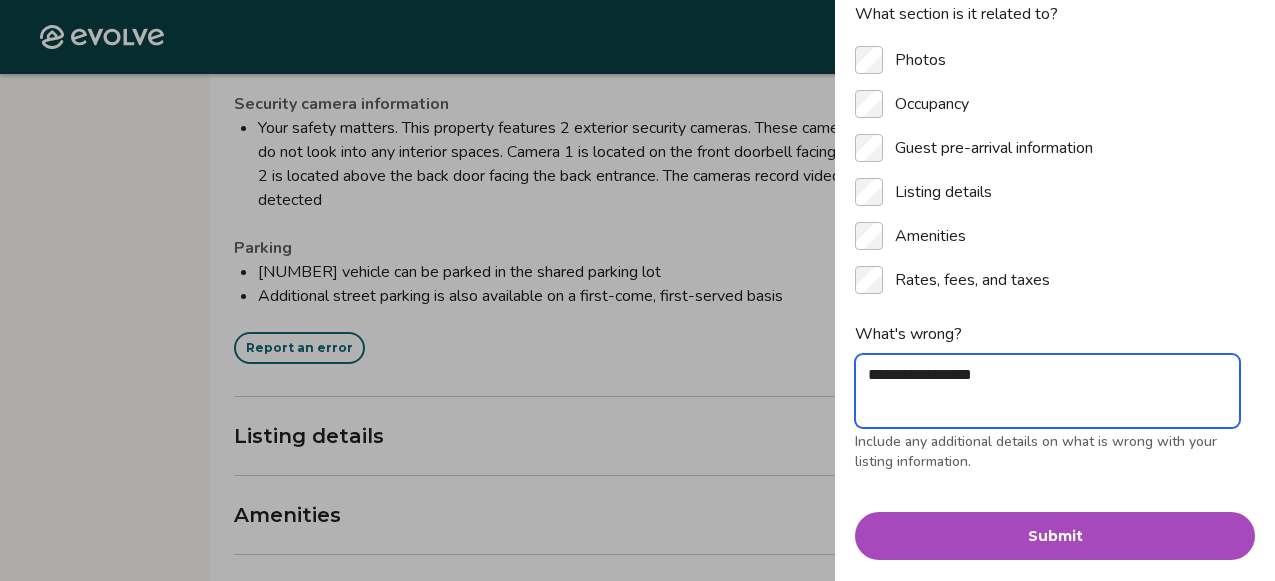 type on "*" 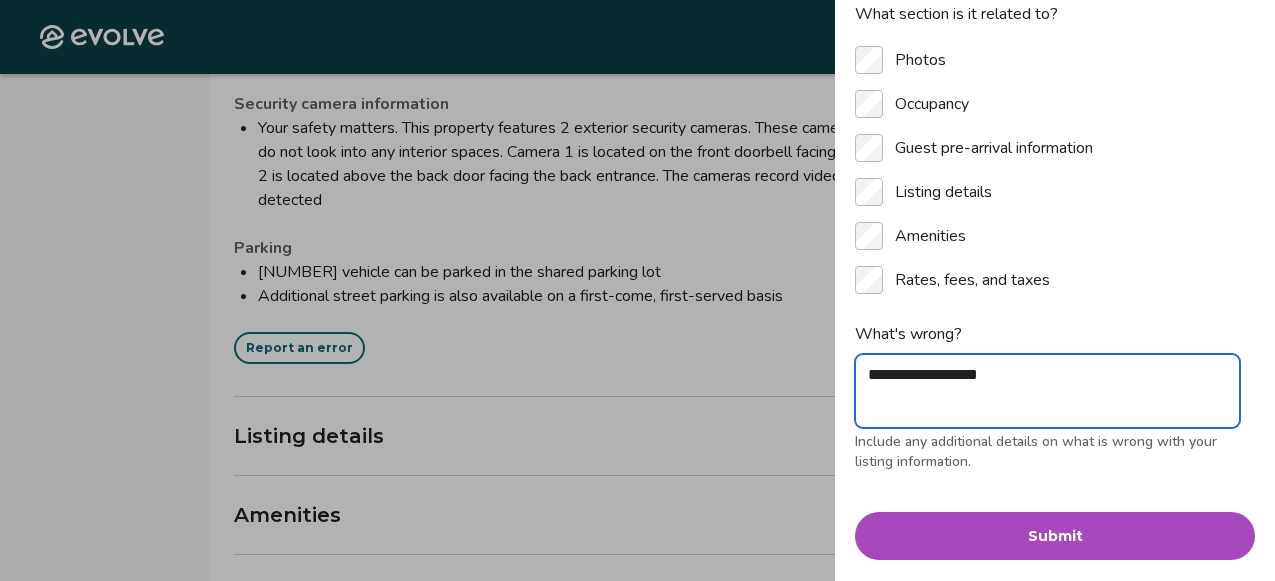 type on "**********" 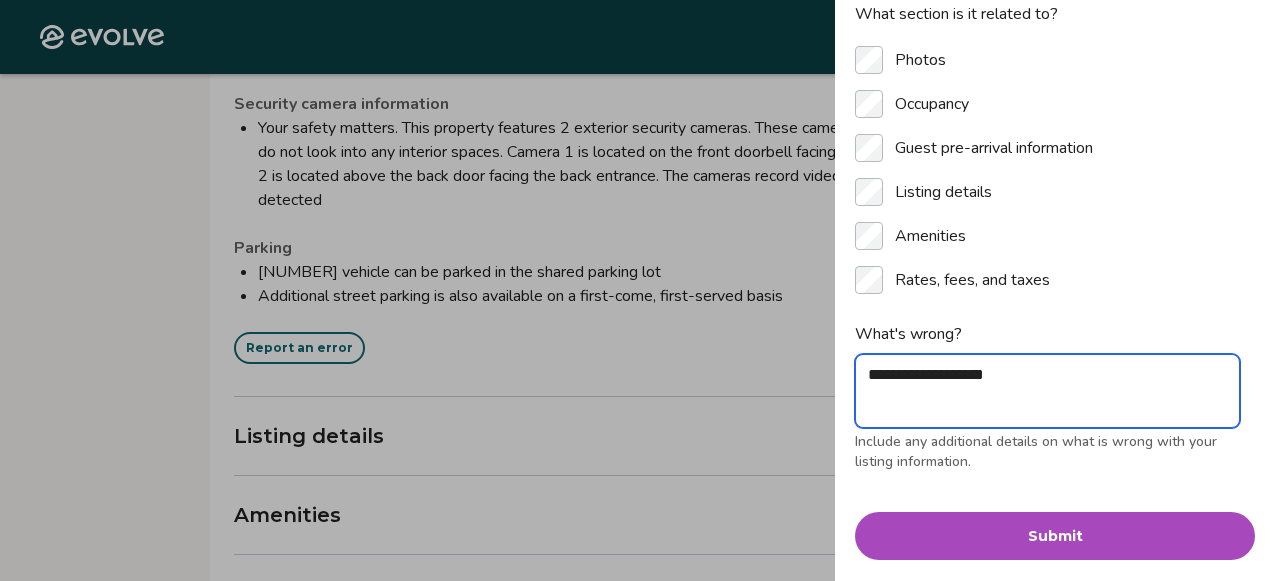 type on "**********" 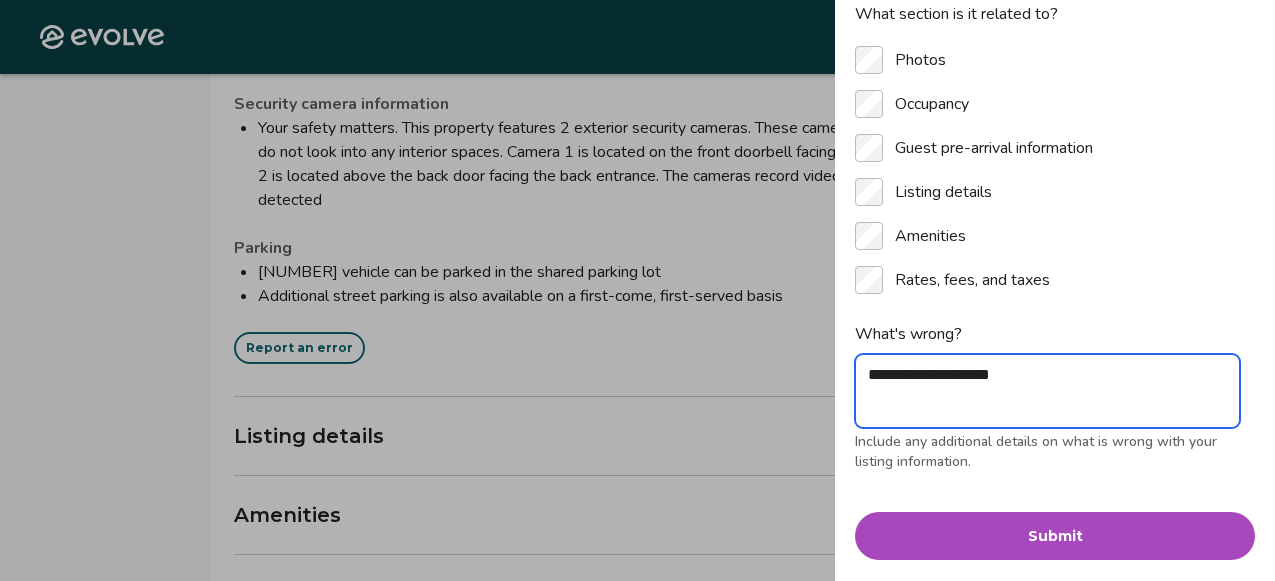 type on "**********" 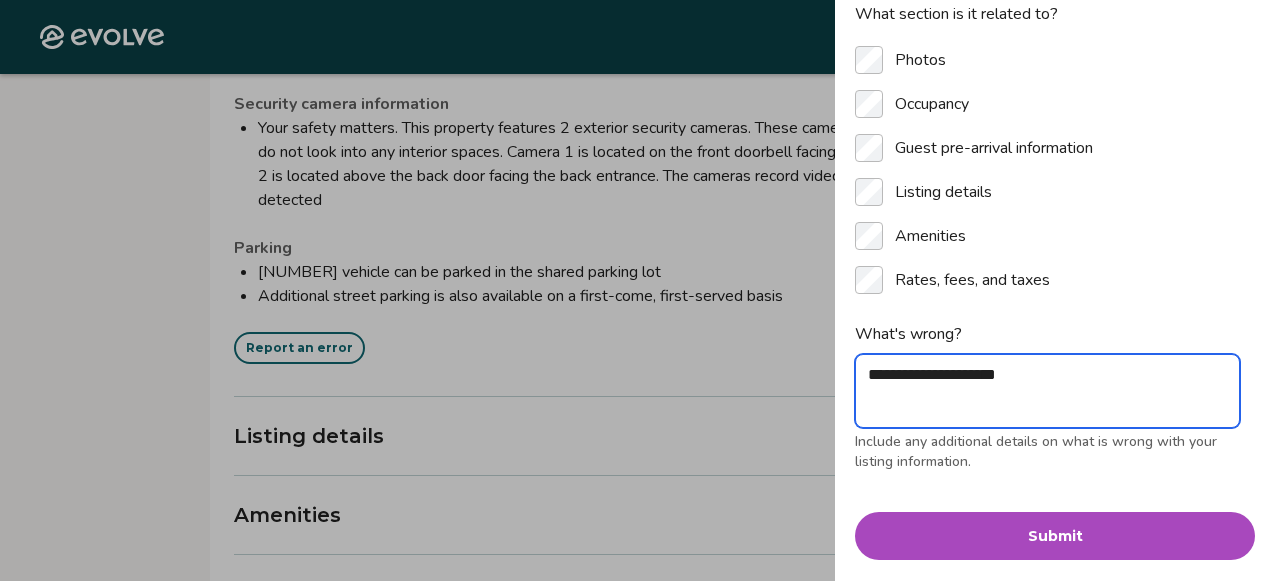 type on "*" 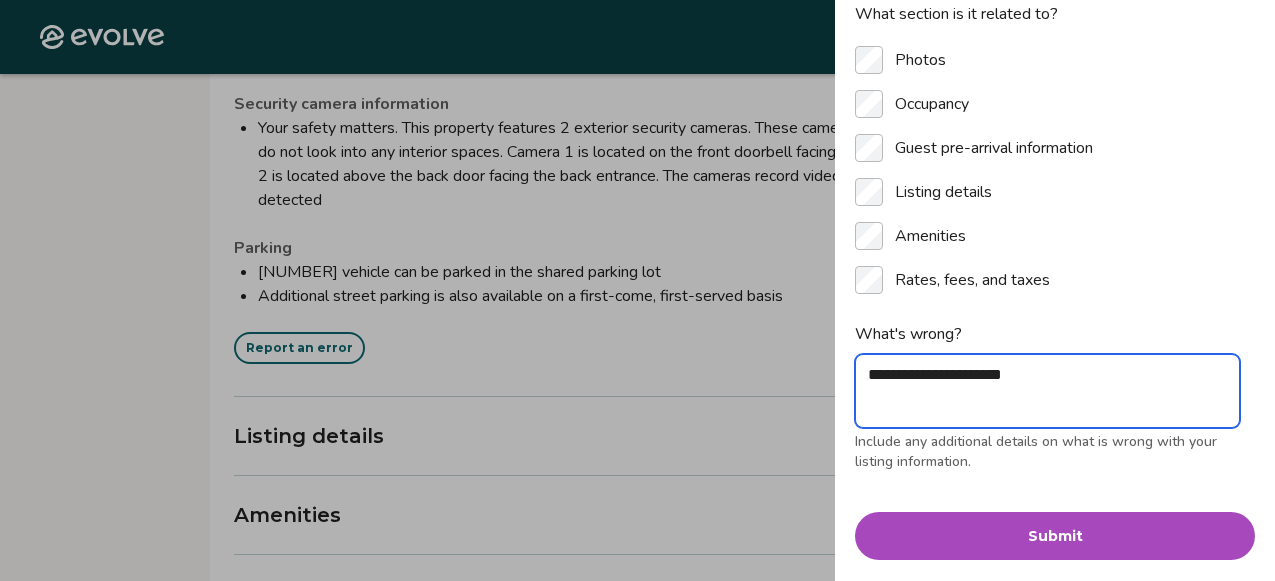 type on "**********" 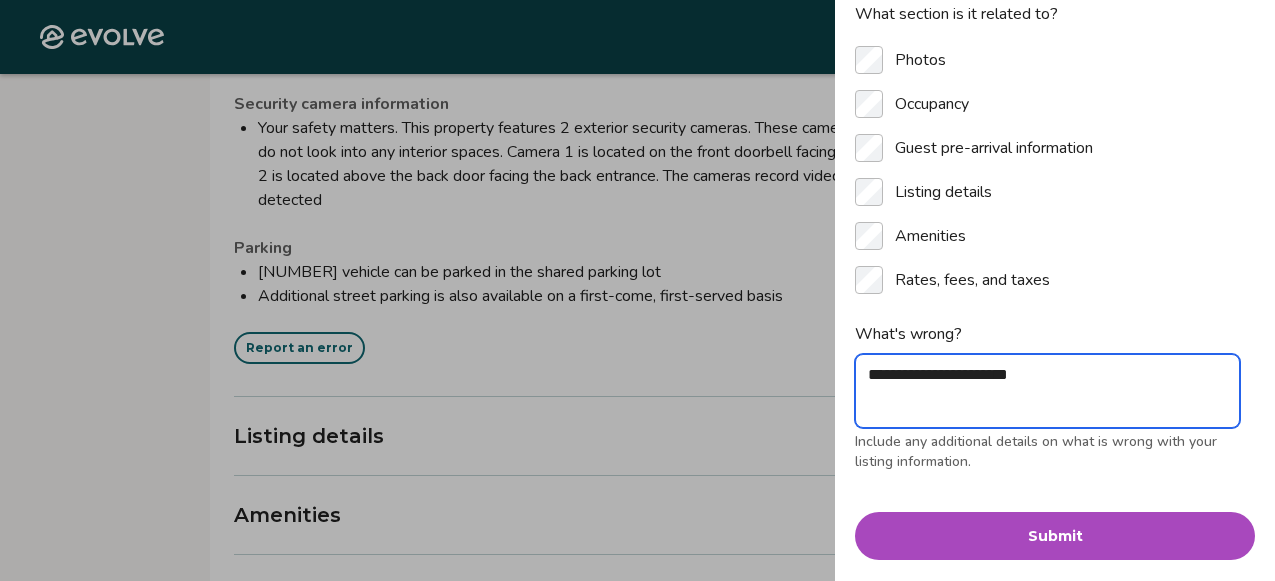type on "**********" 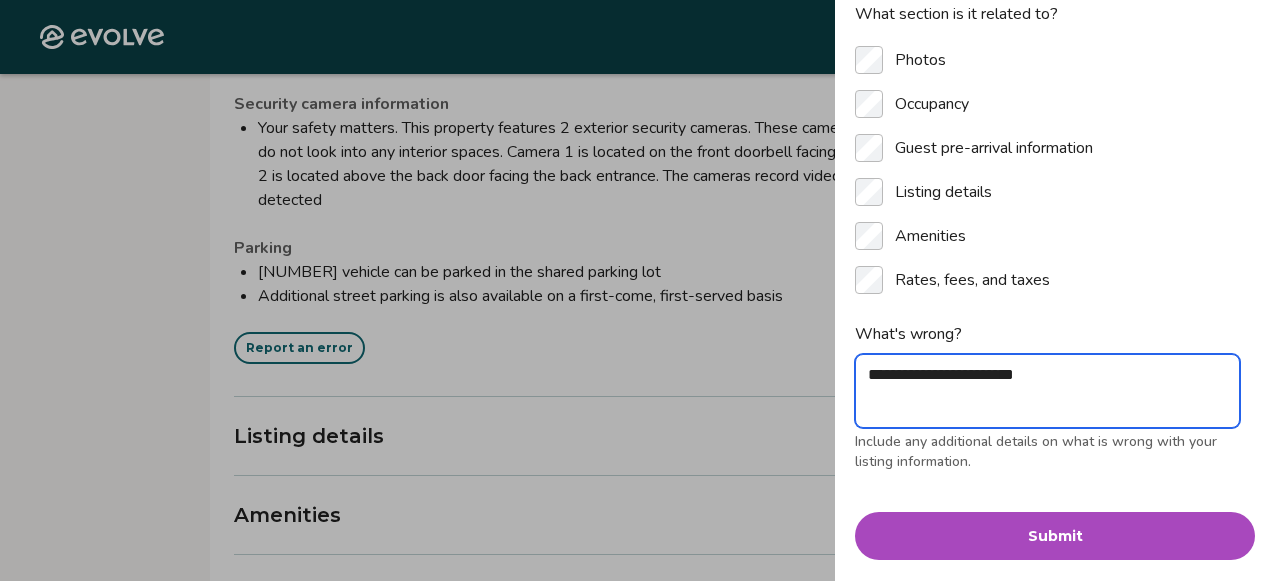 type on "**********" 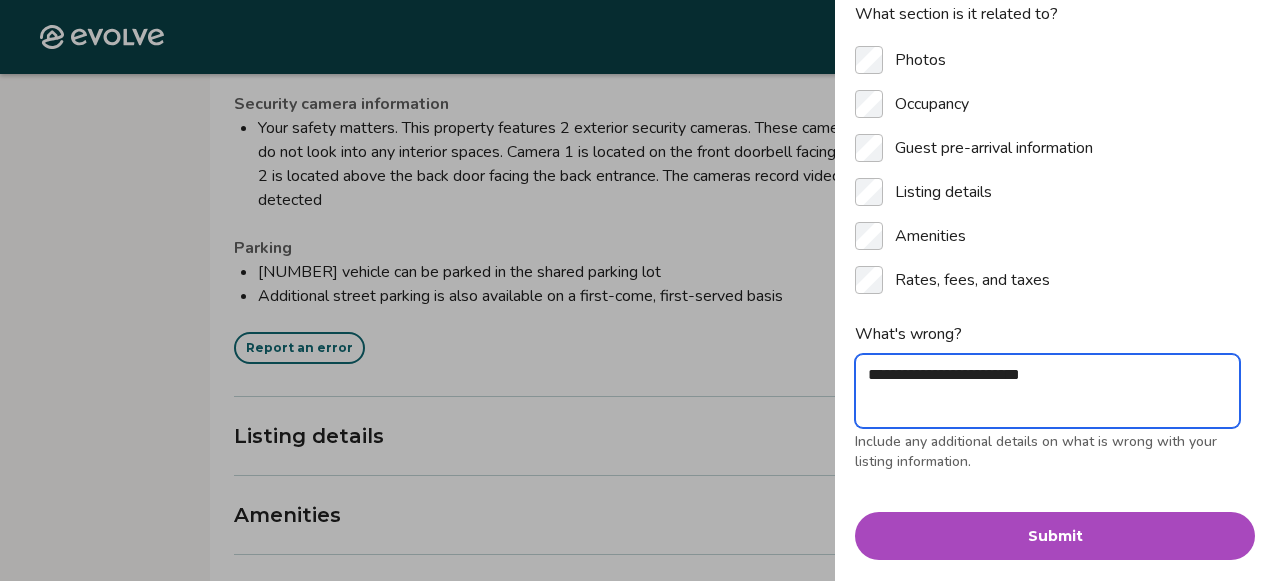type on "**********" 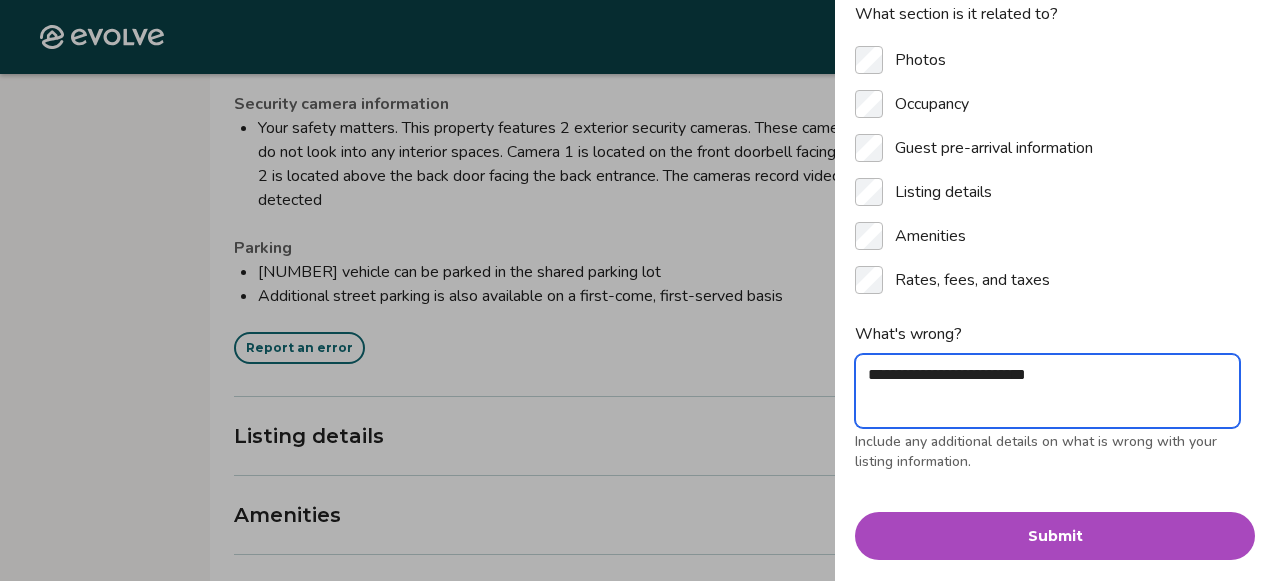 type on "*" 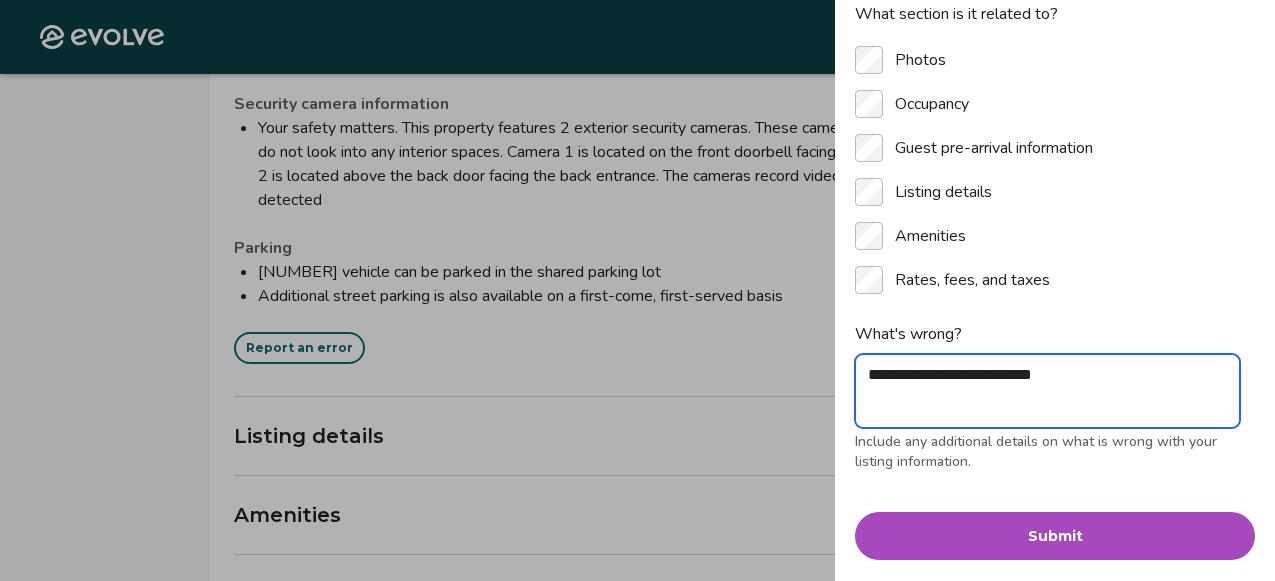type on "**********" 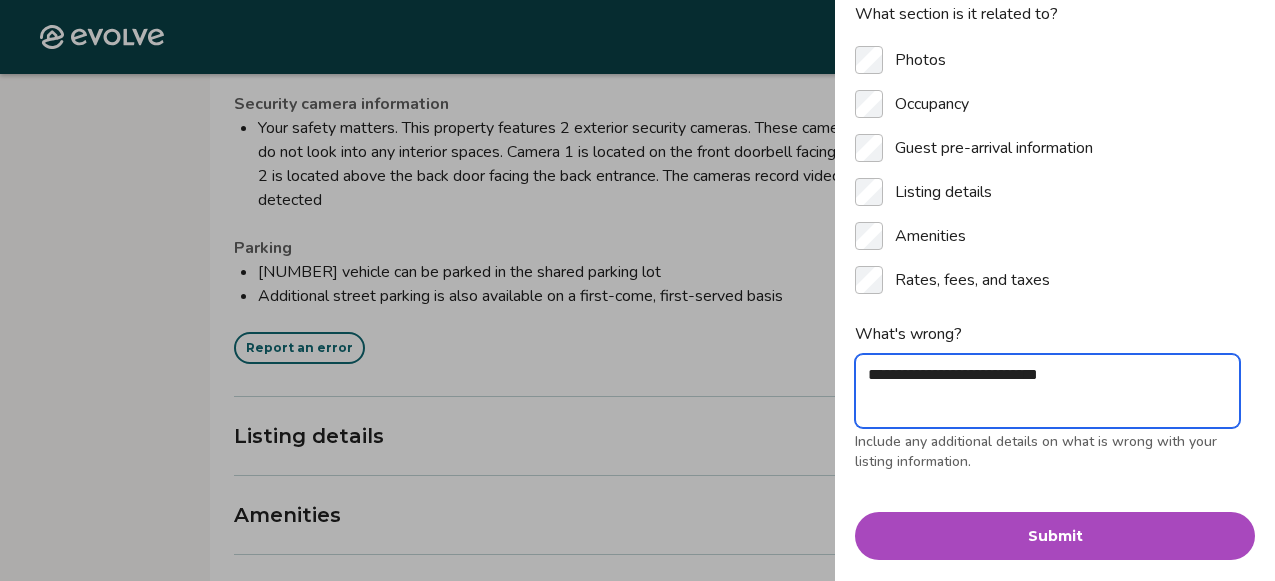 type on "**********" 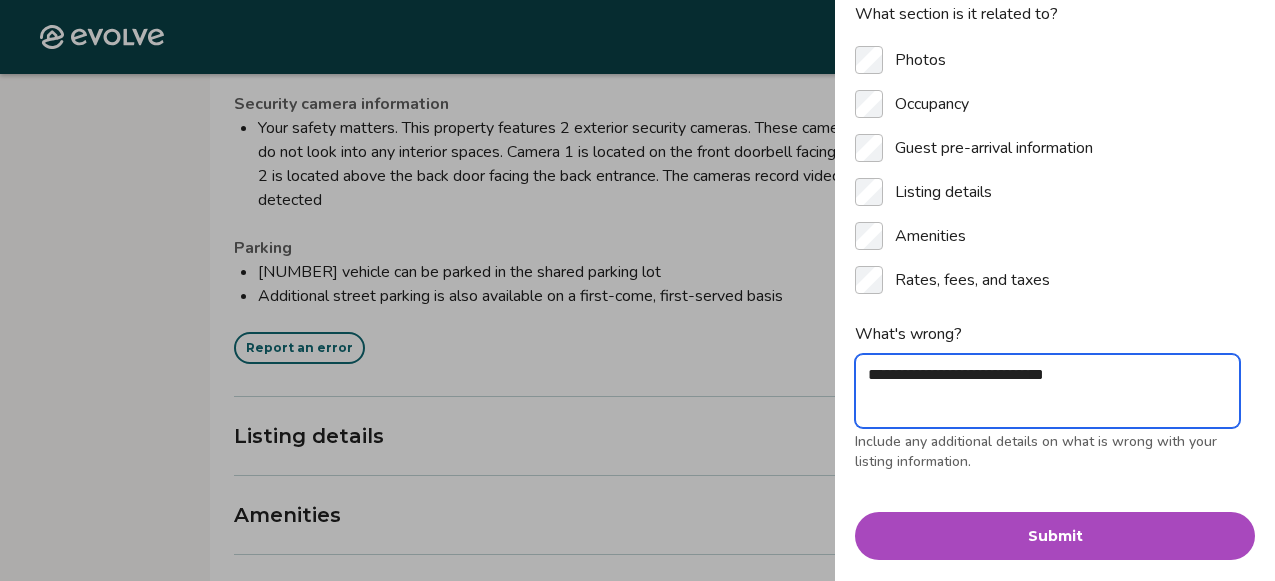 type on "**********" 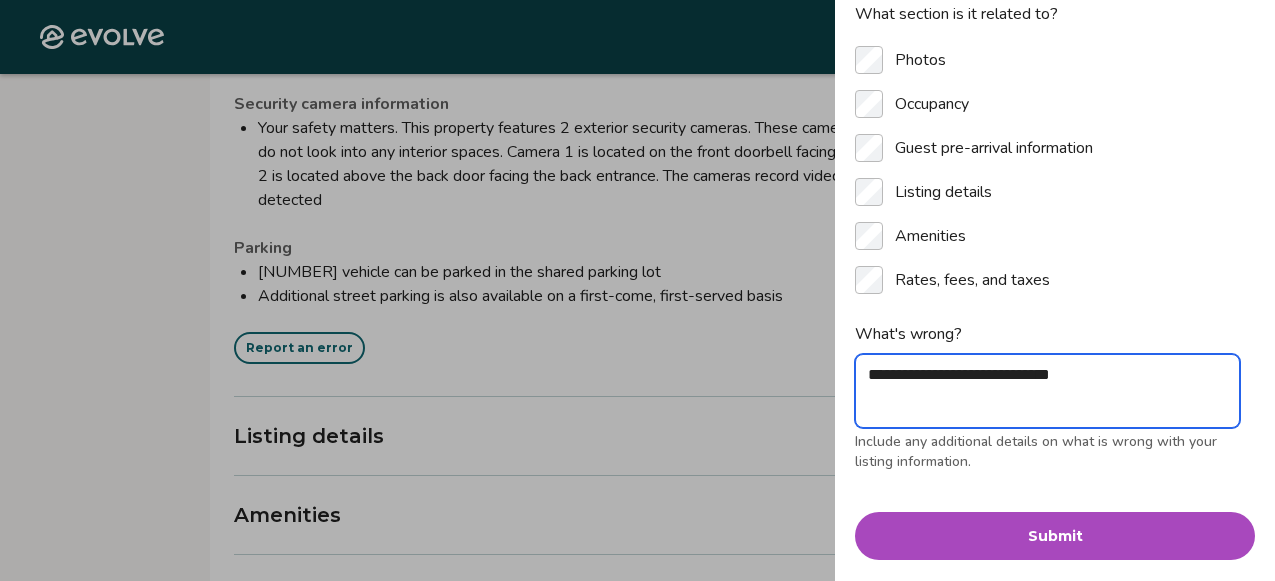 type on "**********" 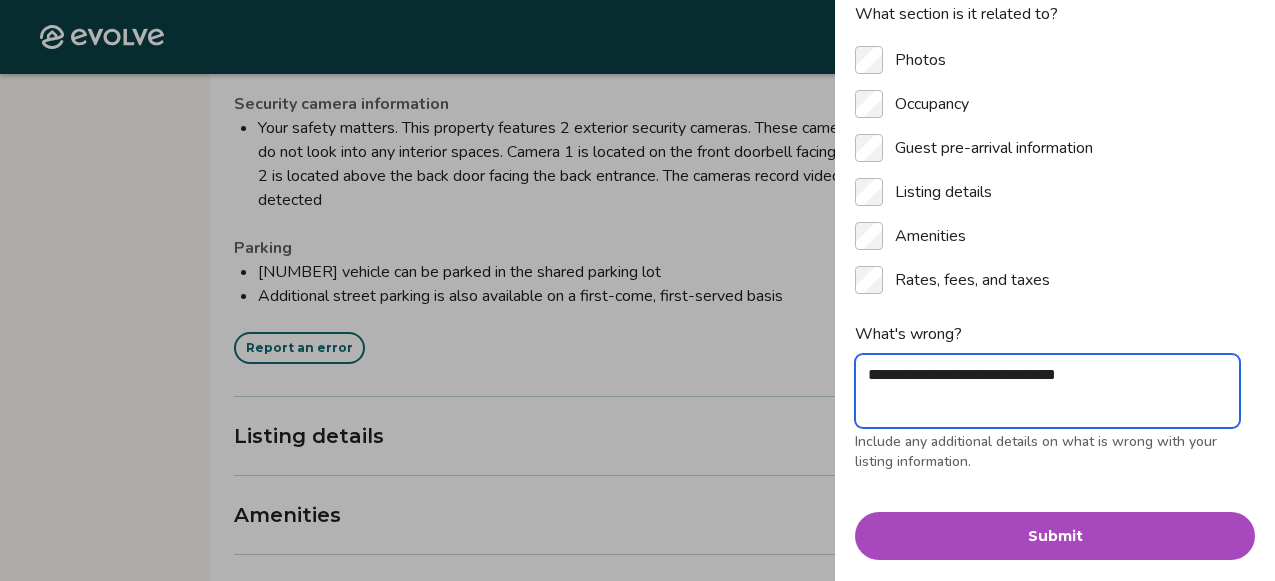 type on "**********" 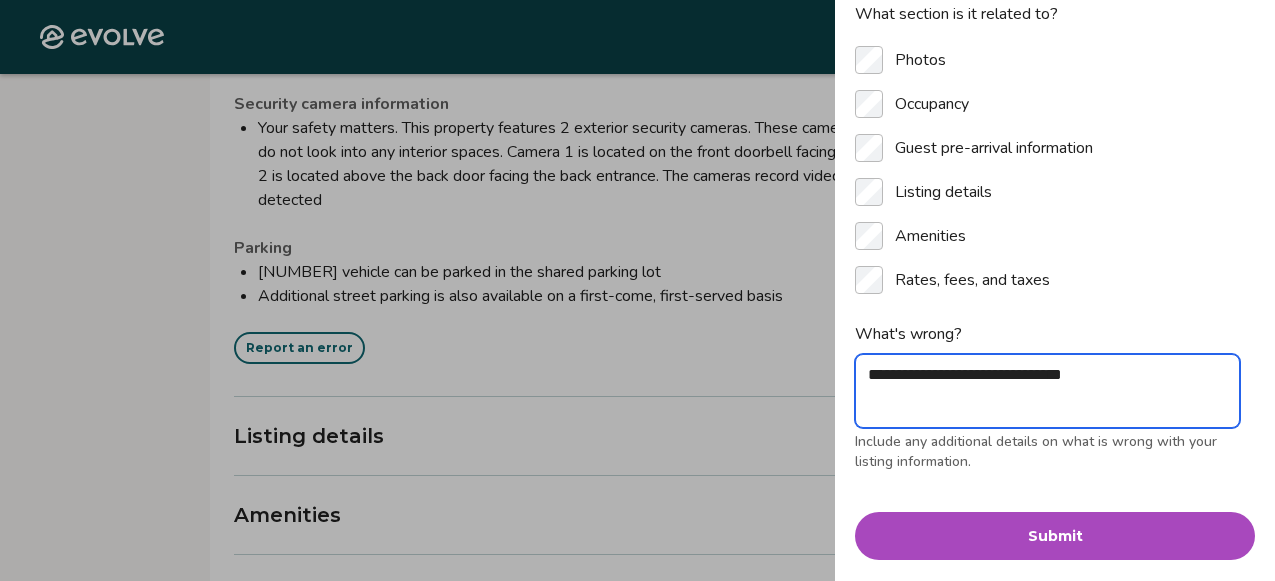 type on "**********" 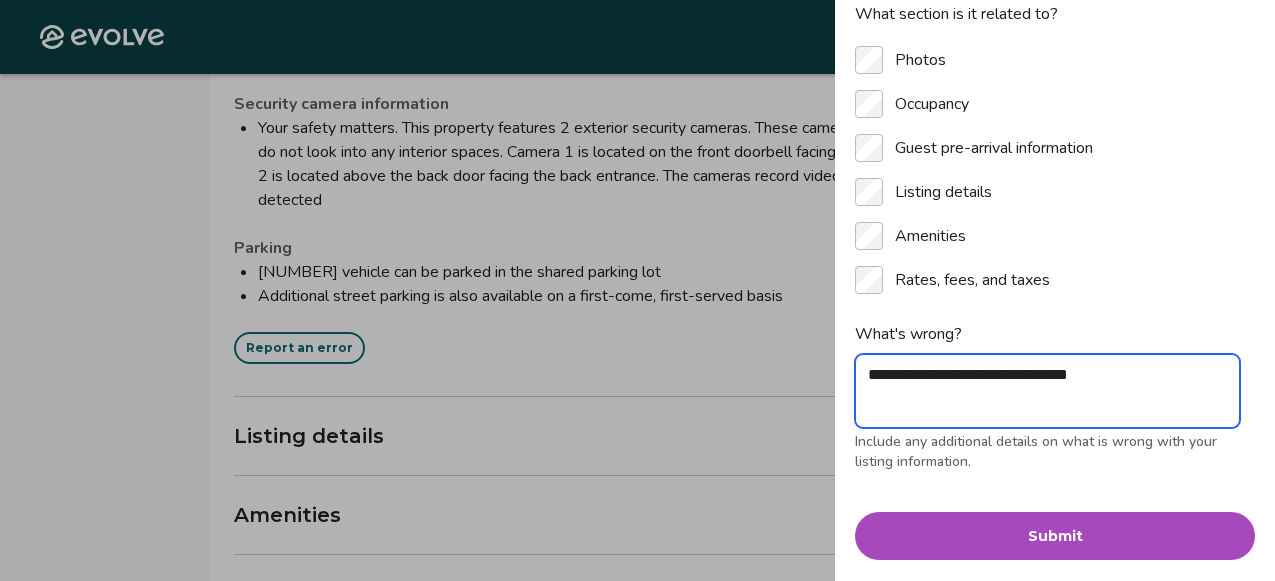 type on "**********" 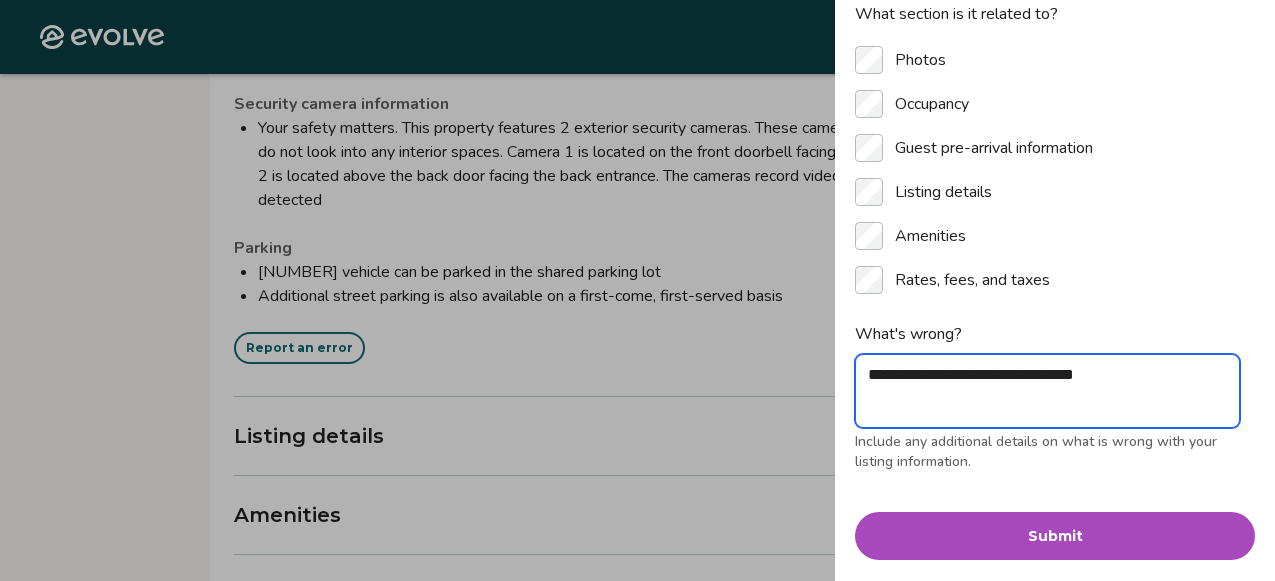 type on "**********" 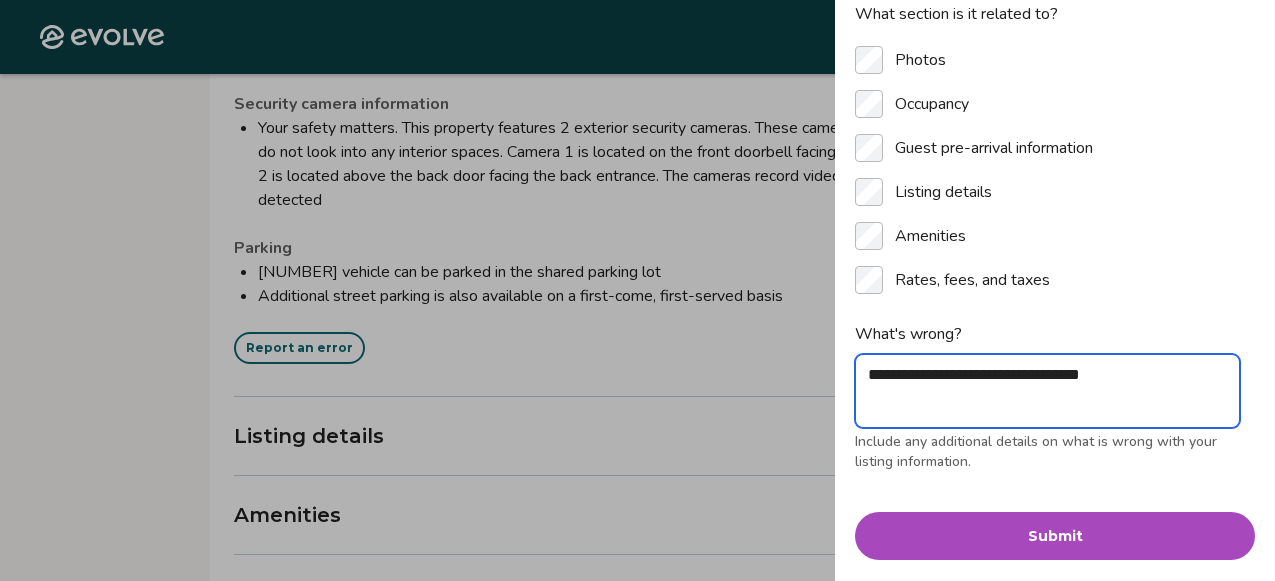 type on "**********" 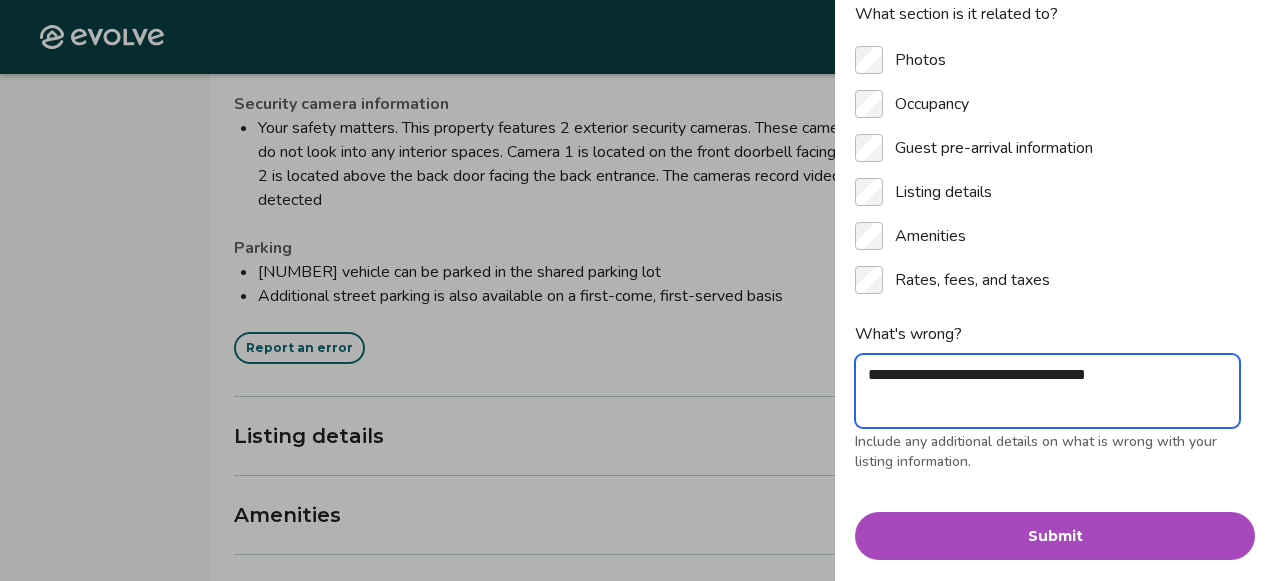 type on "**********" 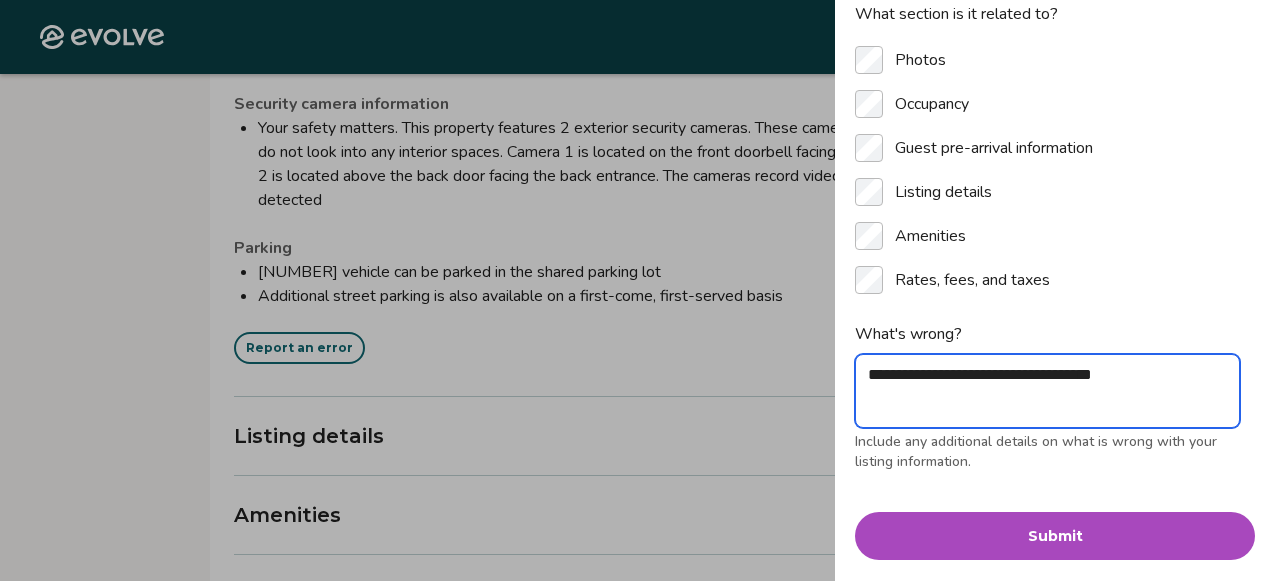type on "**********" 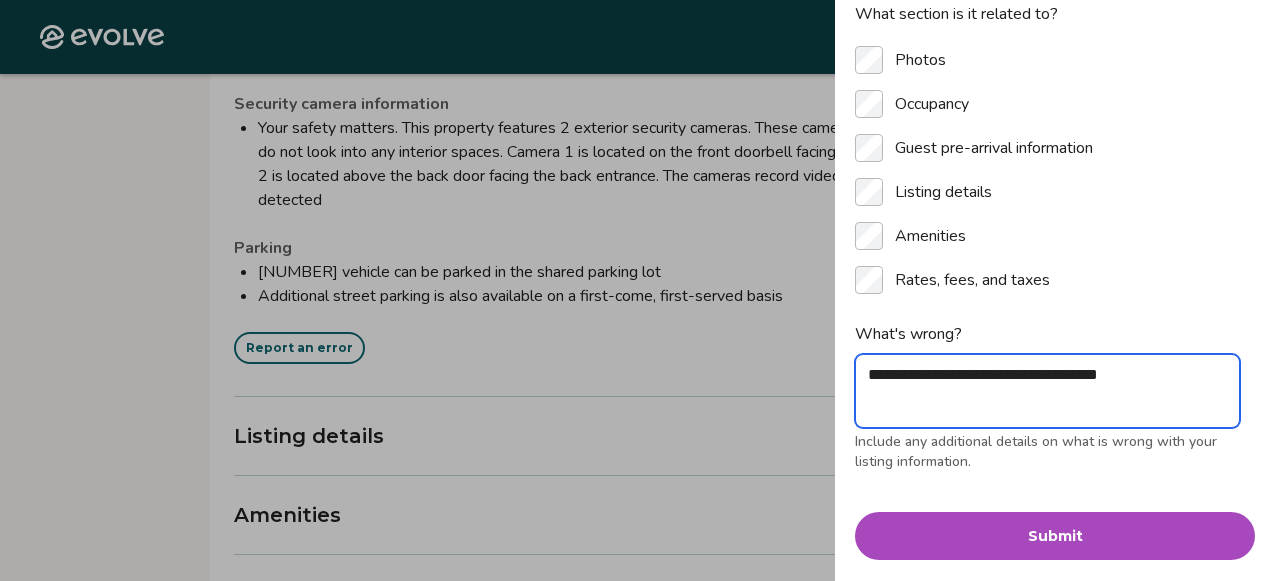 type on "**********" 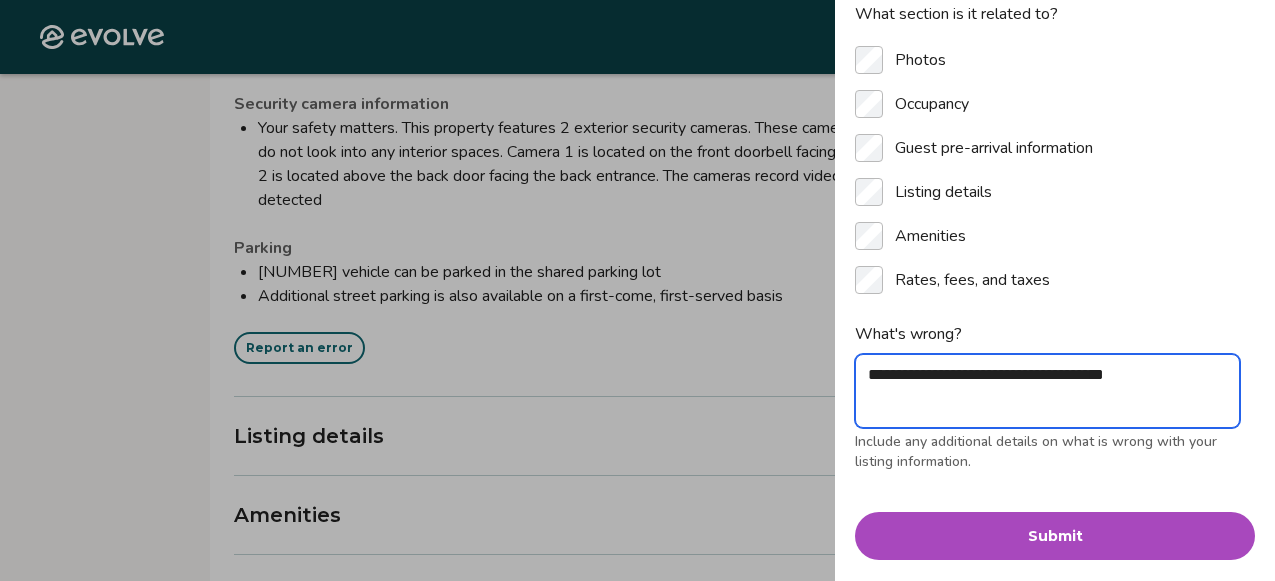 type on "**********" 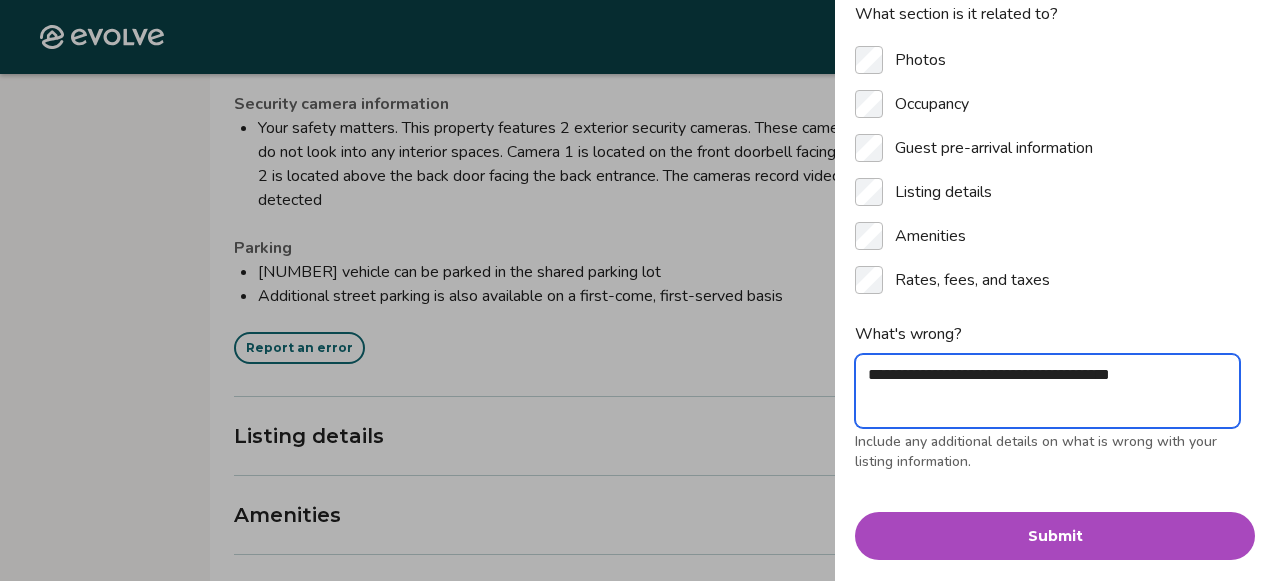 type on "**********" 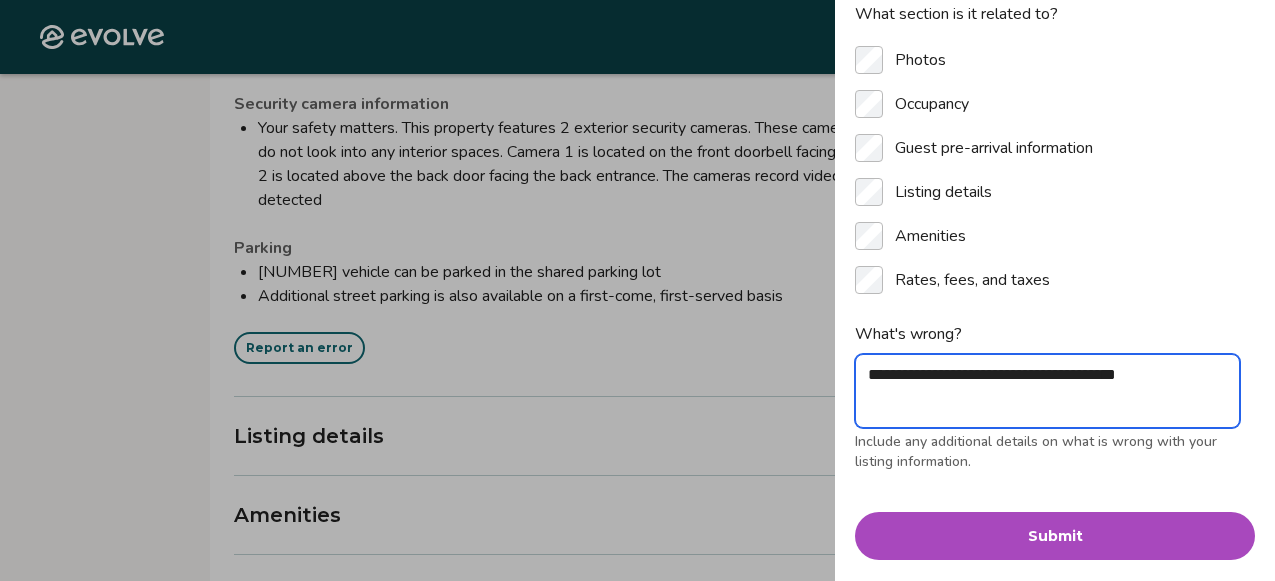 type on "**********" 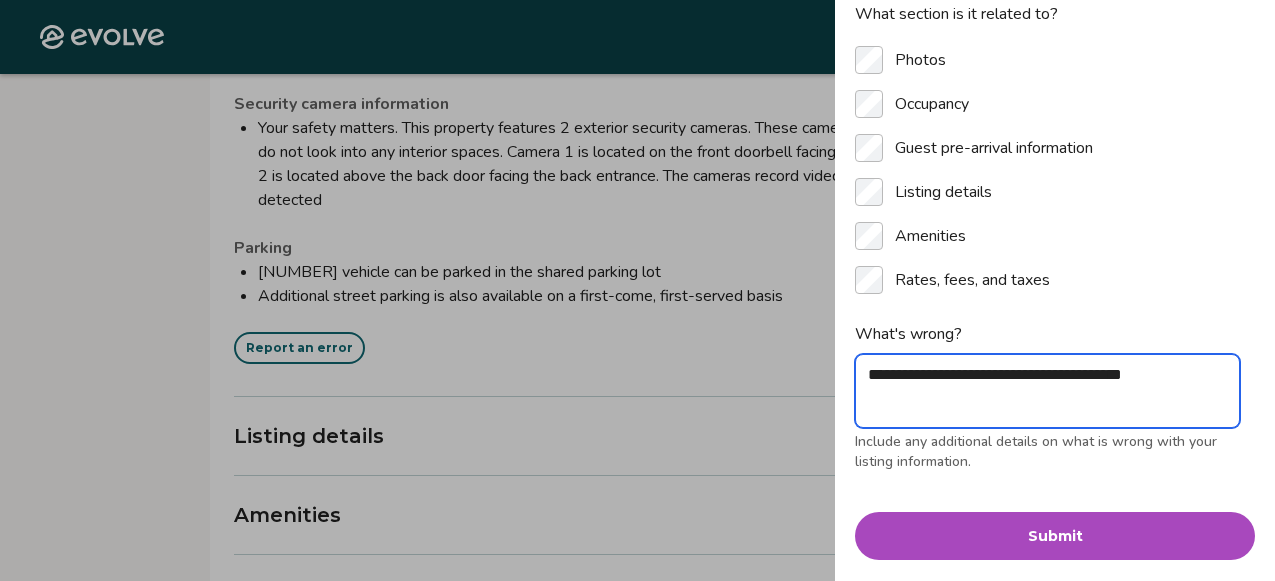 type on "**********" 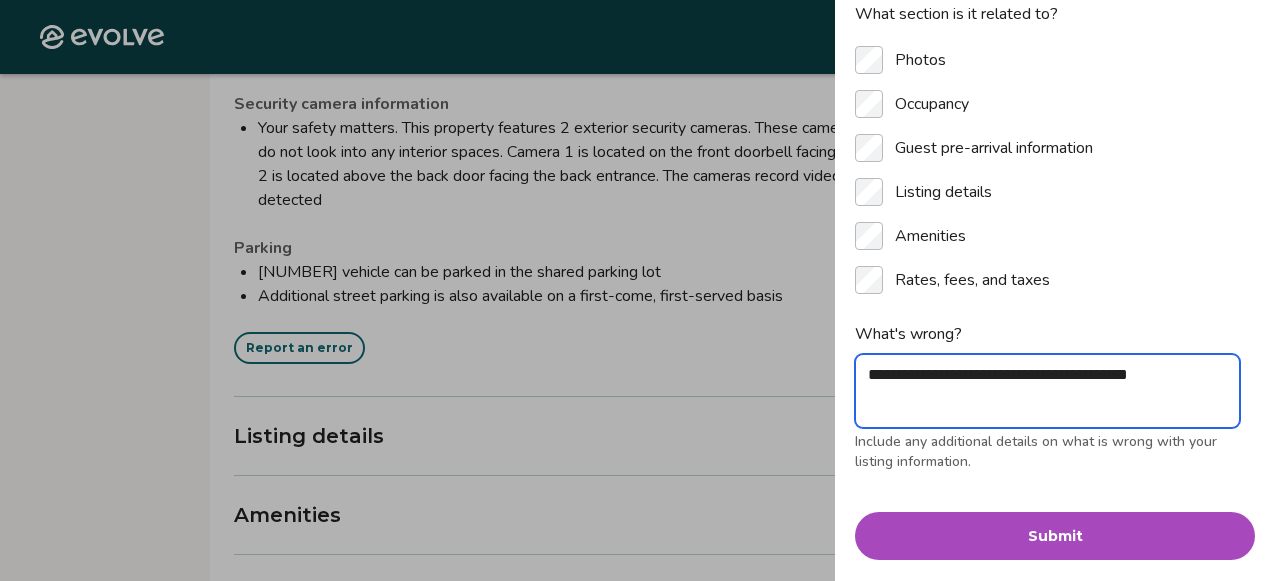 type on "**********" 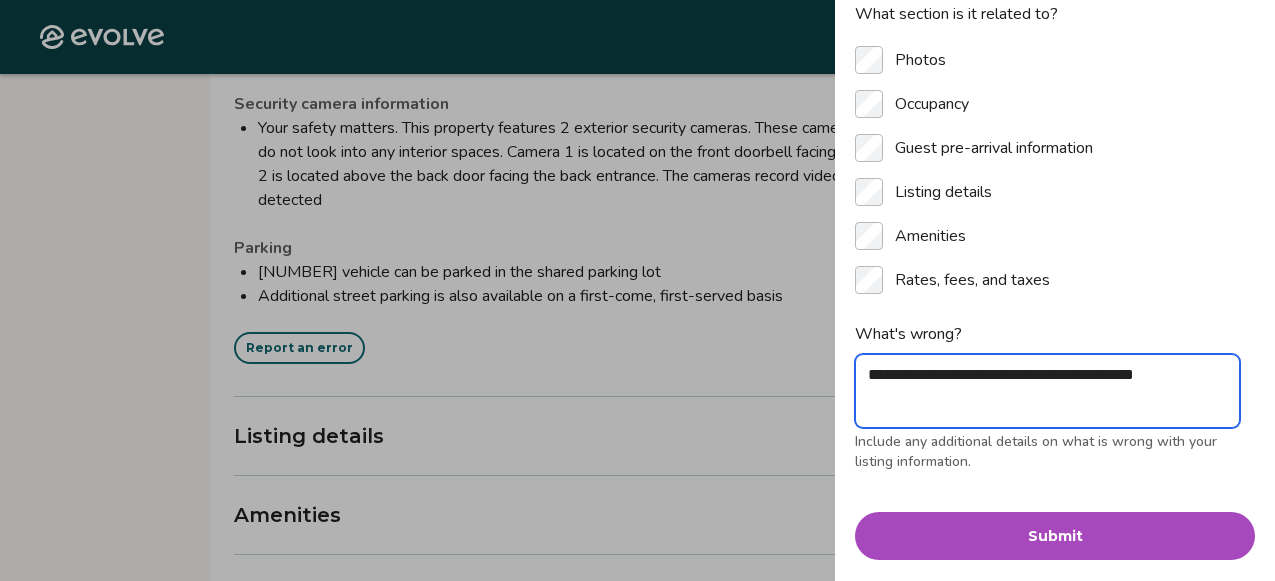 type on "**********" 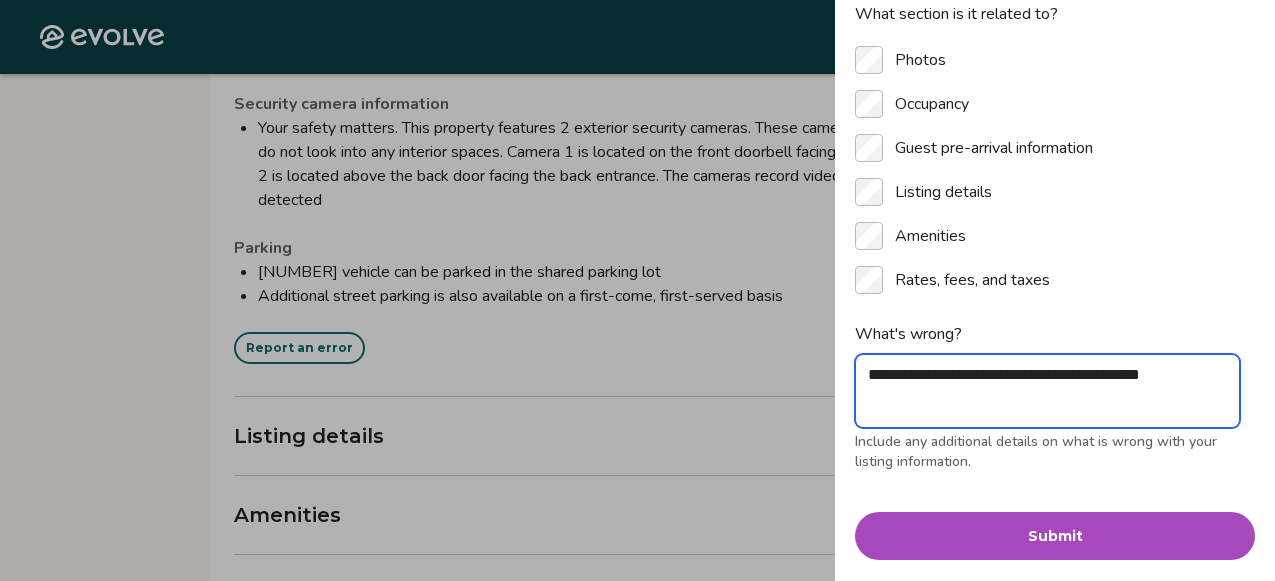 type on "**********" 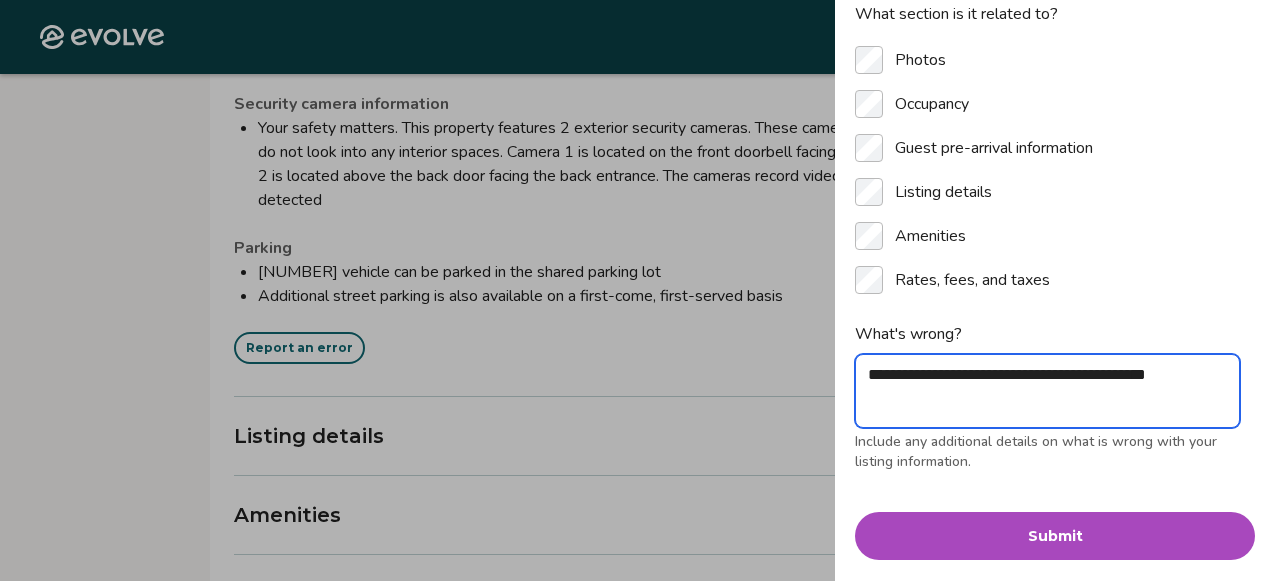 type on "**********" 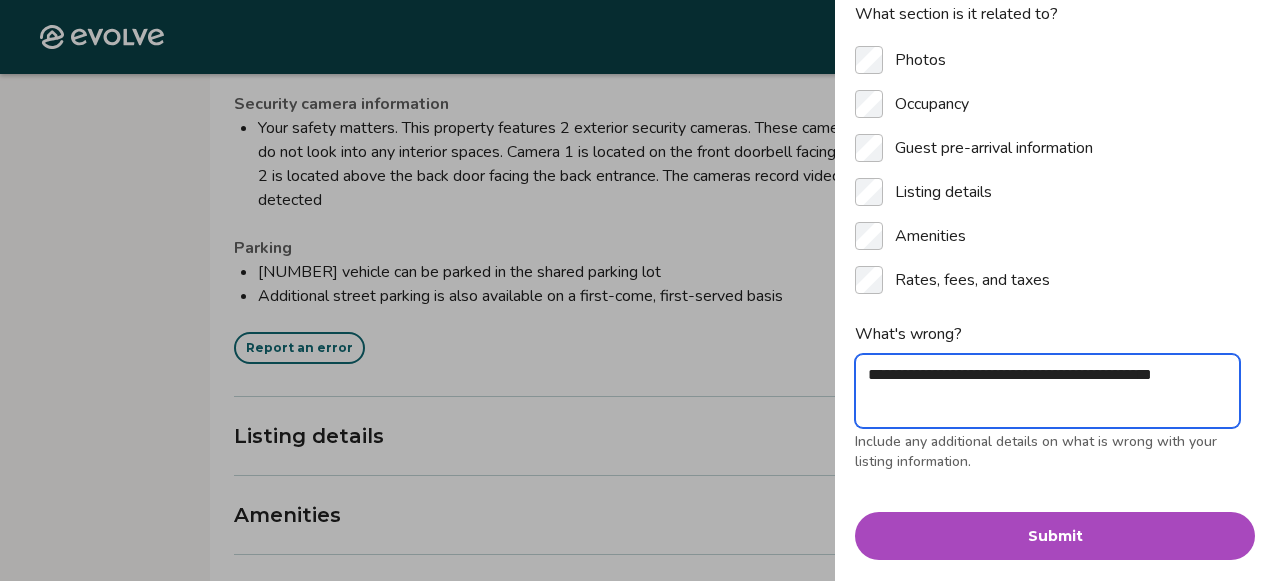 type on "**********" 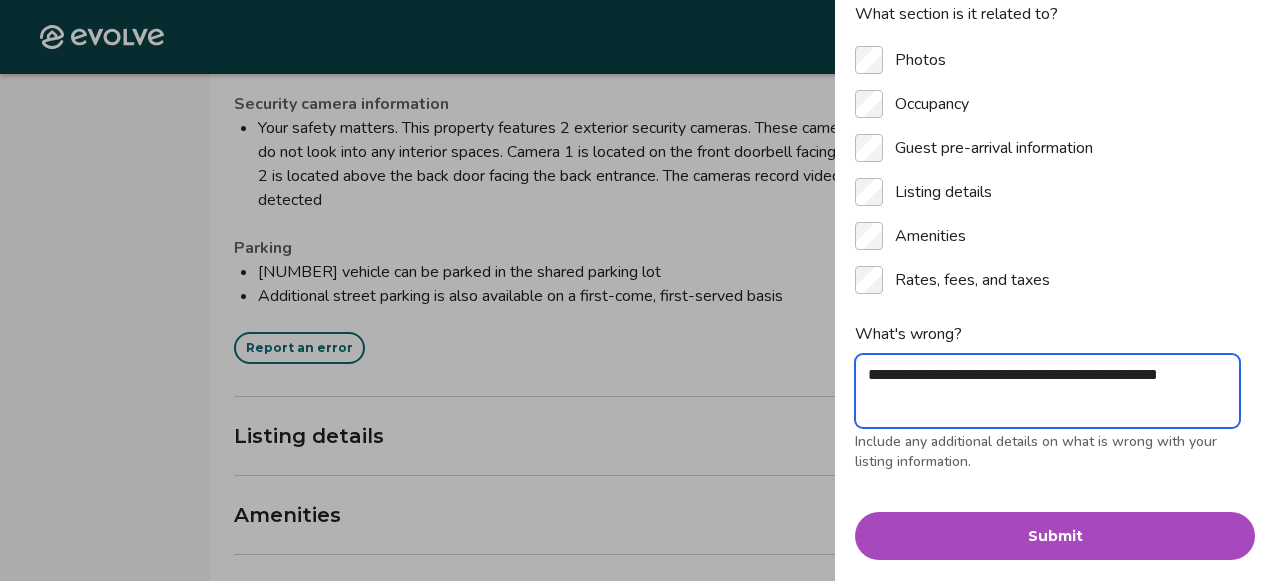 type on "**********" 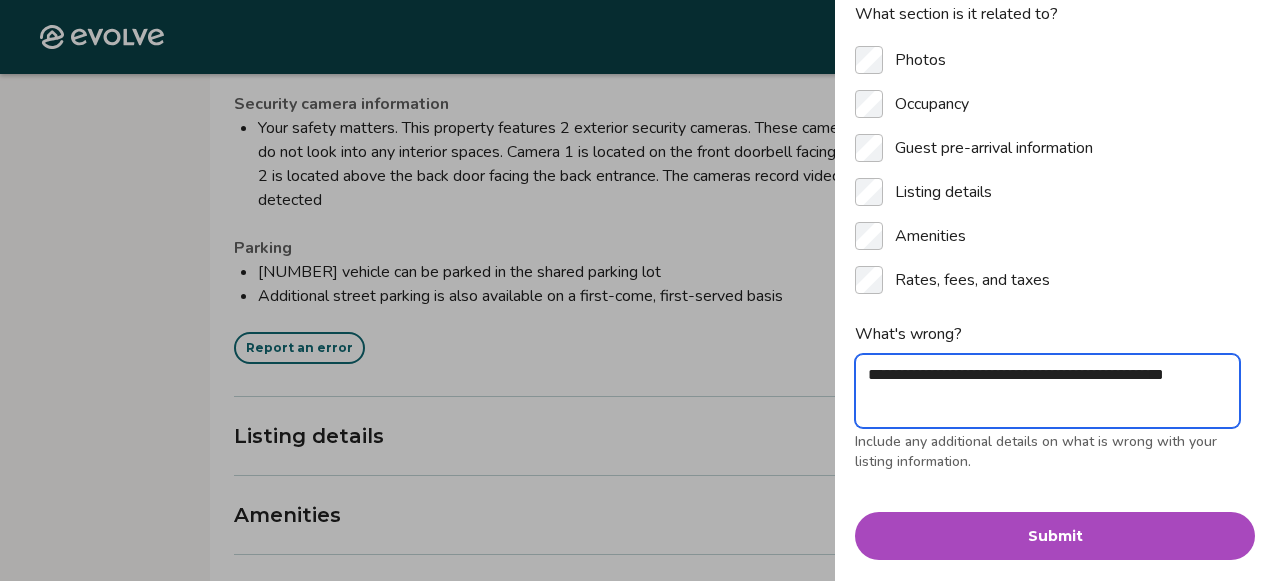 type on "**********" 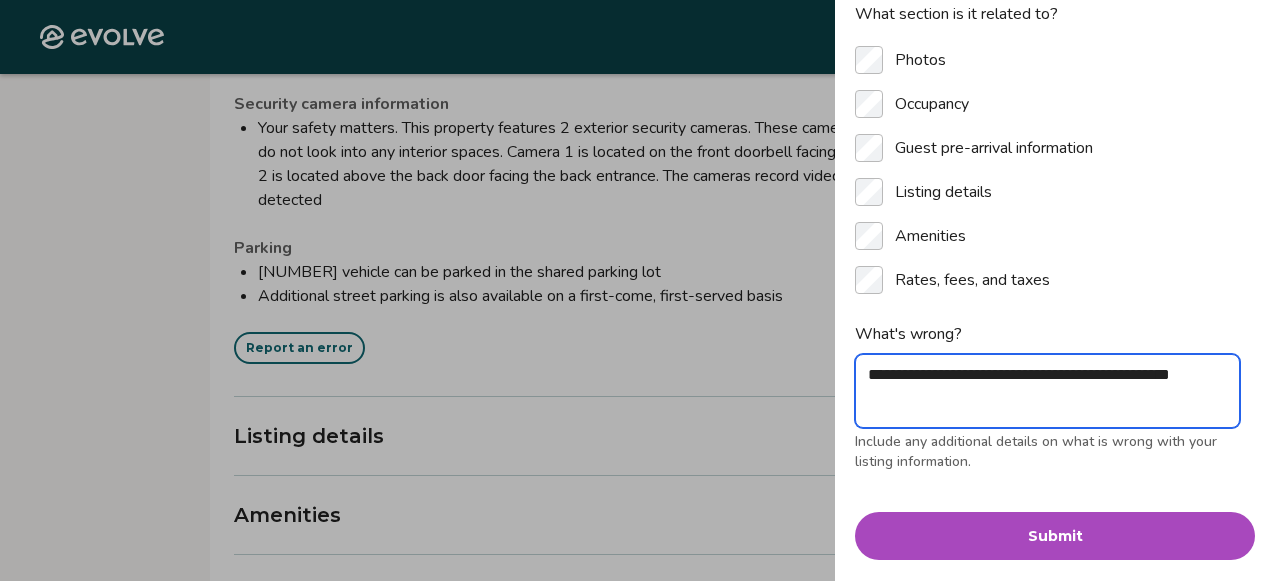 type on "**********" 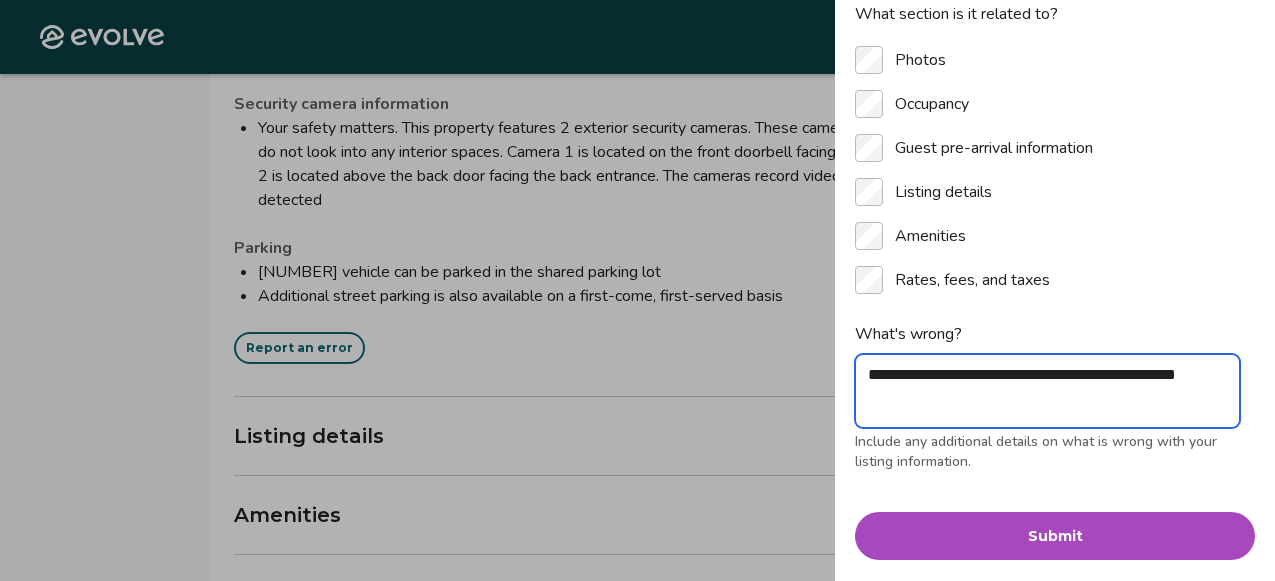 type on "**********" 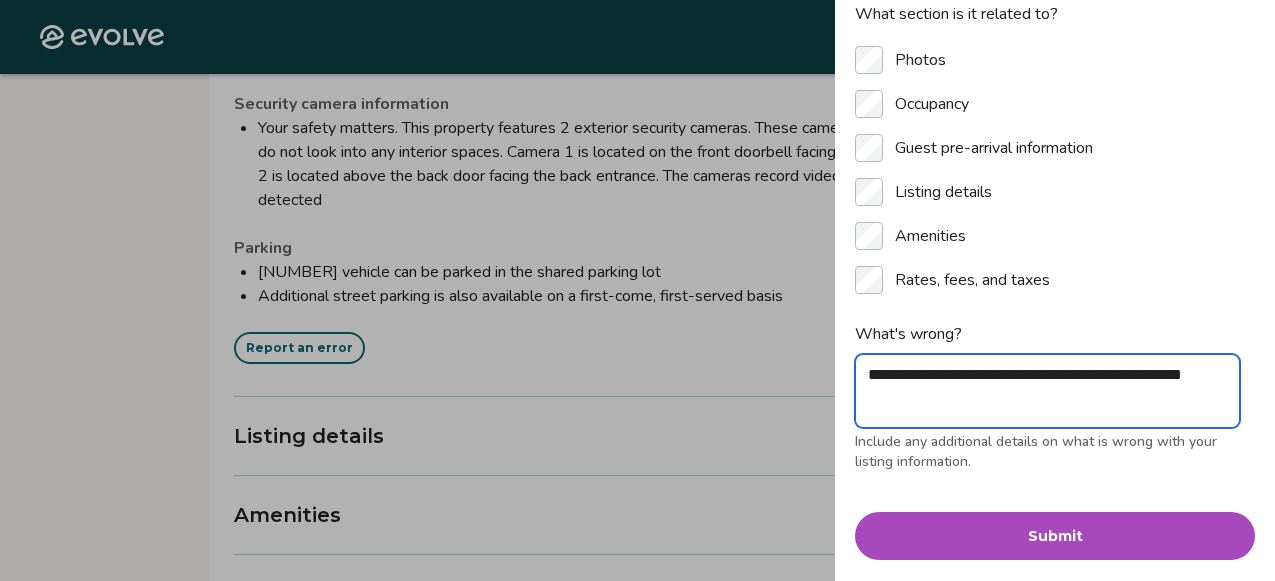 type on "**********" 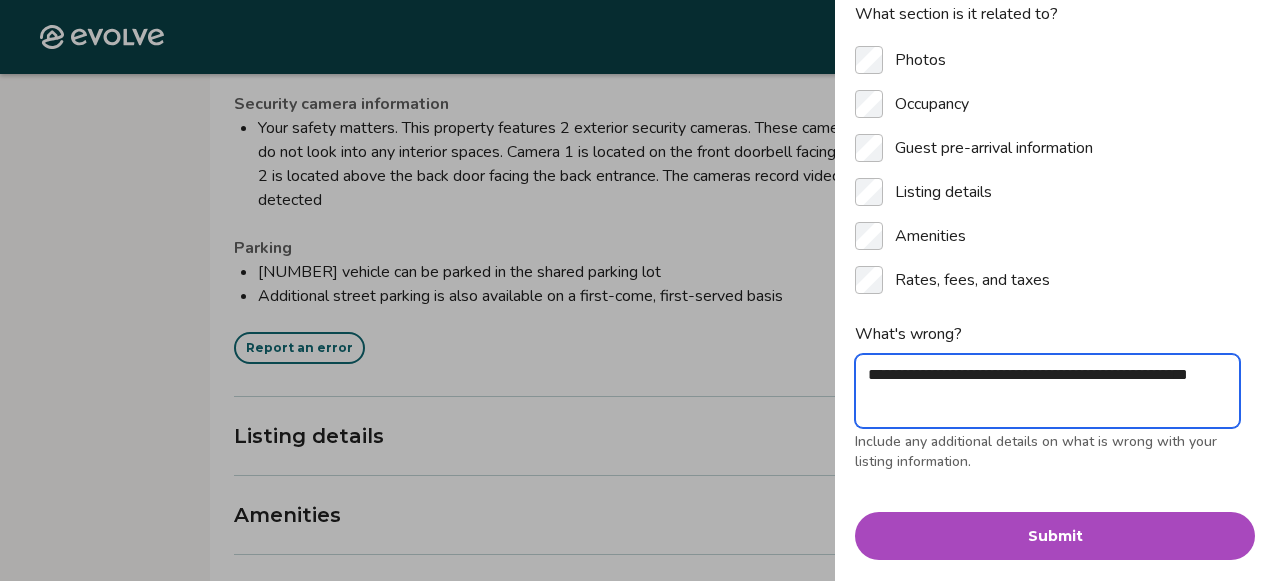type on "**********" 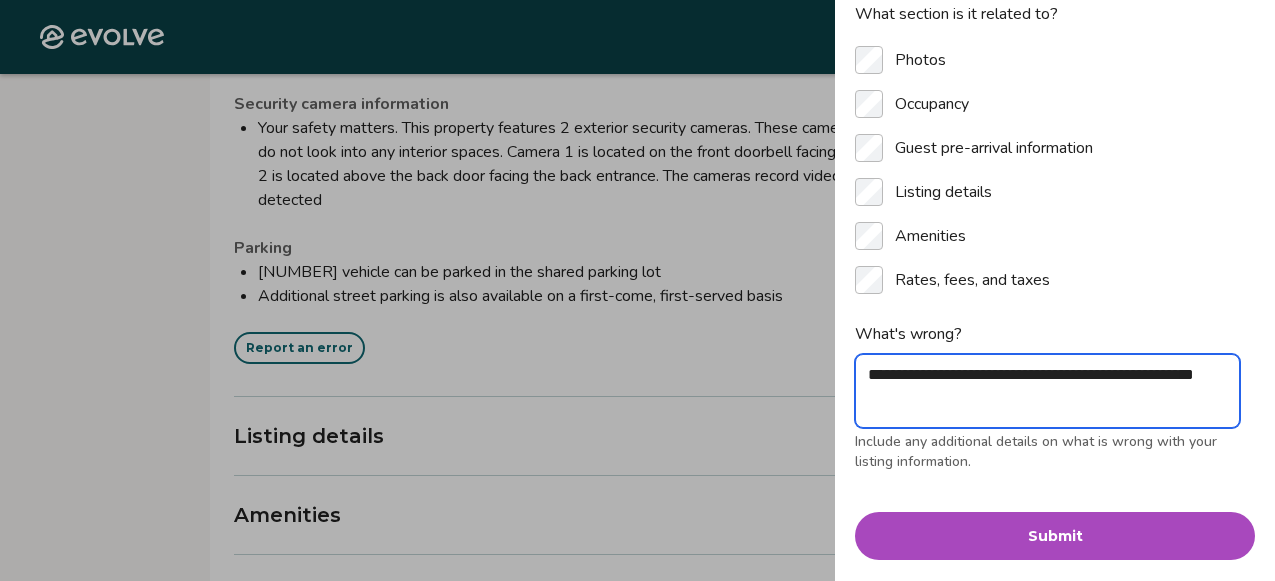 type on "**********" 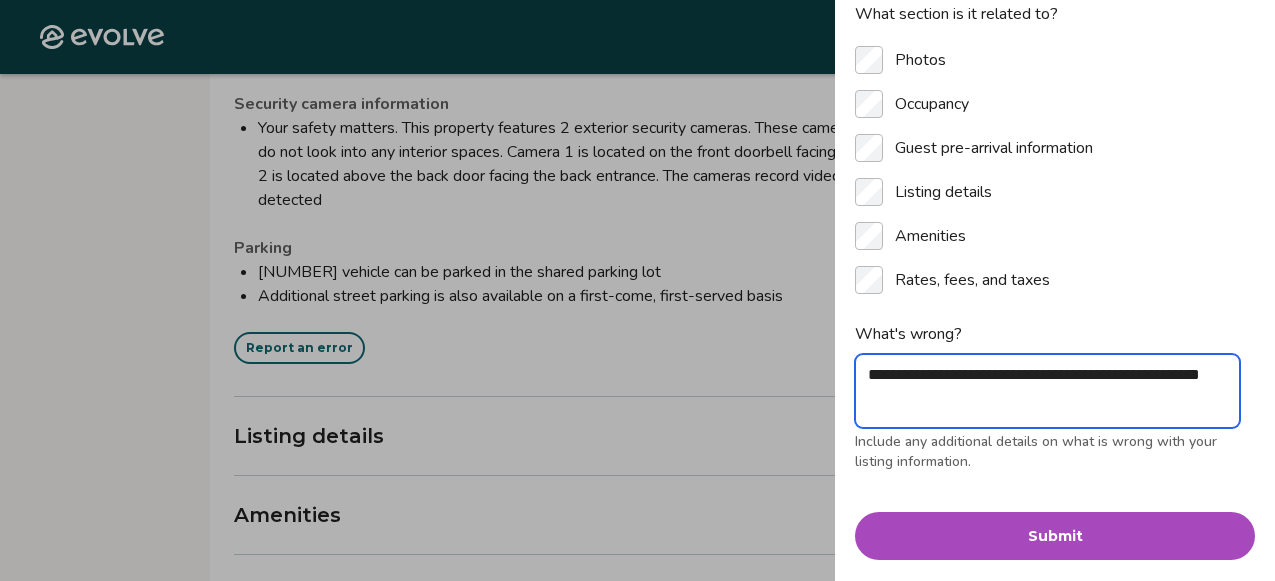 type on "**********" 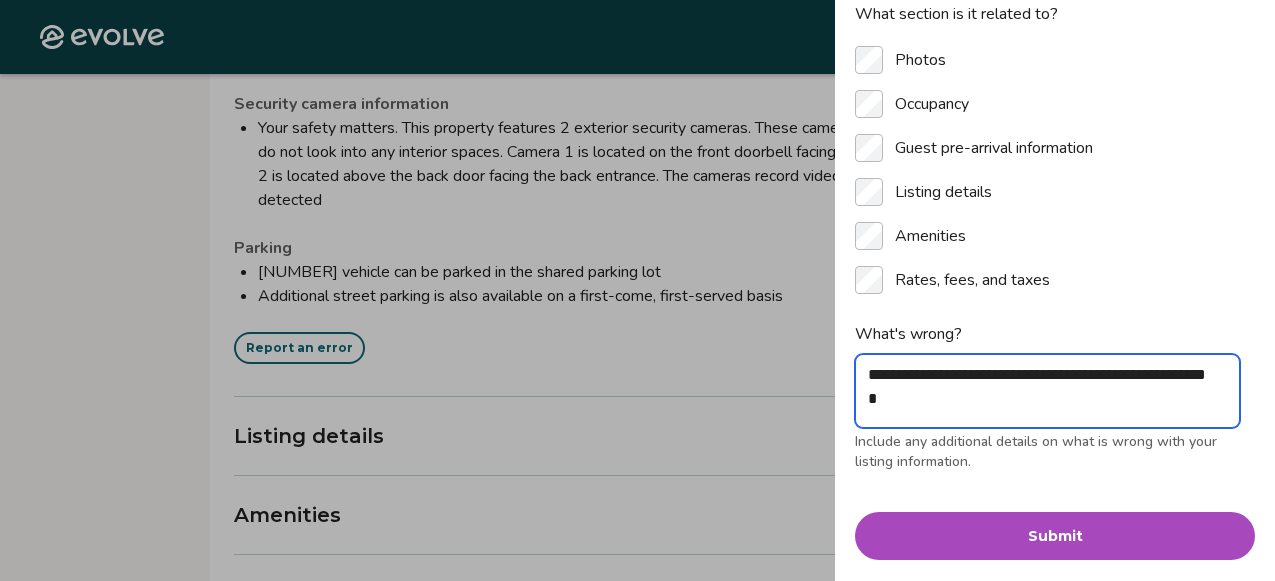 type on "**********" 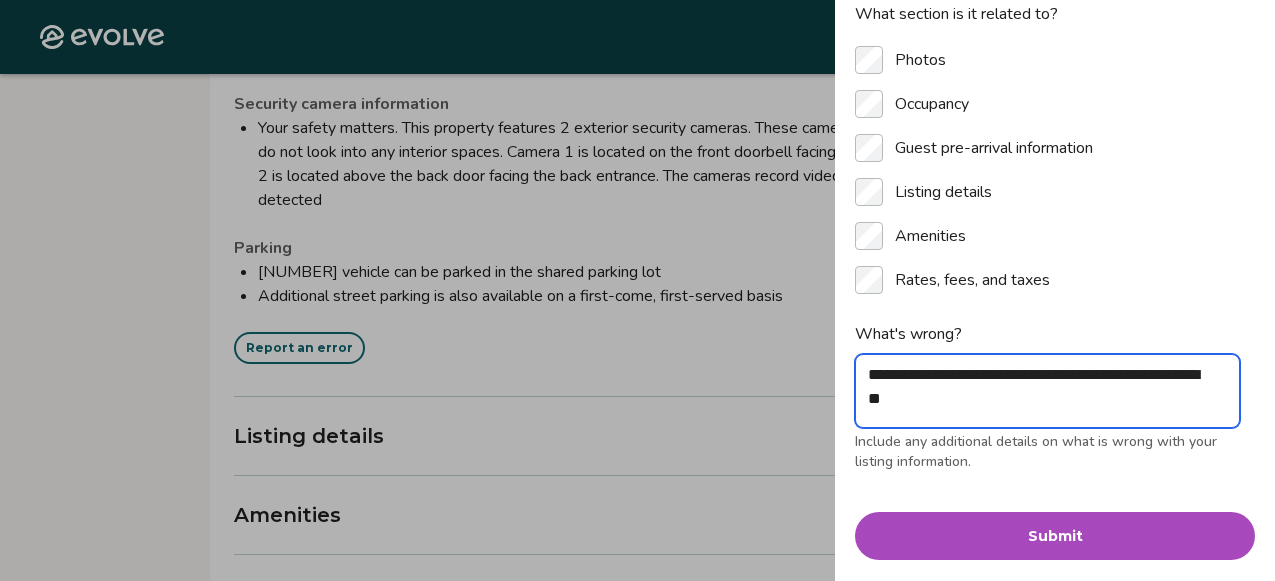 type on "**********" 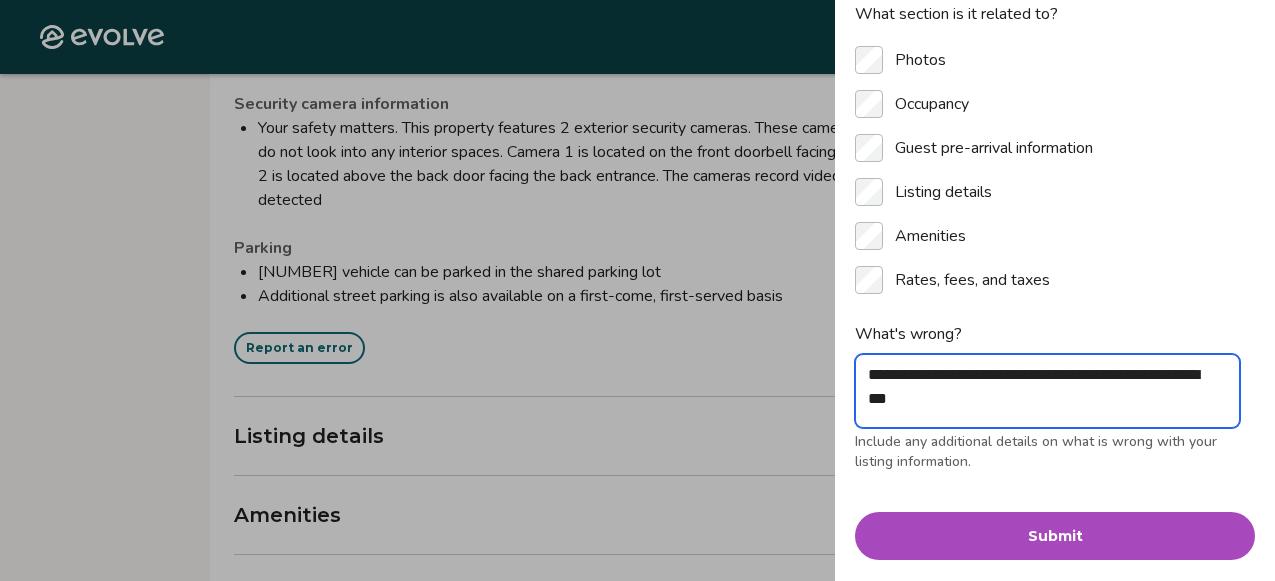 type on "*" 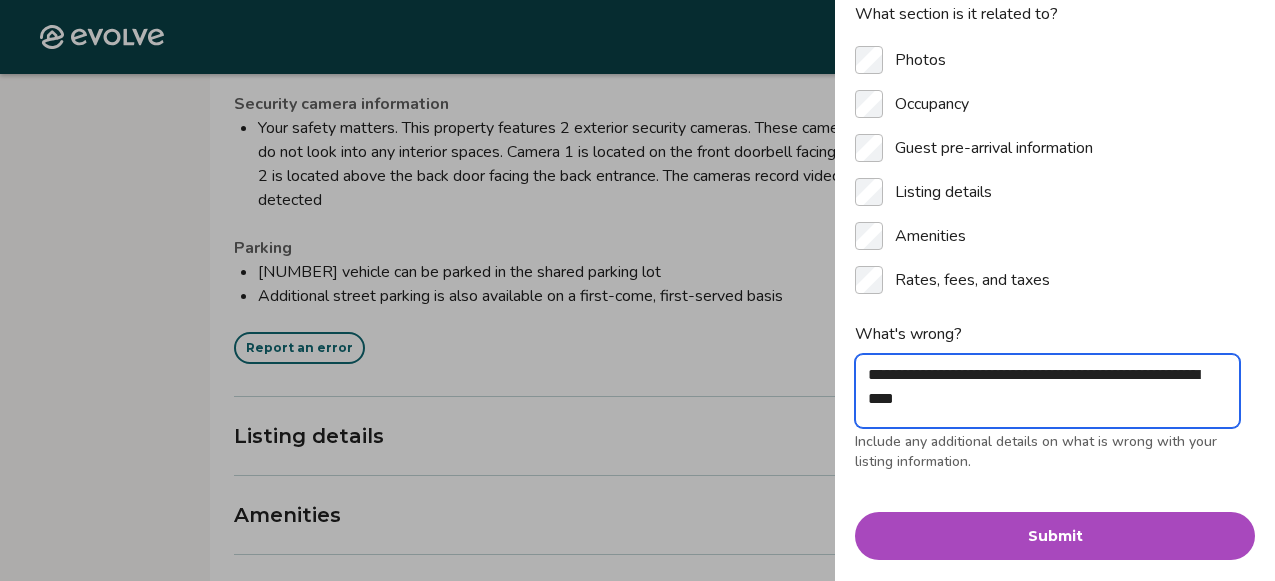 type on "**********" 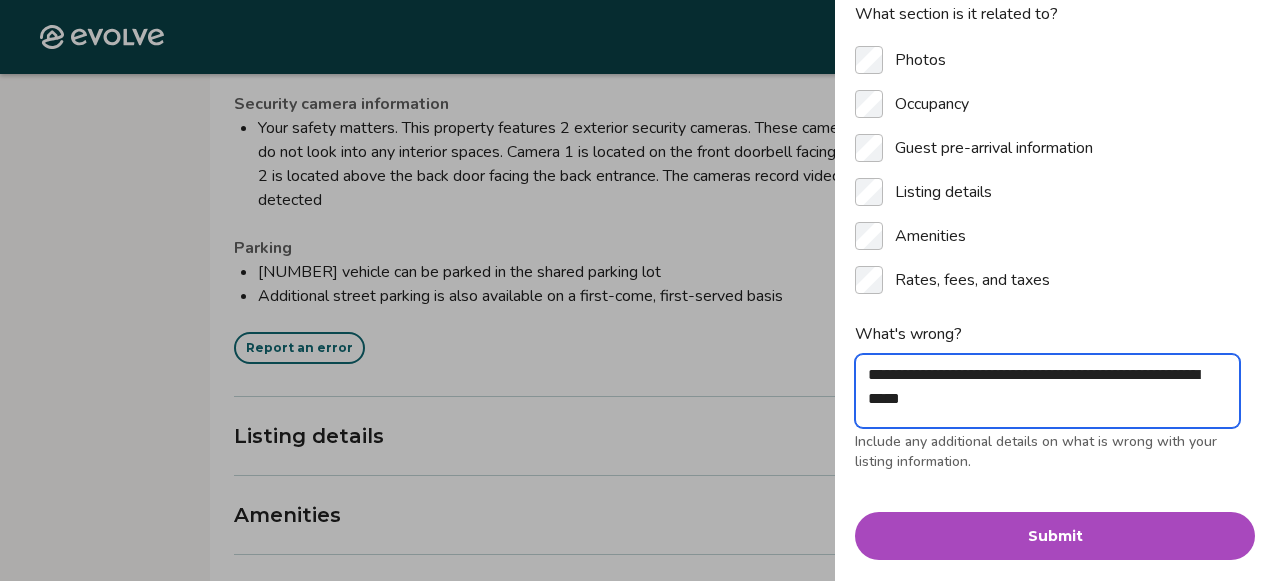 type on "**********" 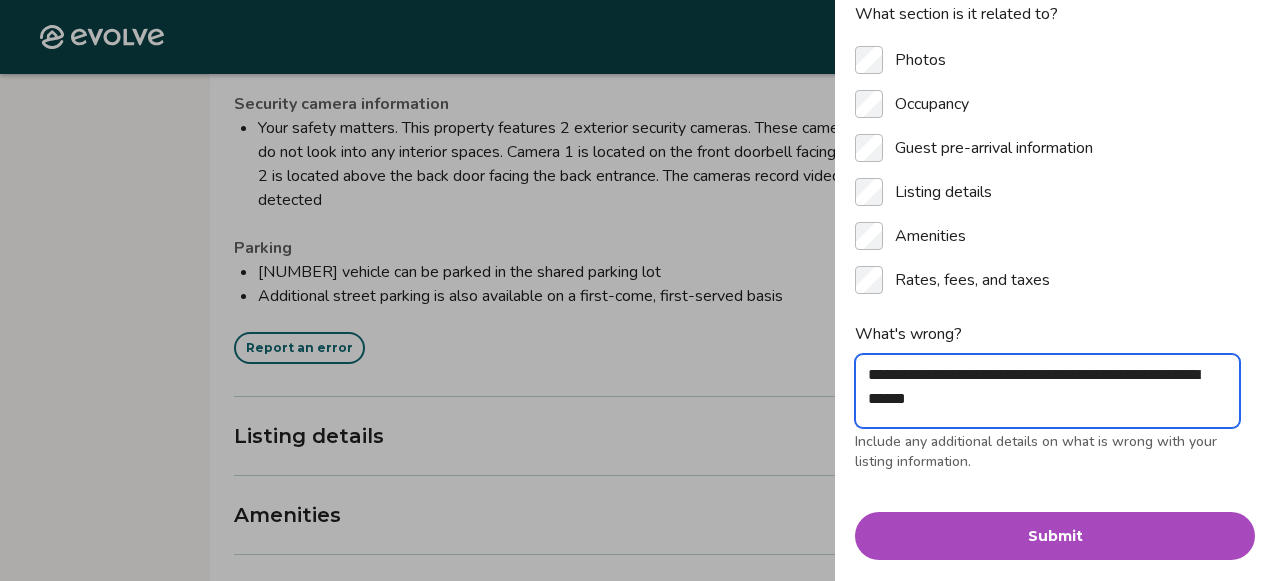 type on "**********" 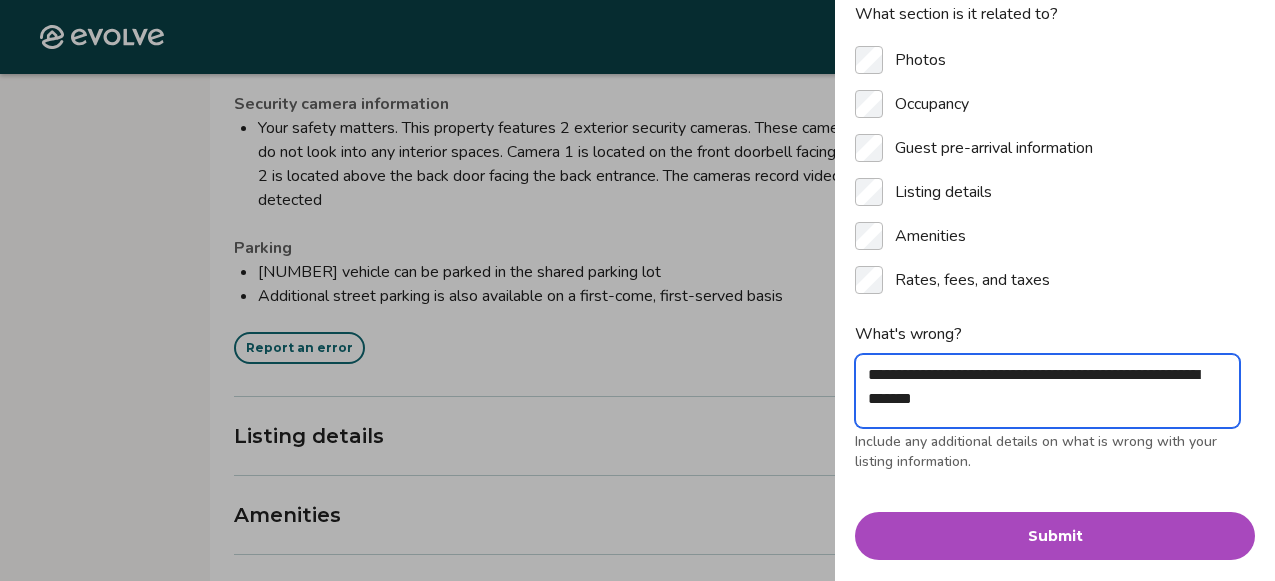 type on "**********" 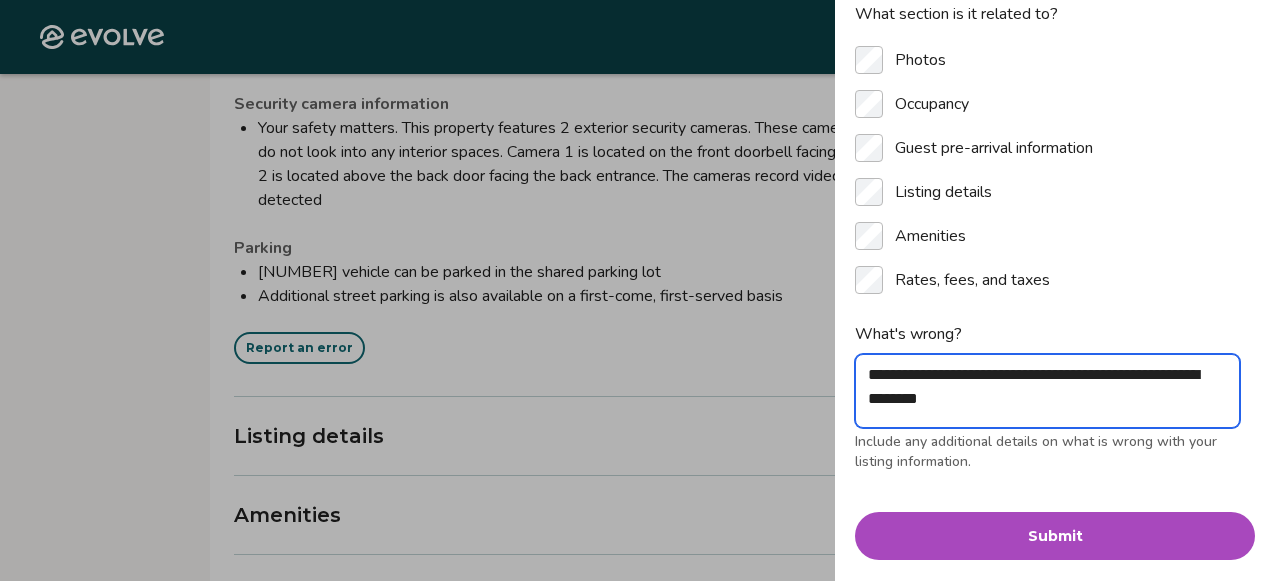 type on "**********" 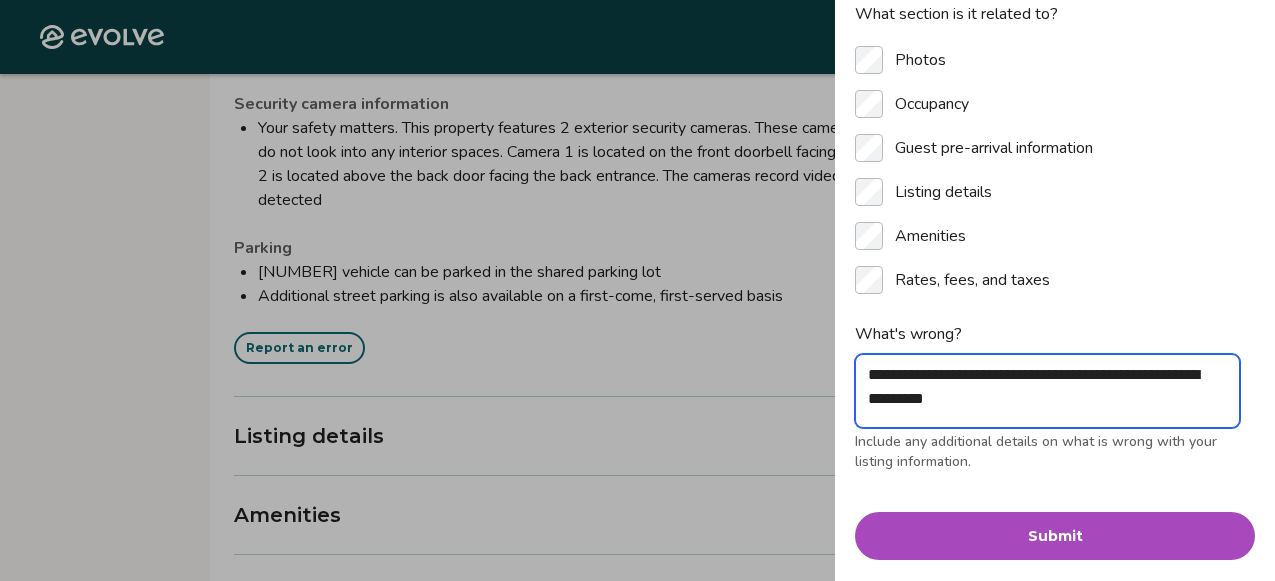 type on "**********" 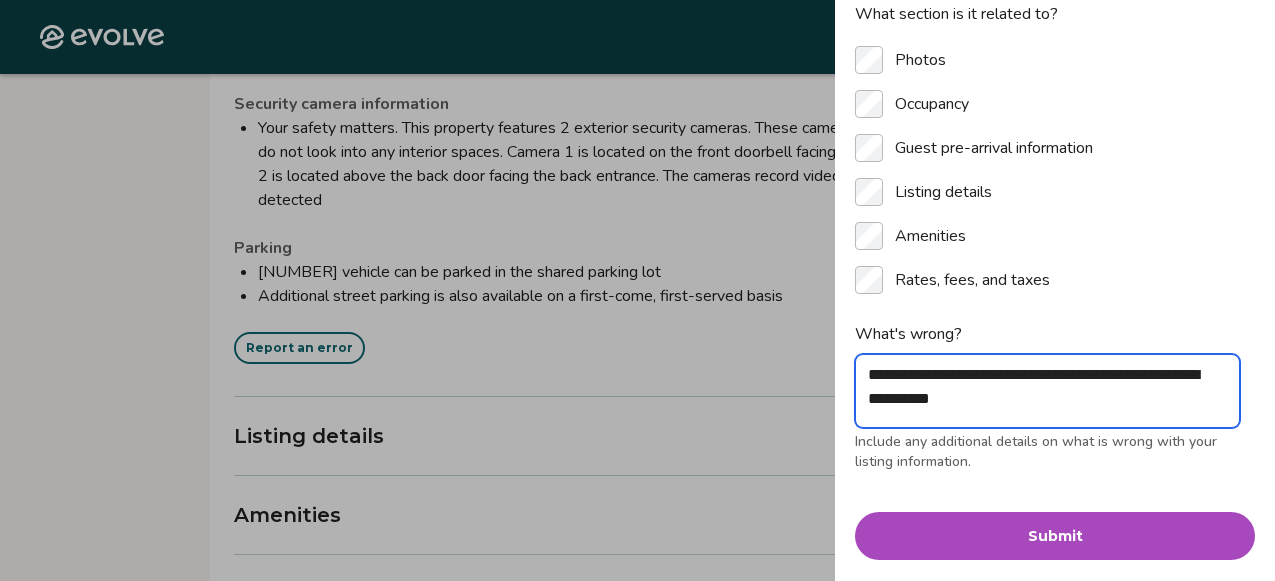 type on "**********" 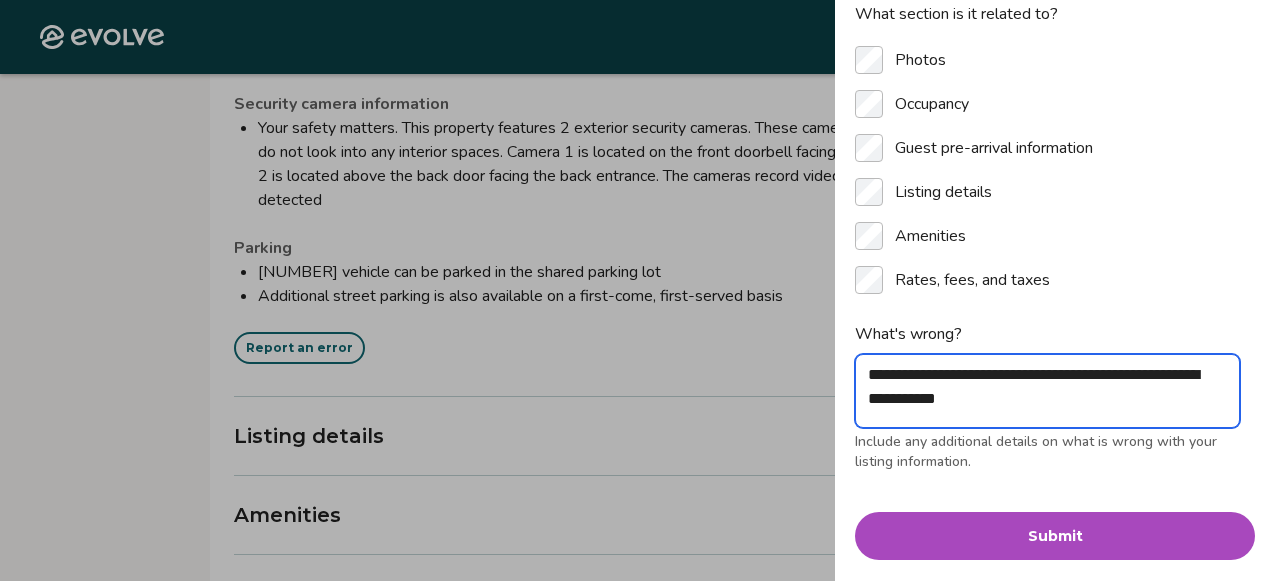 type on "**********" 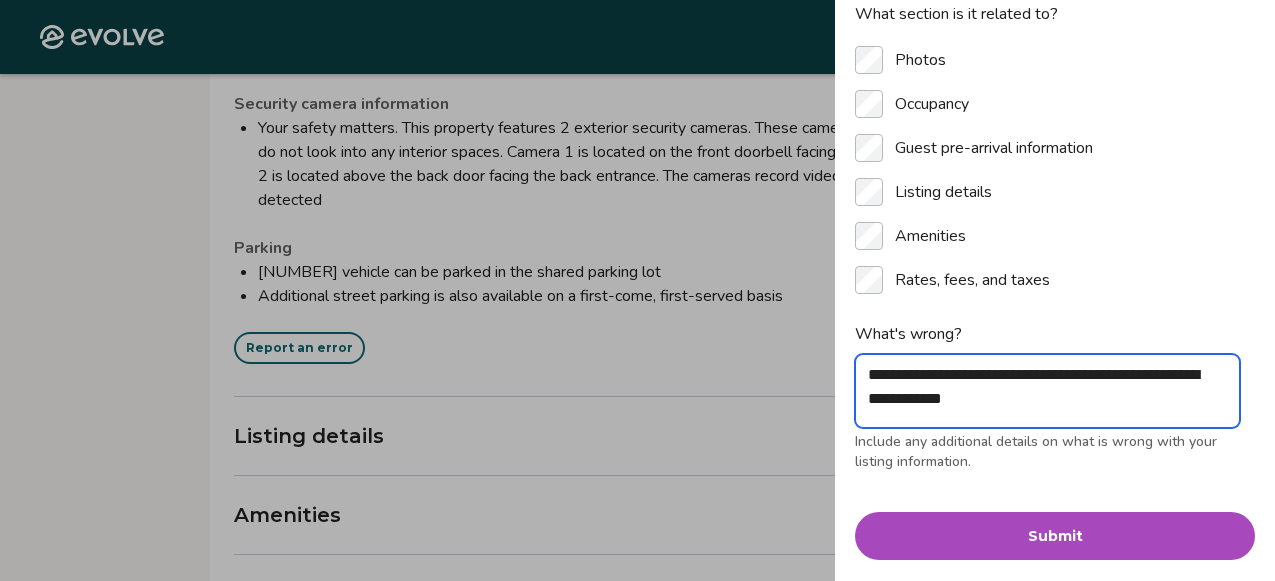 type on "**********" 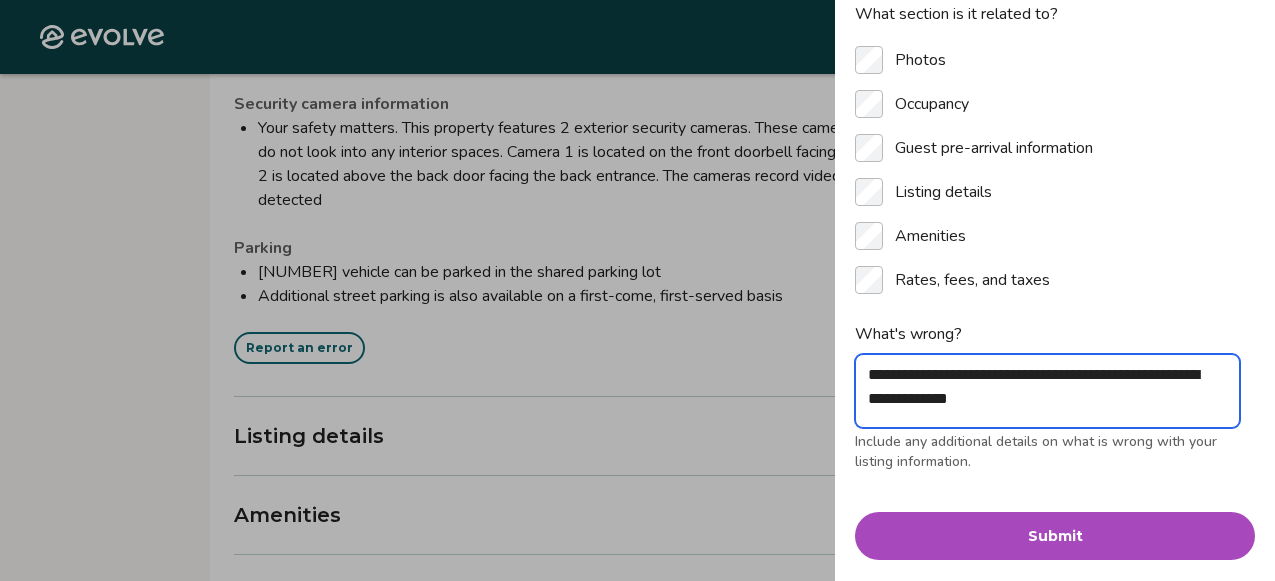 type on "**********" 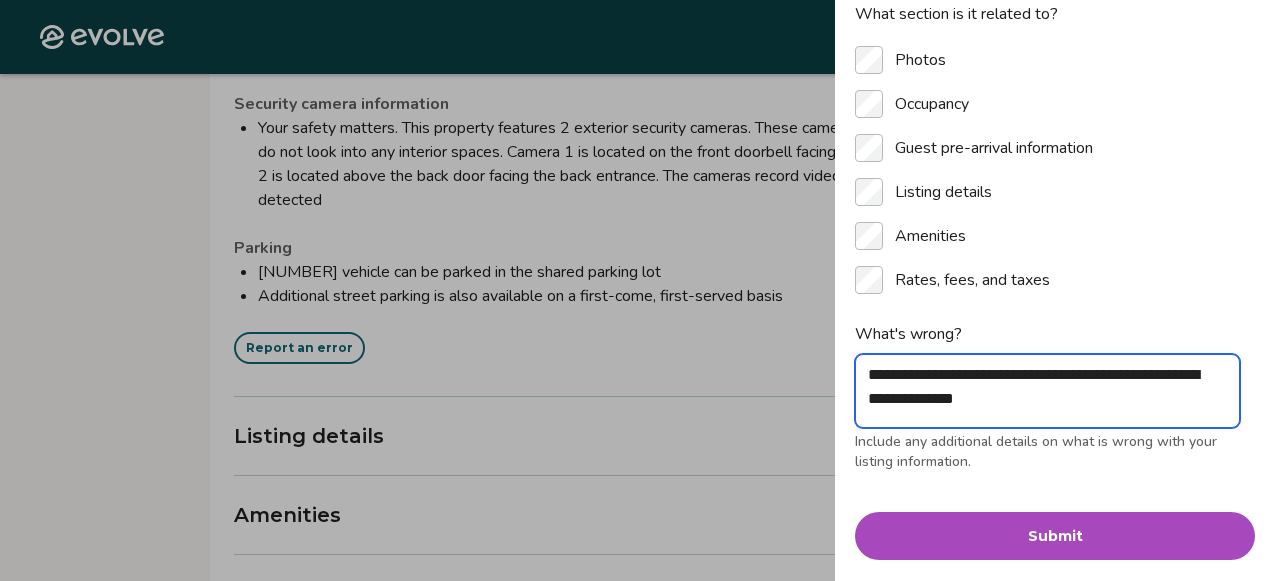 type on "**********" 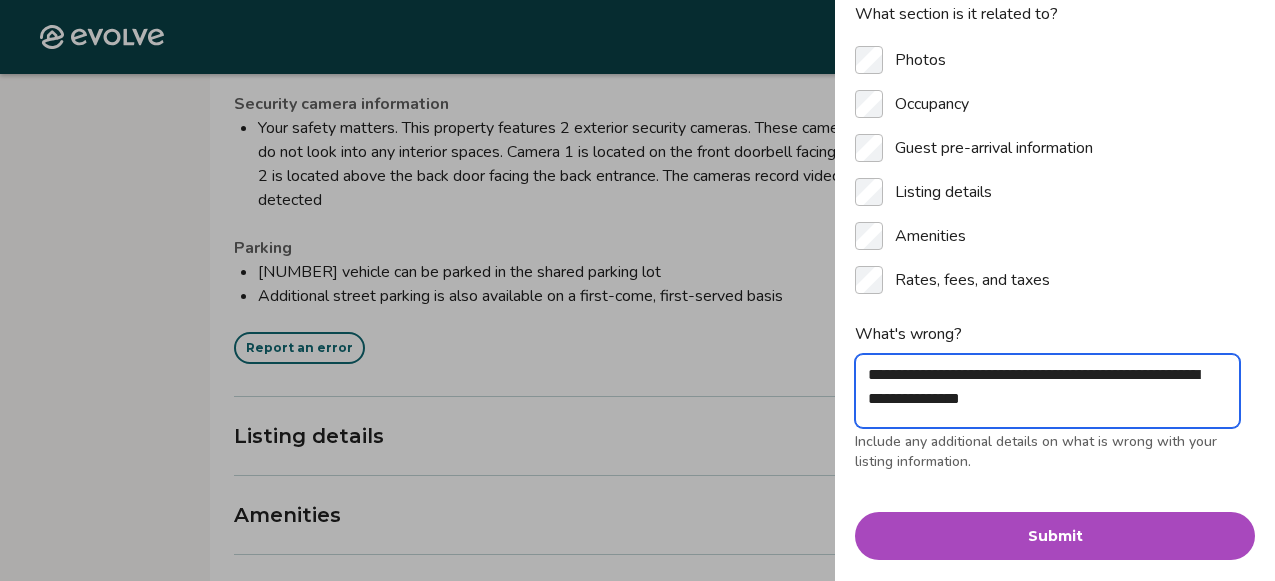 type on "**********" 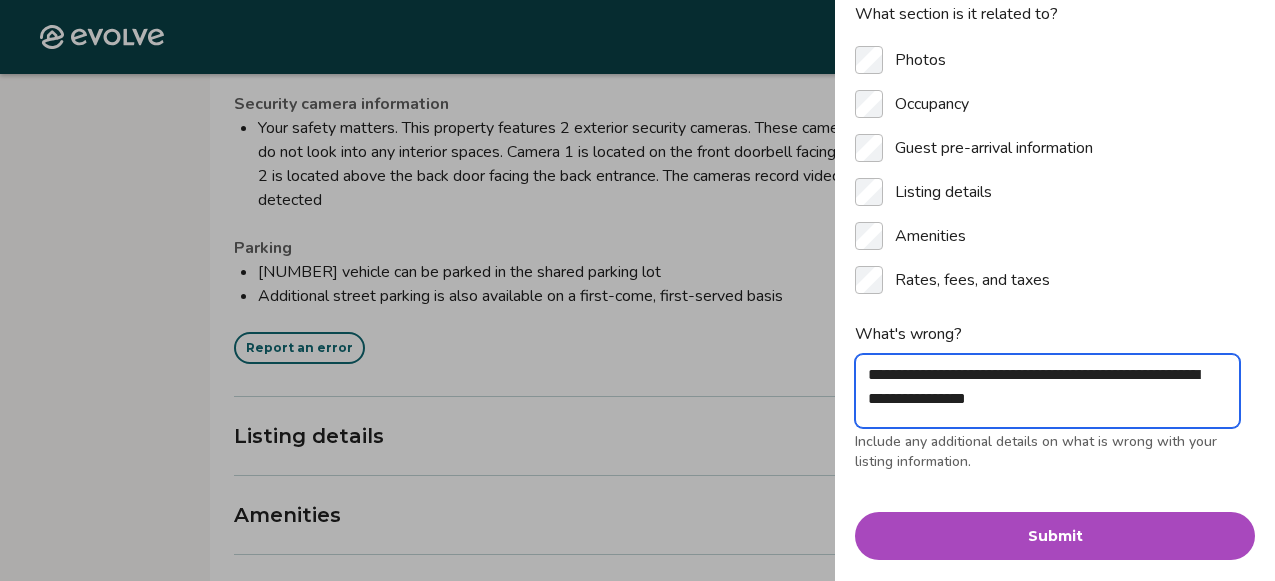 type on "**********" 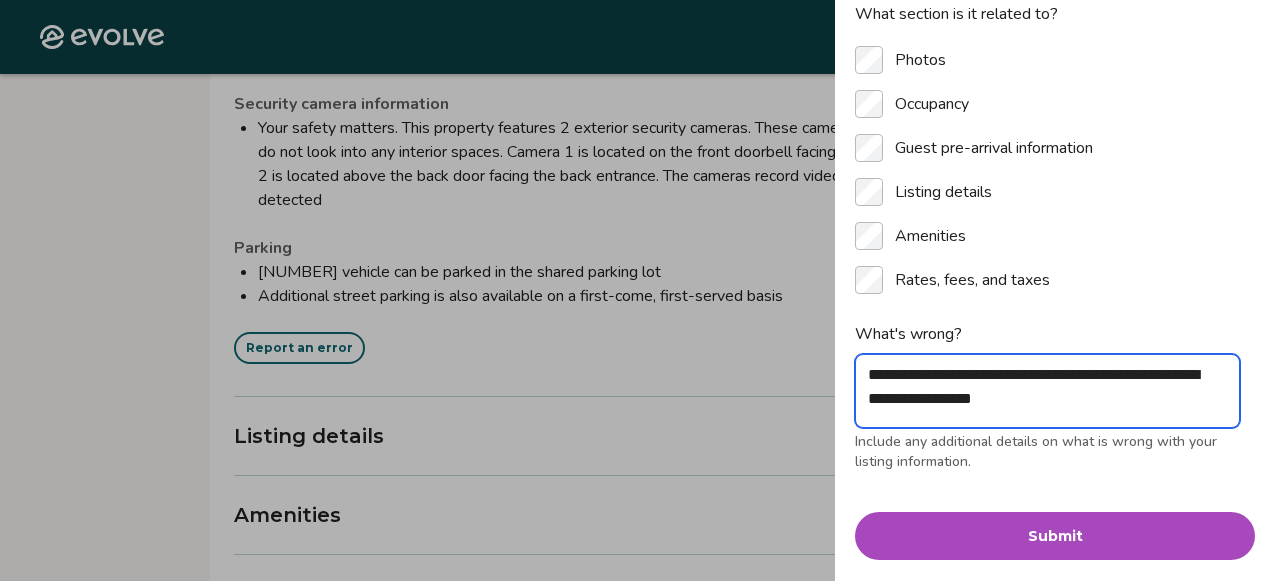 type on "**********" 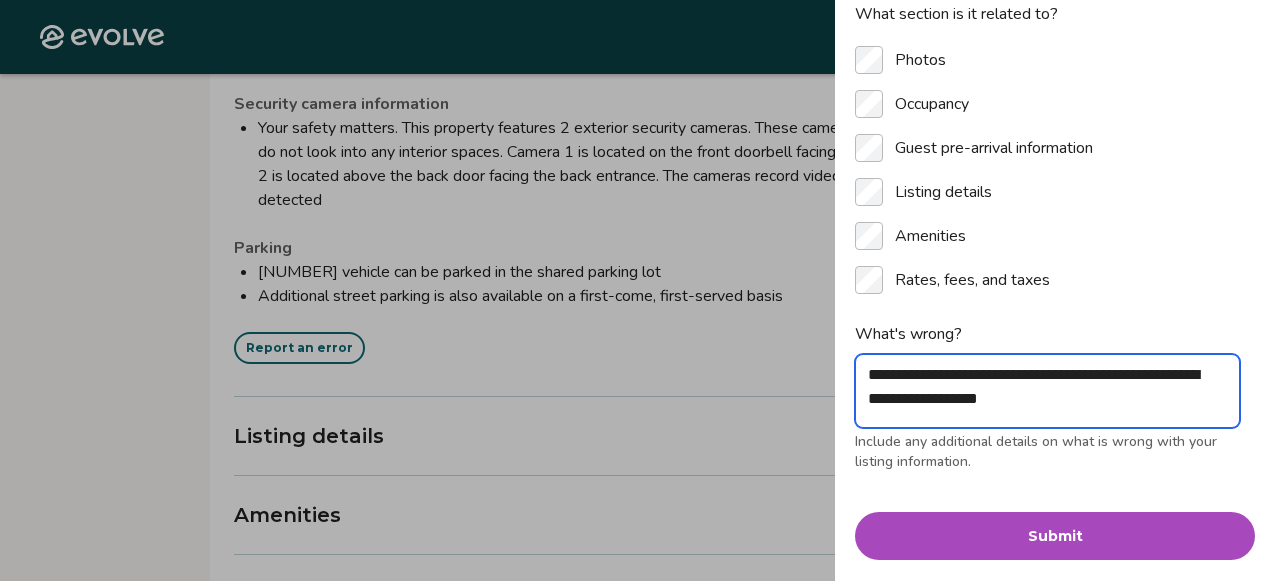 type on "**********" 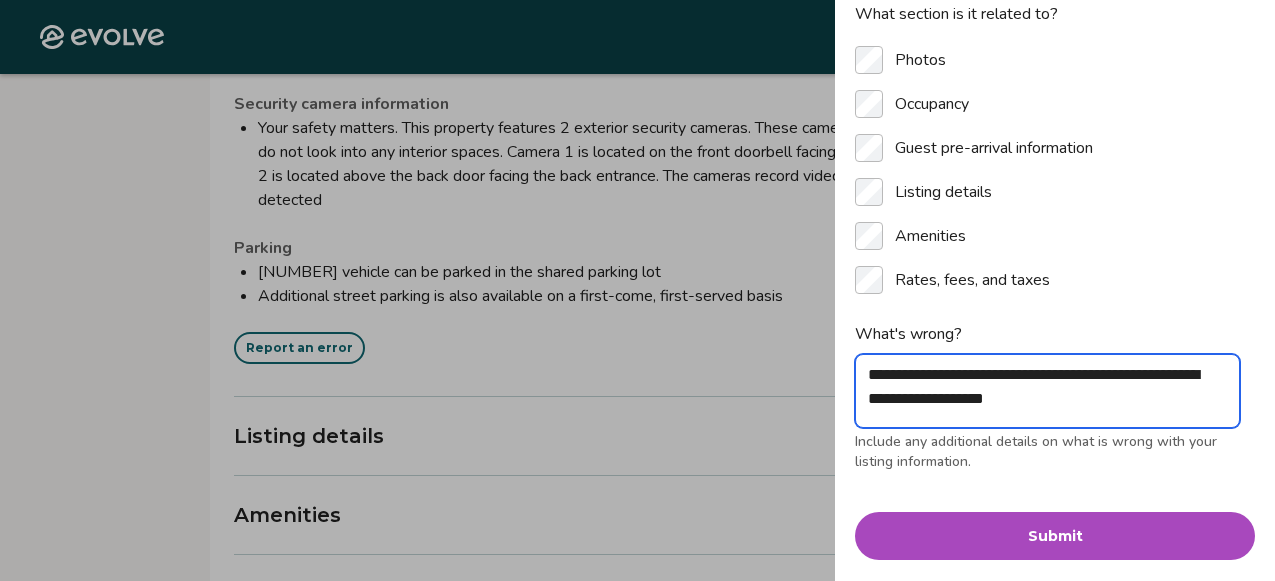 type on "**********" 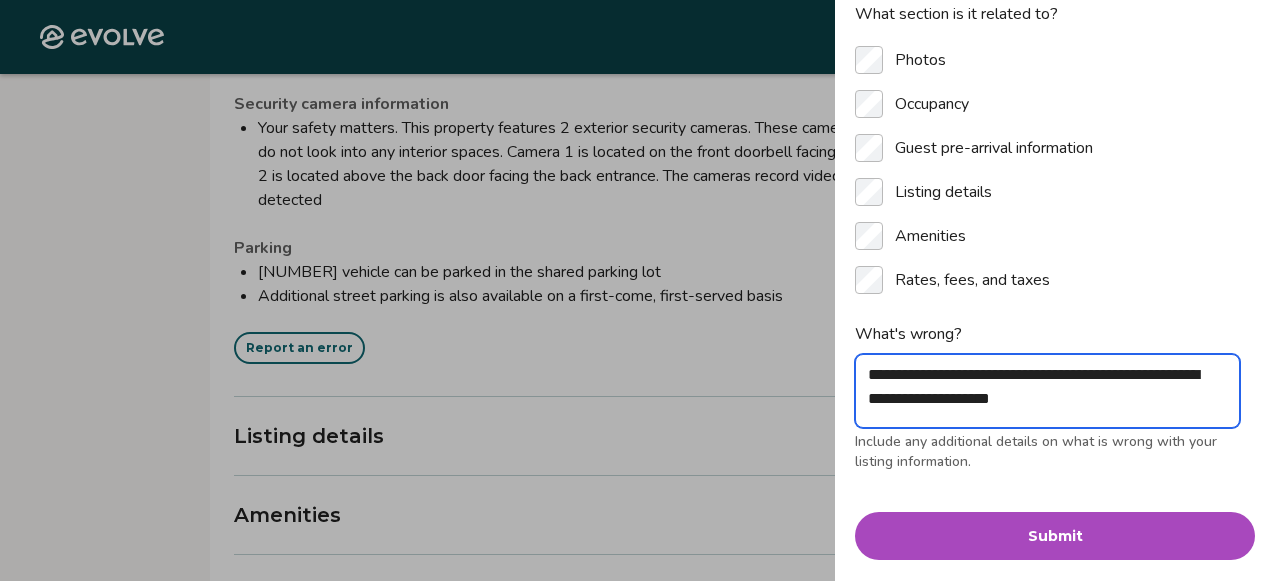 type on "**********" 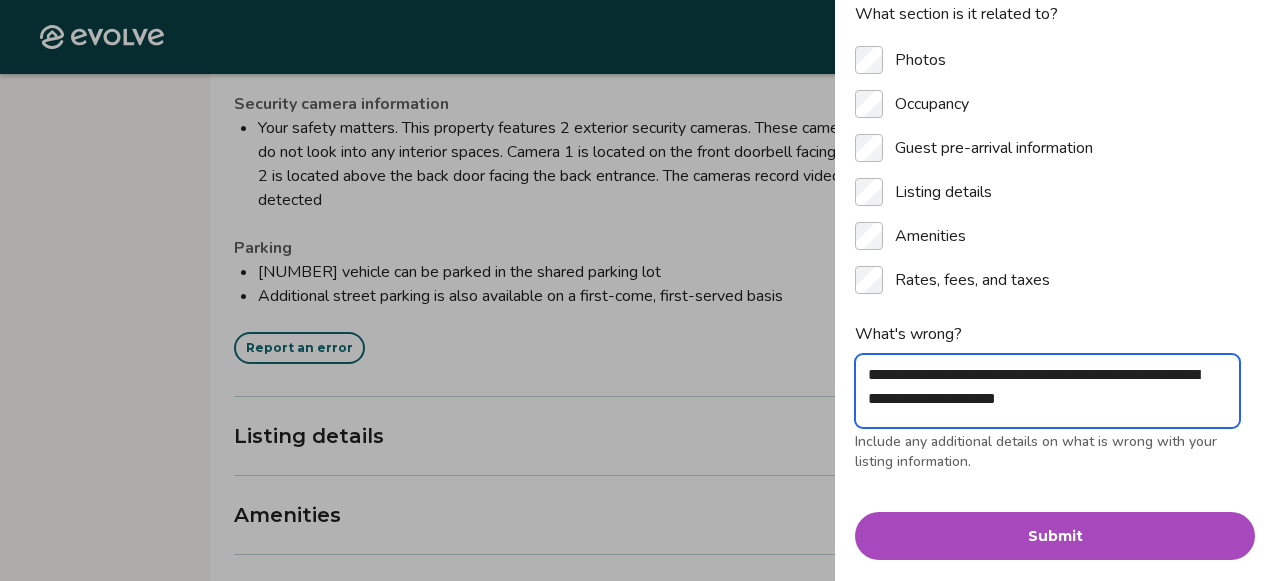 type on "**********" 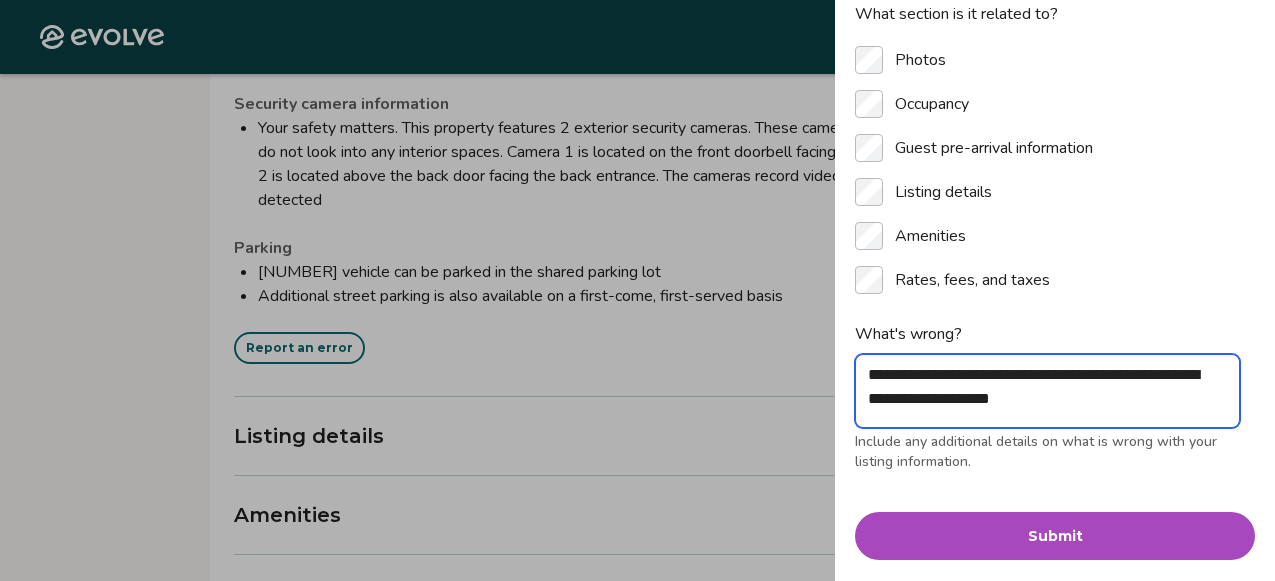 type on "**********" 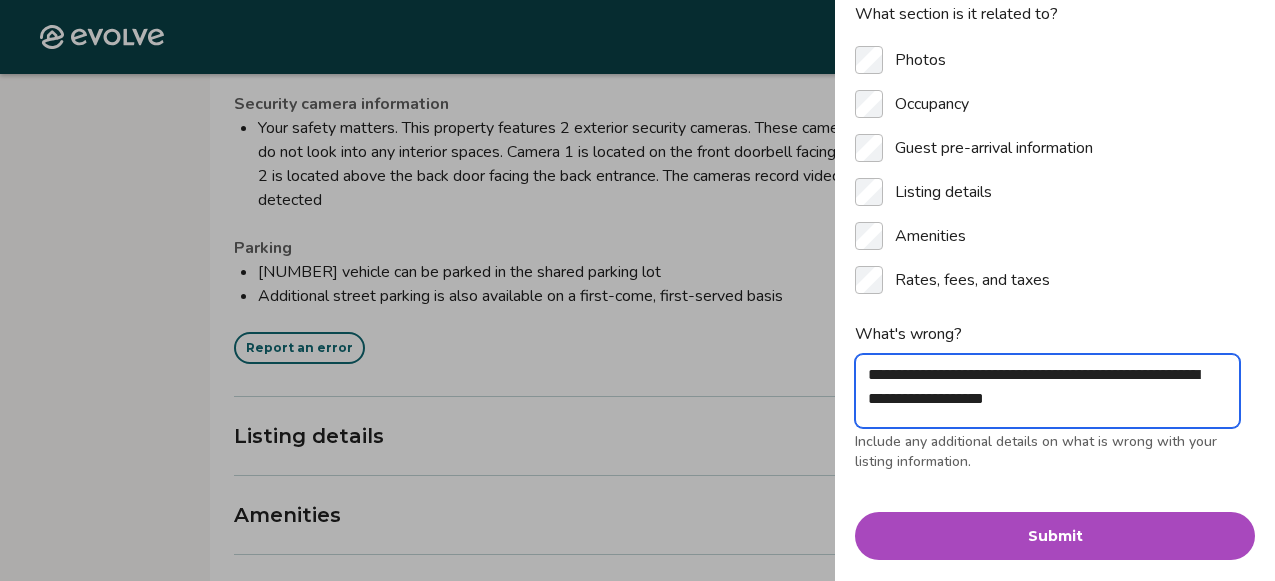 type on "**********" 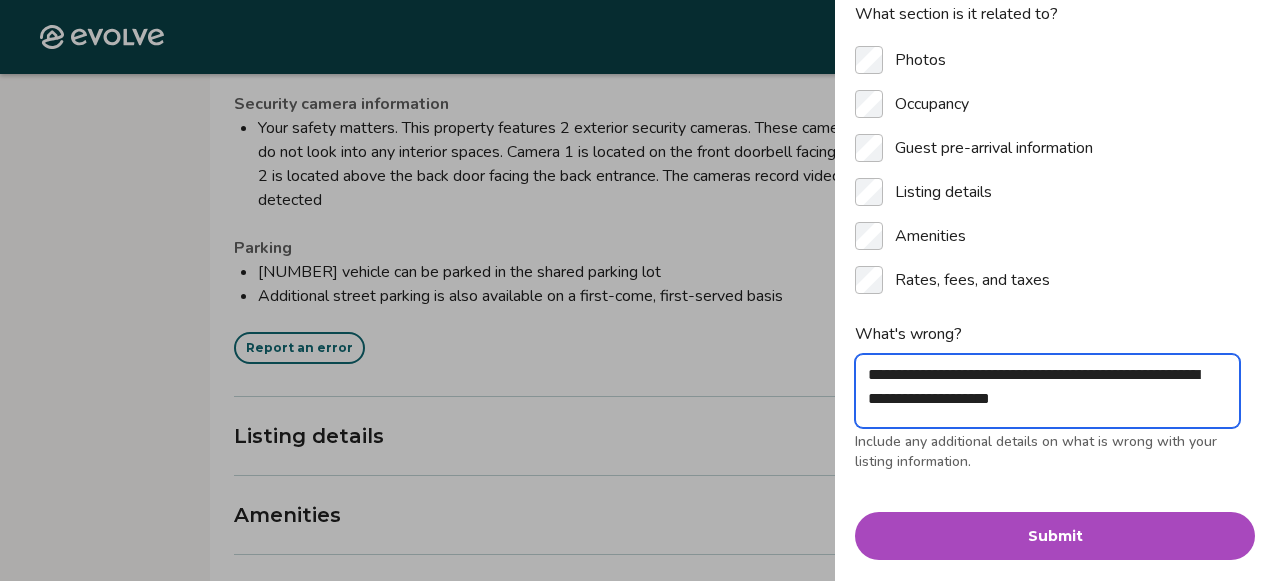 type on "**********" 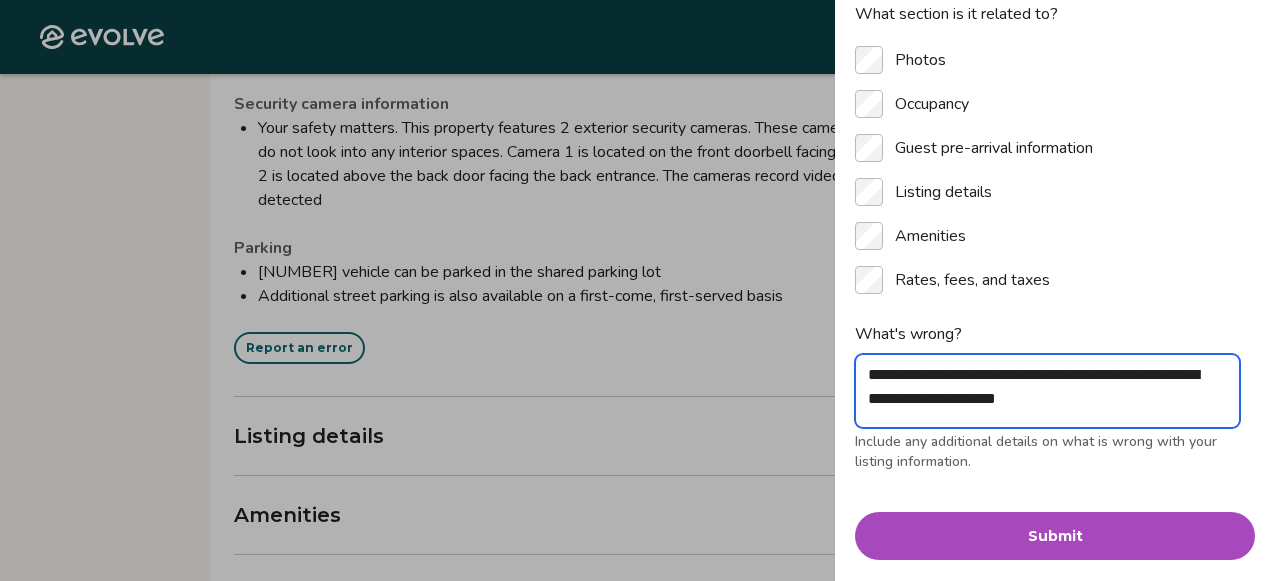 type on "**********" 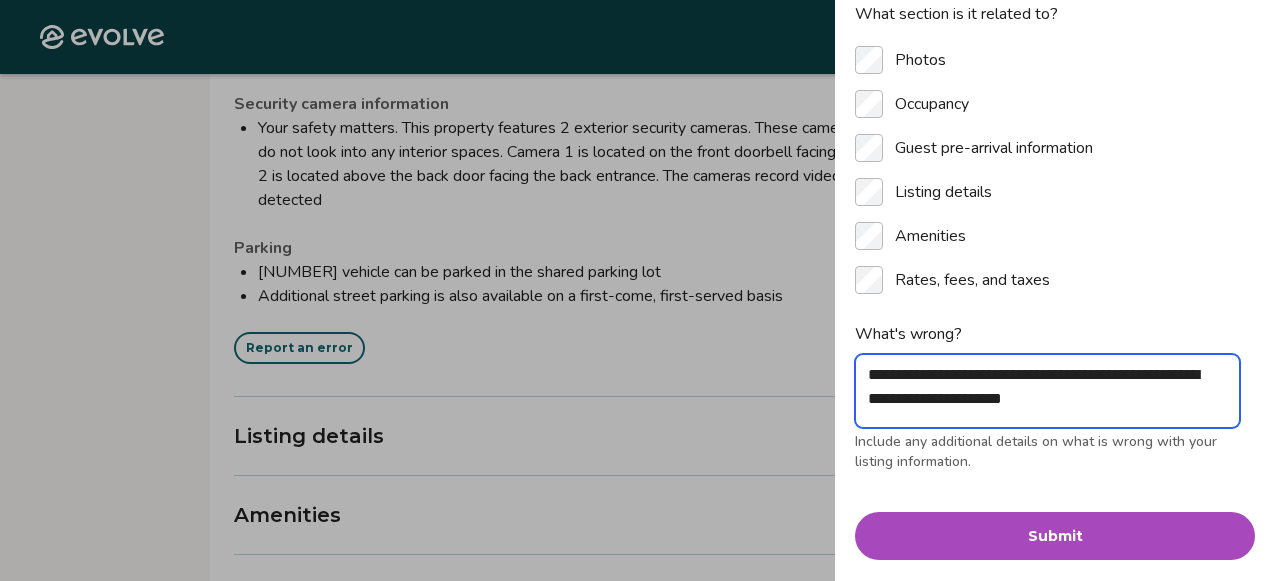 type on "**********" 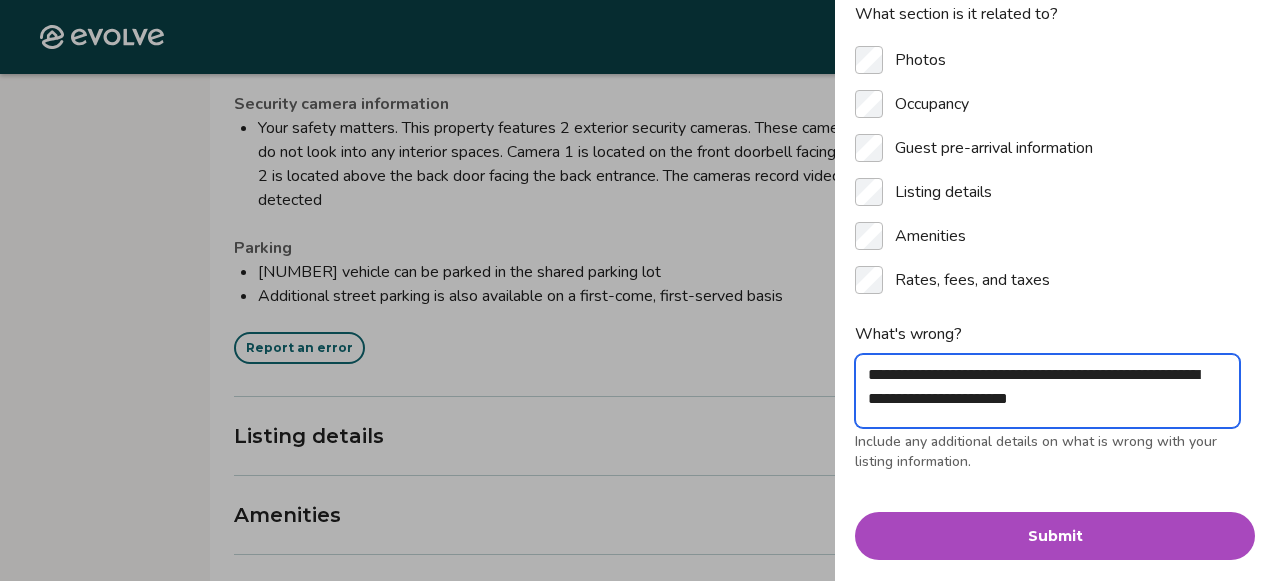 type on "**********" 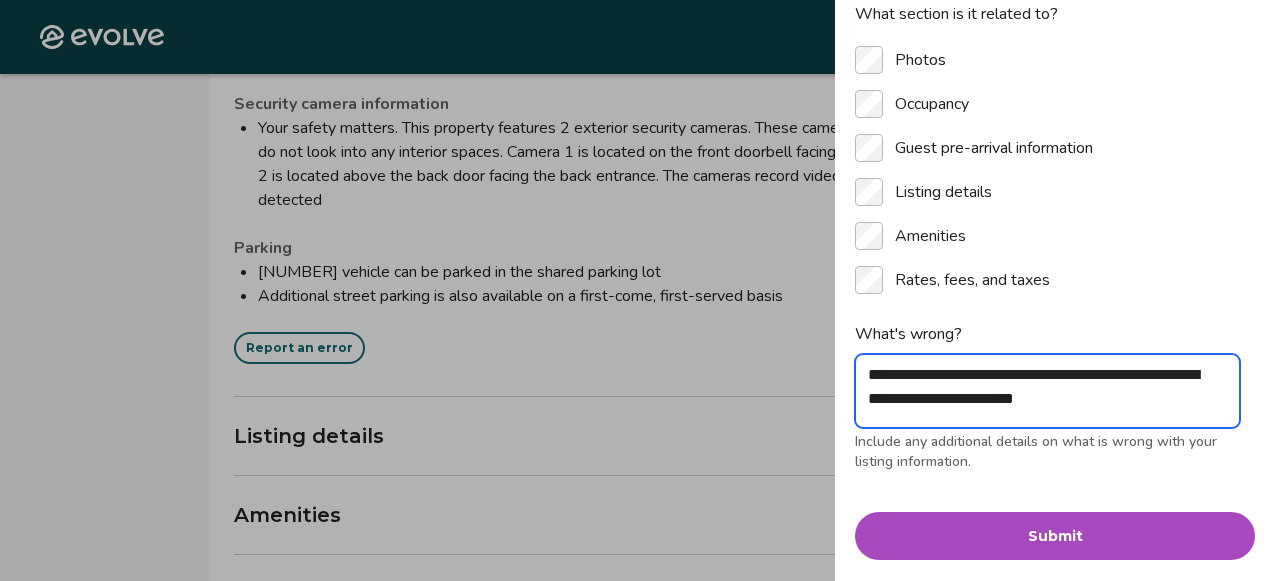 type on "**********" 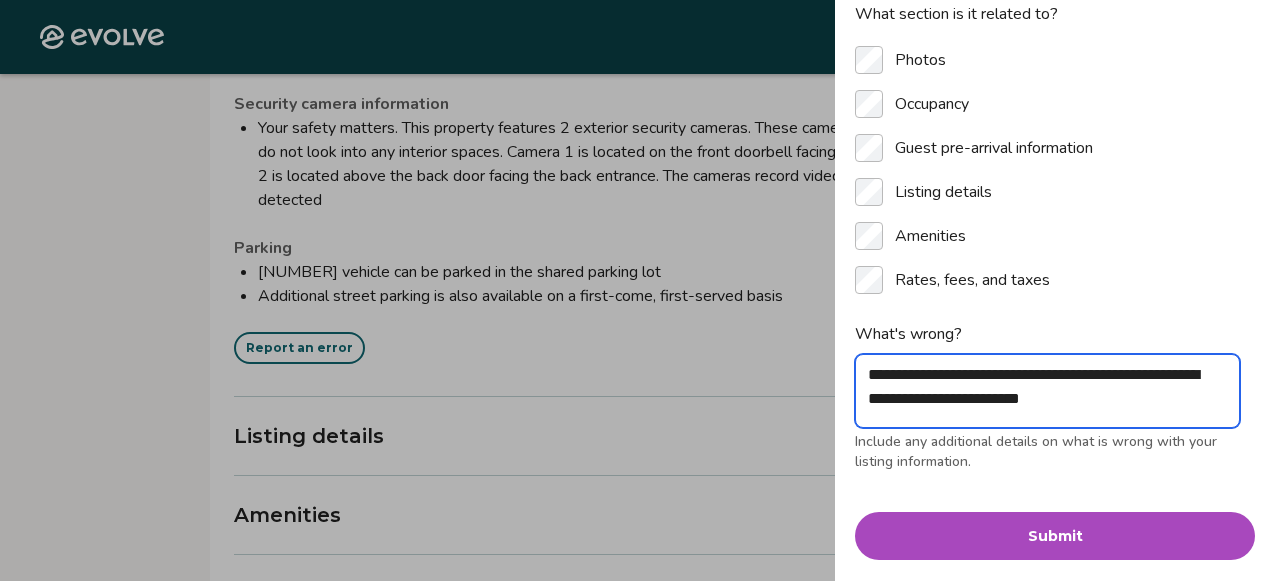 type on "**********" 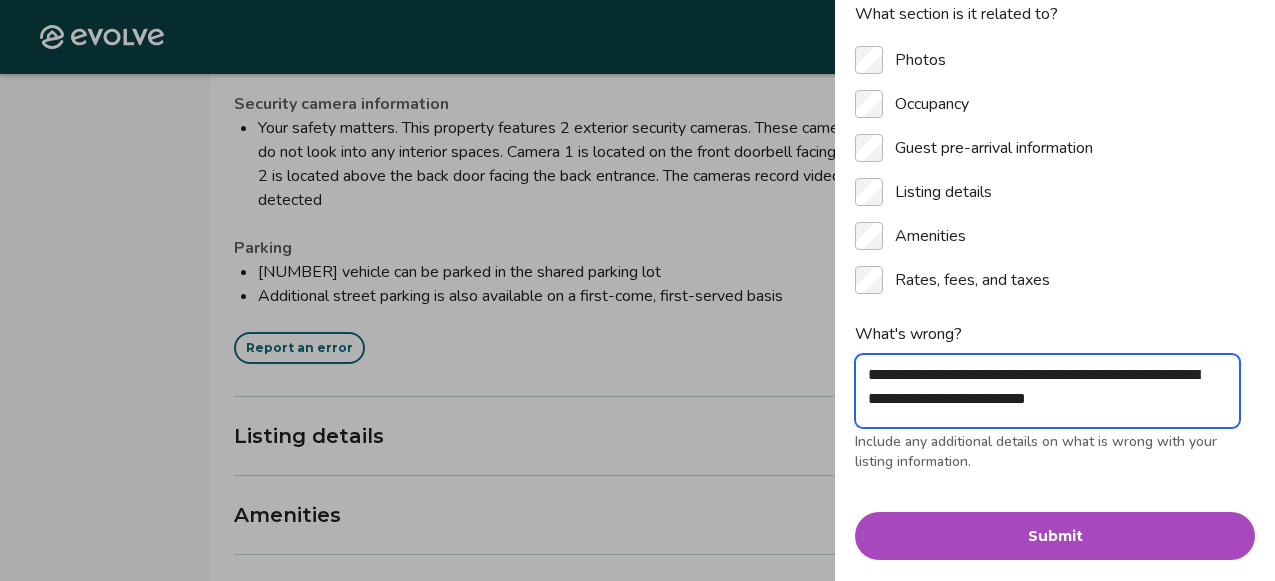 type on "**********" 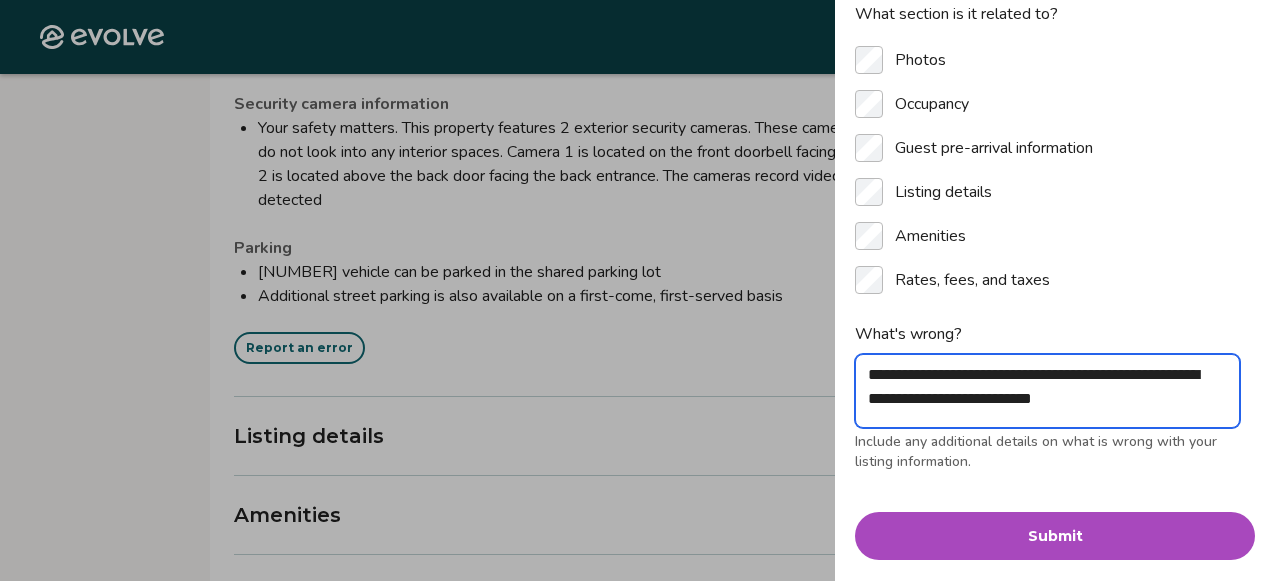 type on "**********" 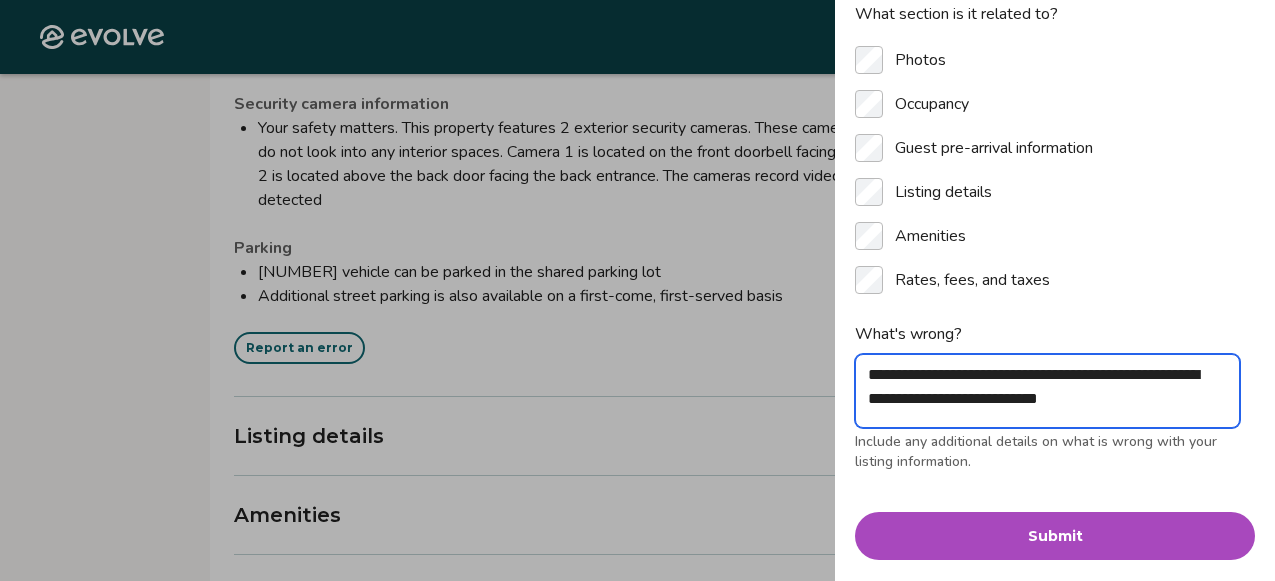 type on "**********" 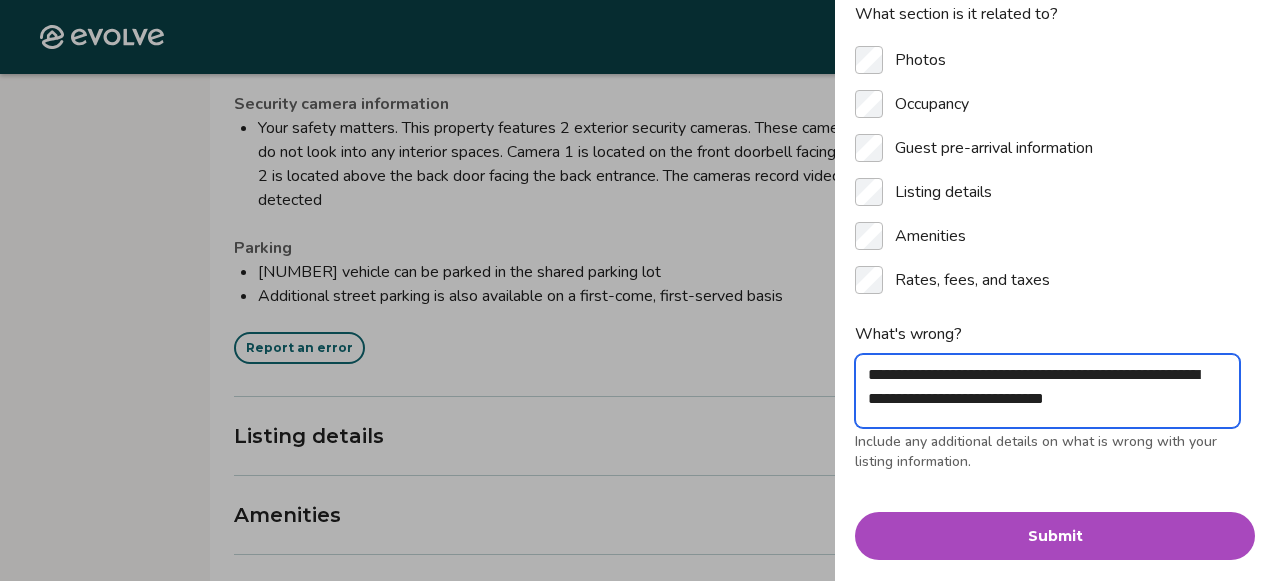 type on "*" 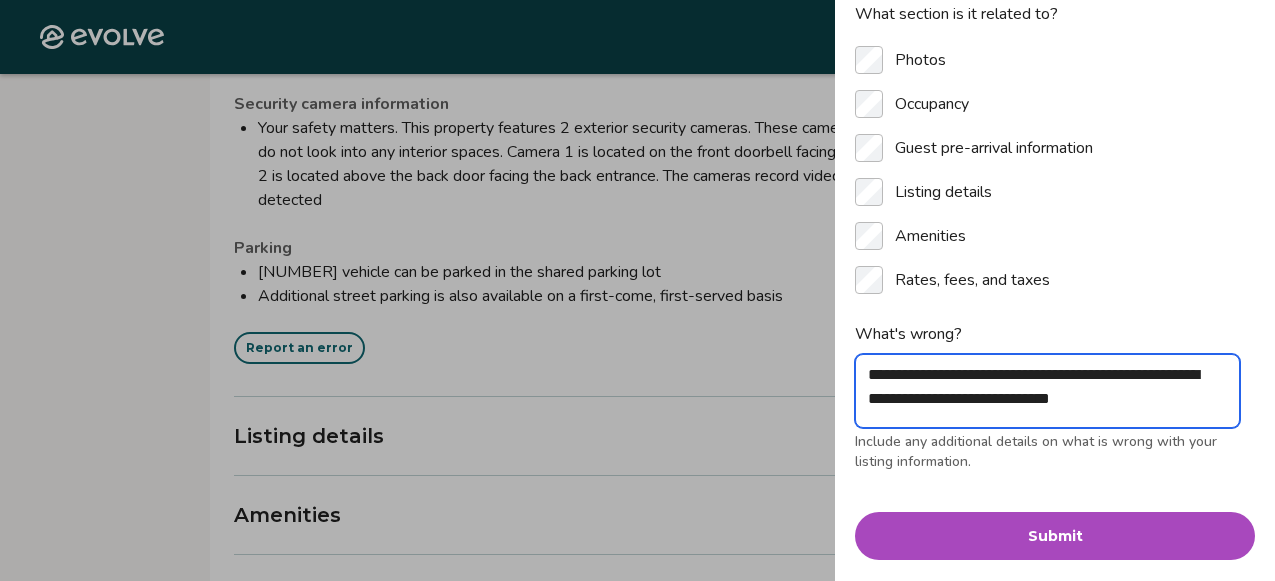 type on "**********" 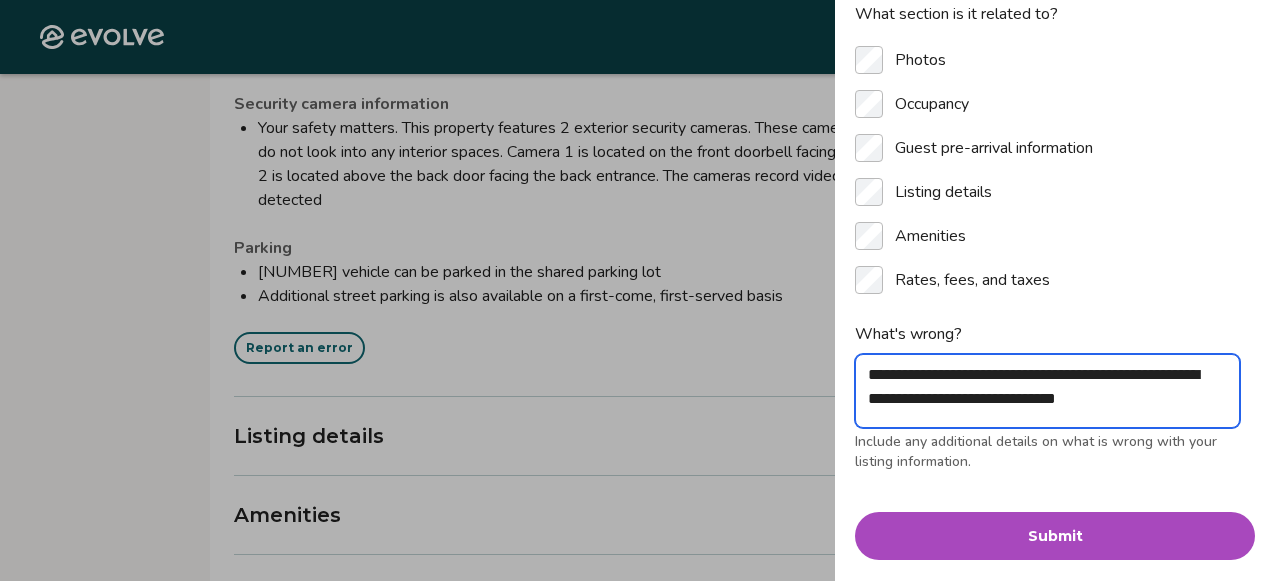 type on "**********" 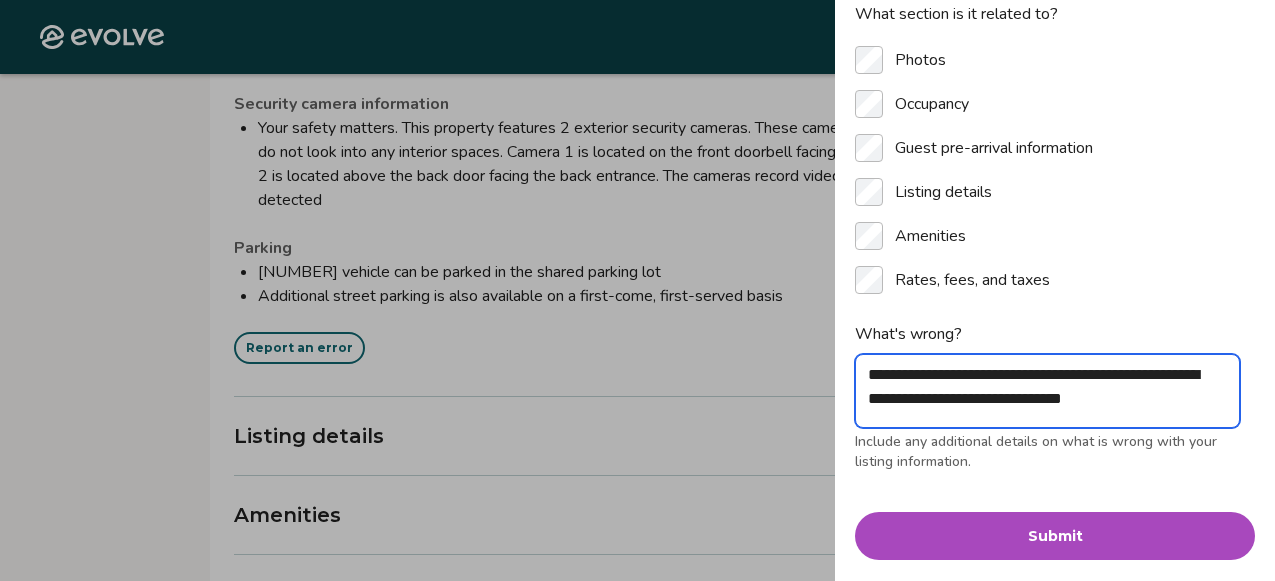 type on "**********" 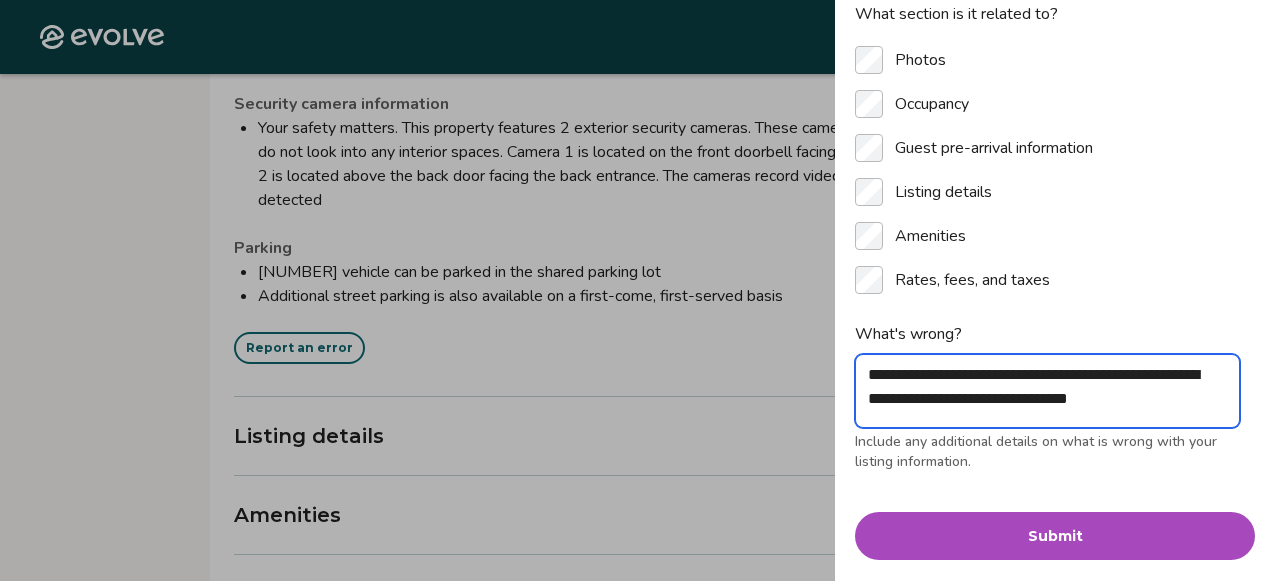 type on "**********" 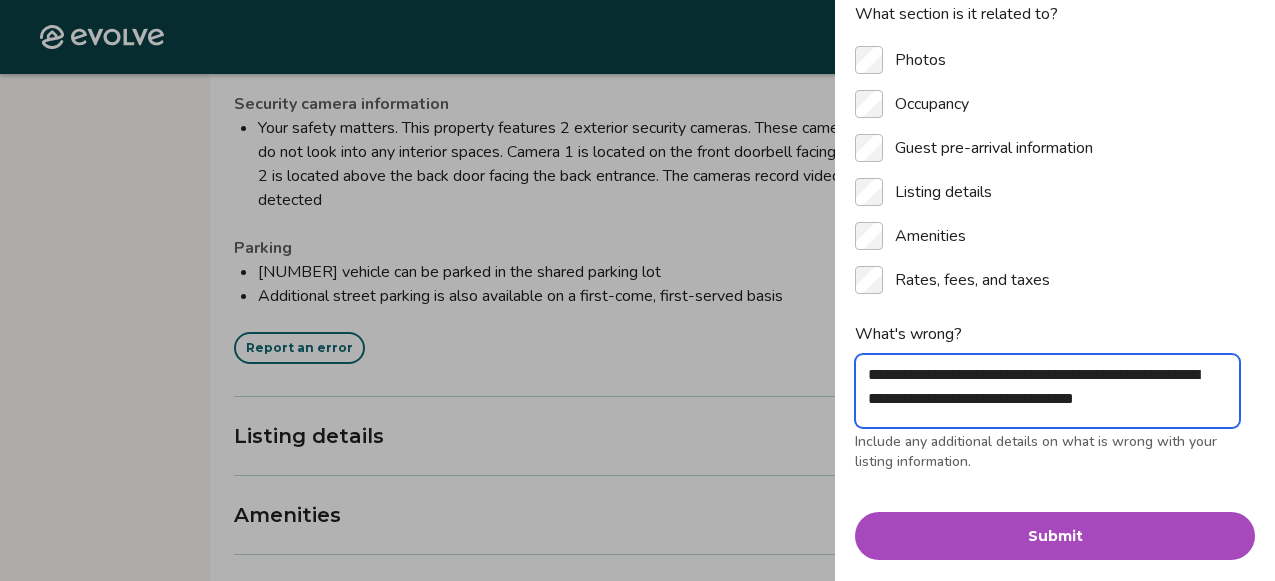 type on "**********" 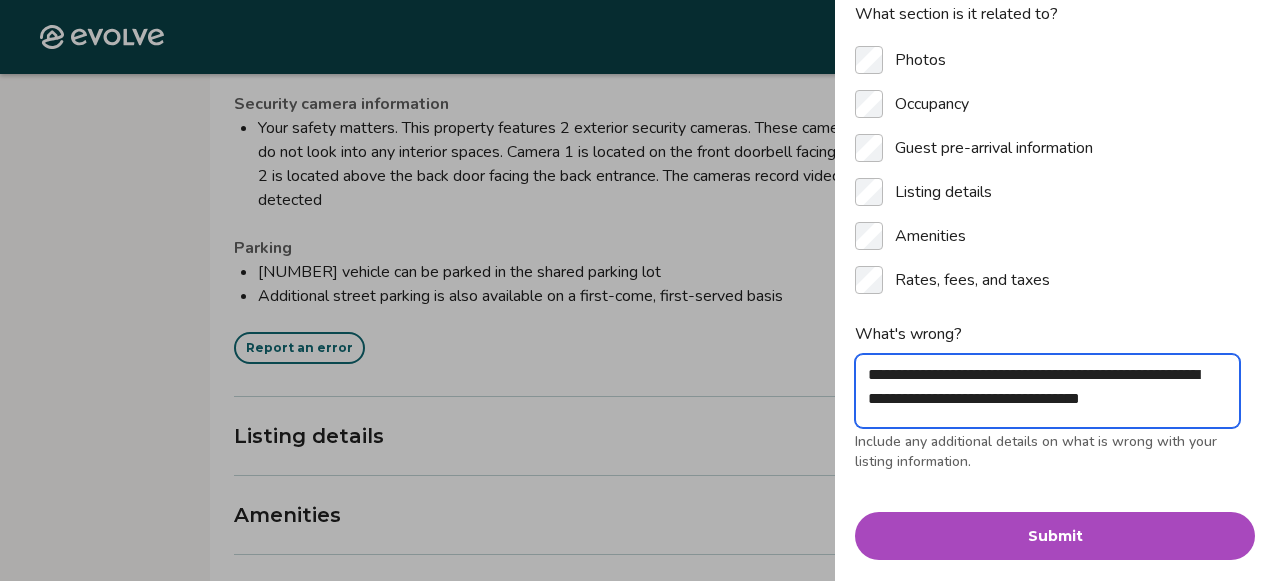 type on "**********" 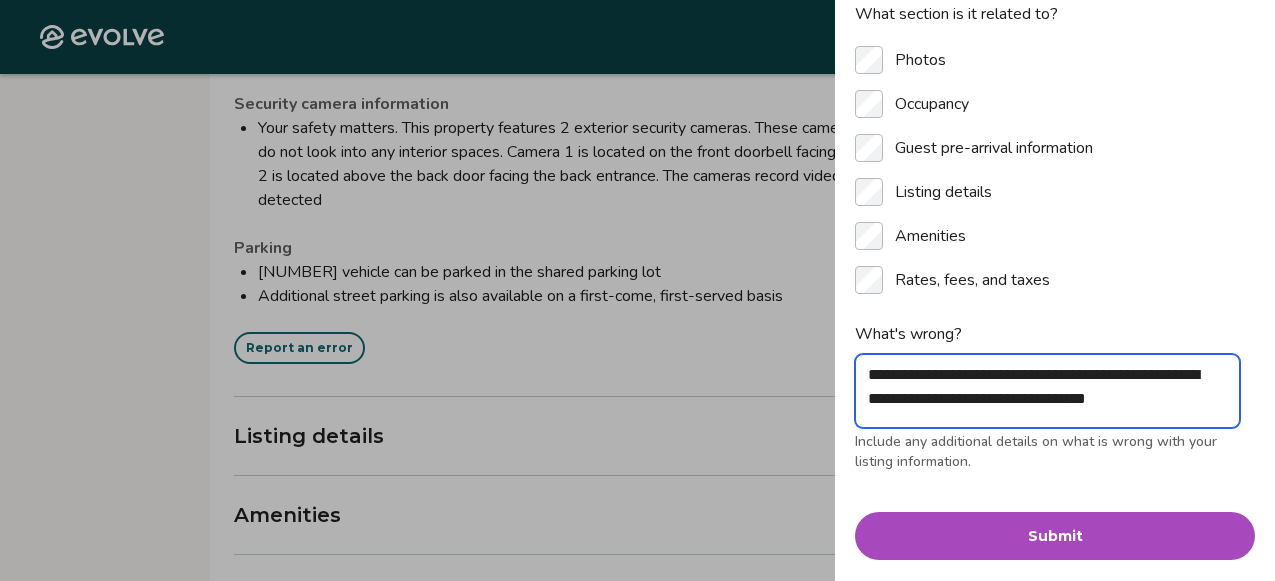 type on "*" 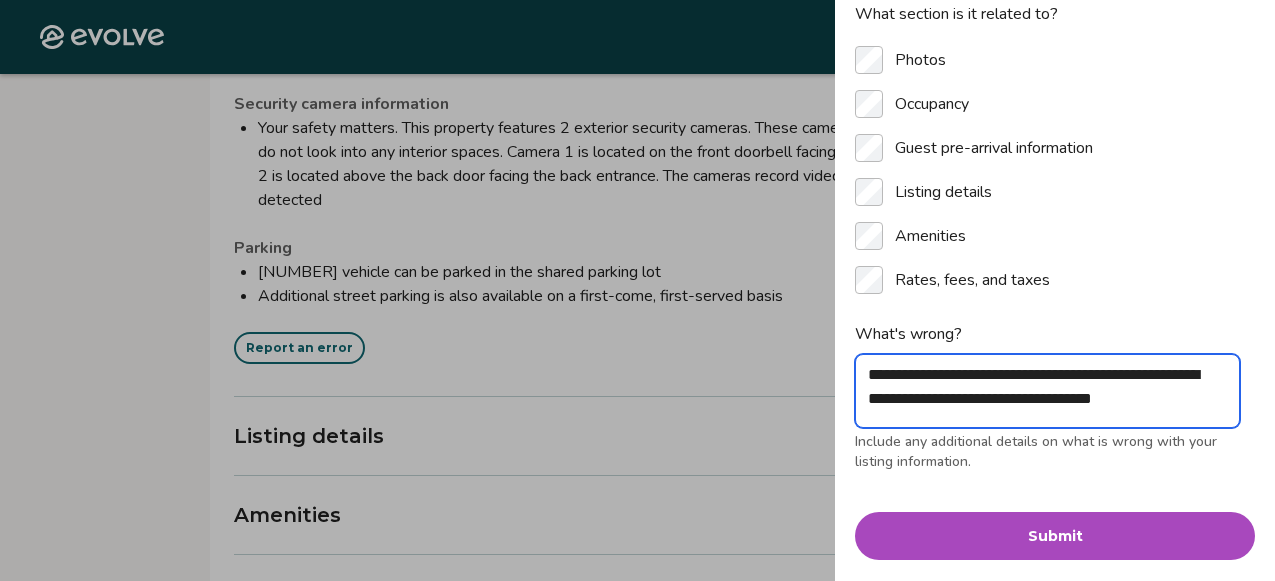 click on "**********" at bounding box center [1047, 391] 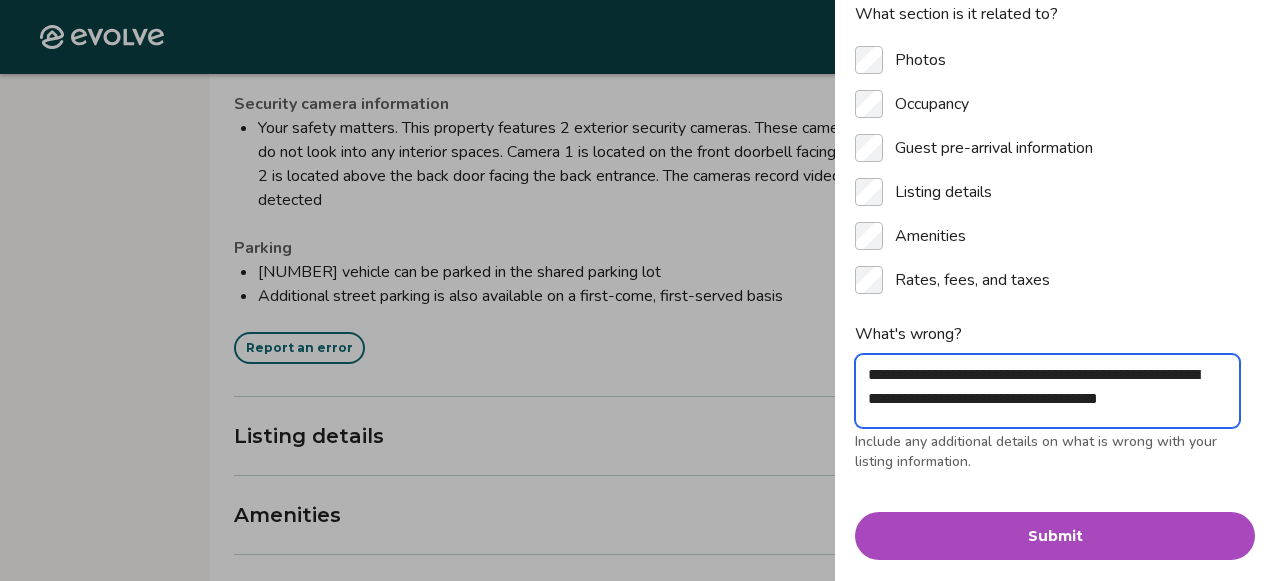type on "**********" 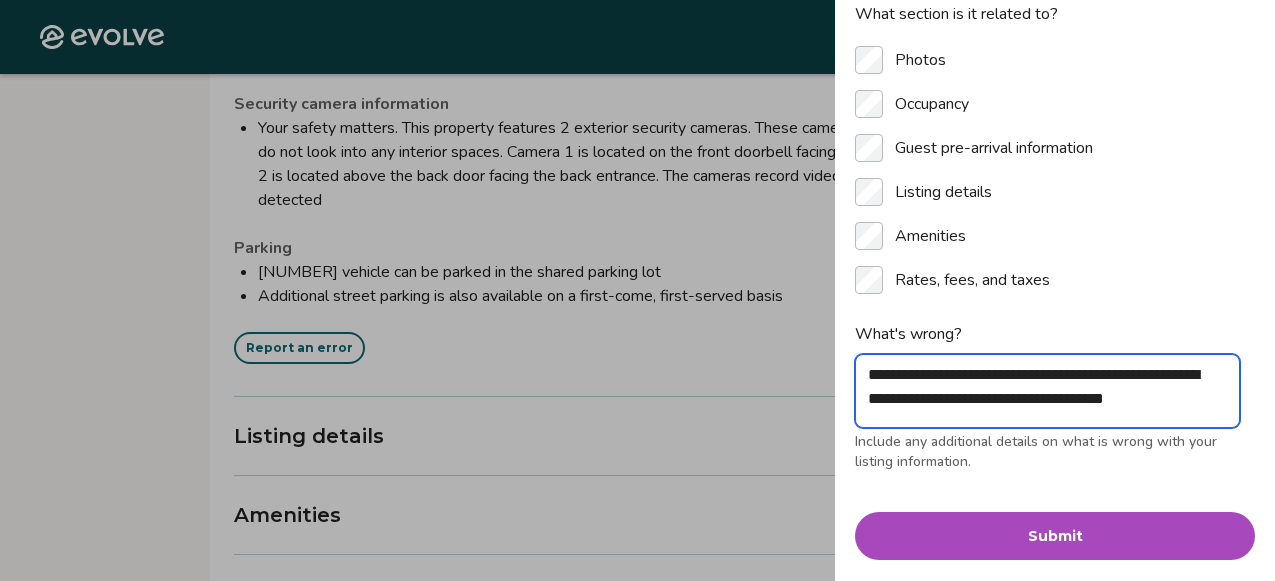 type on "**********" 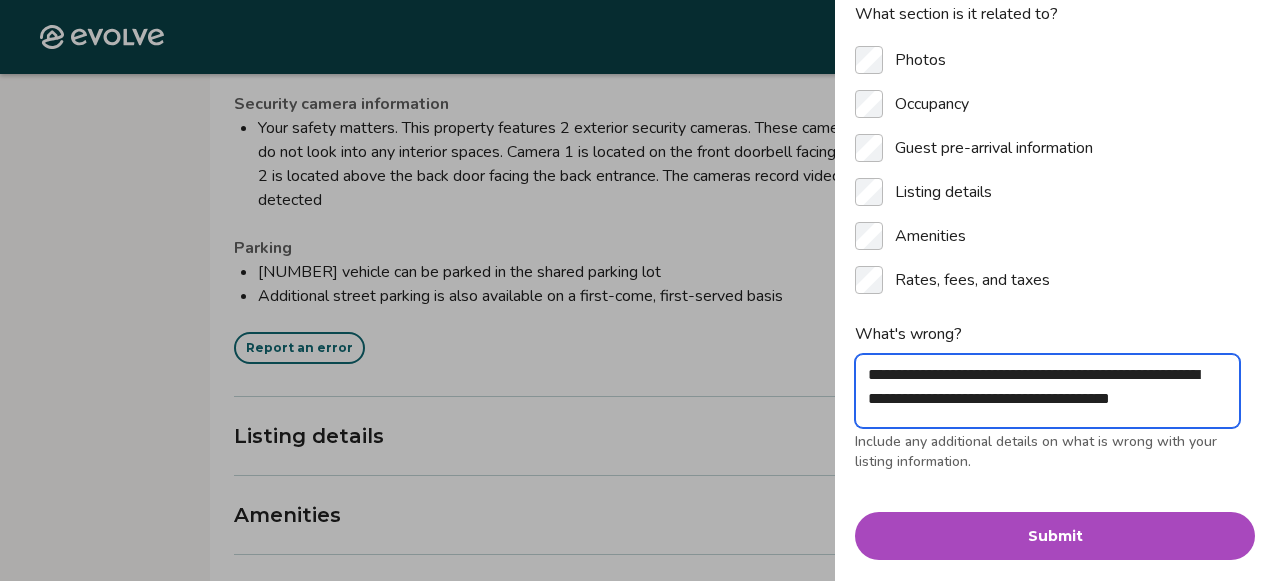 type 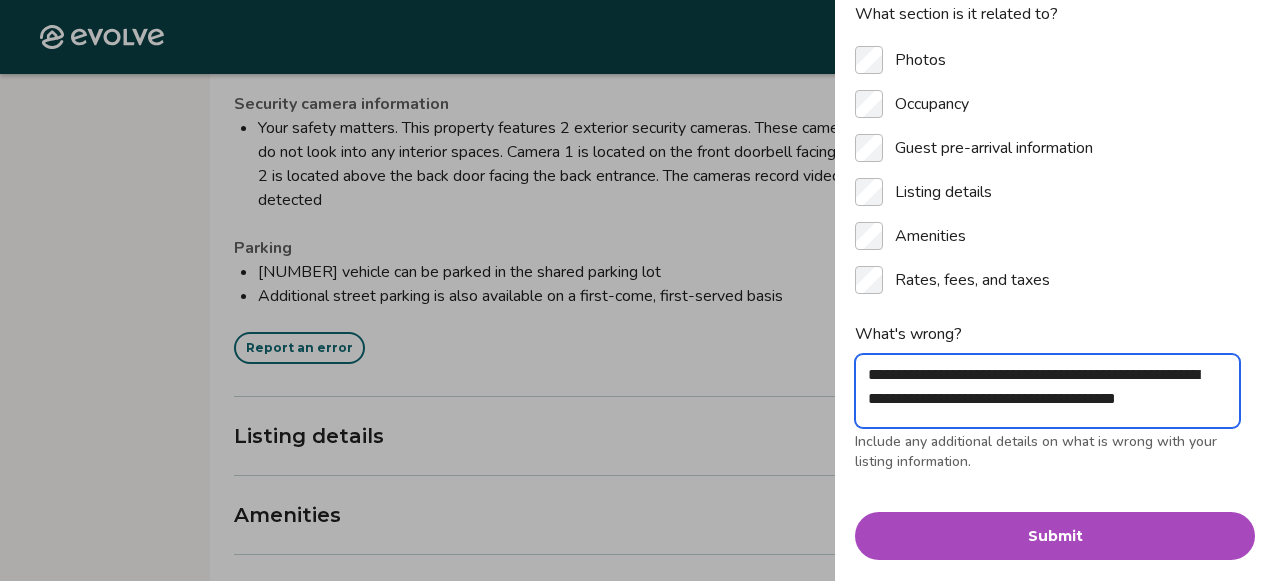 scroll, scrollTop: 16, scrollLeft: 0, axis: vertical 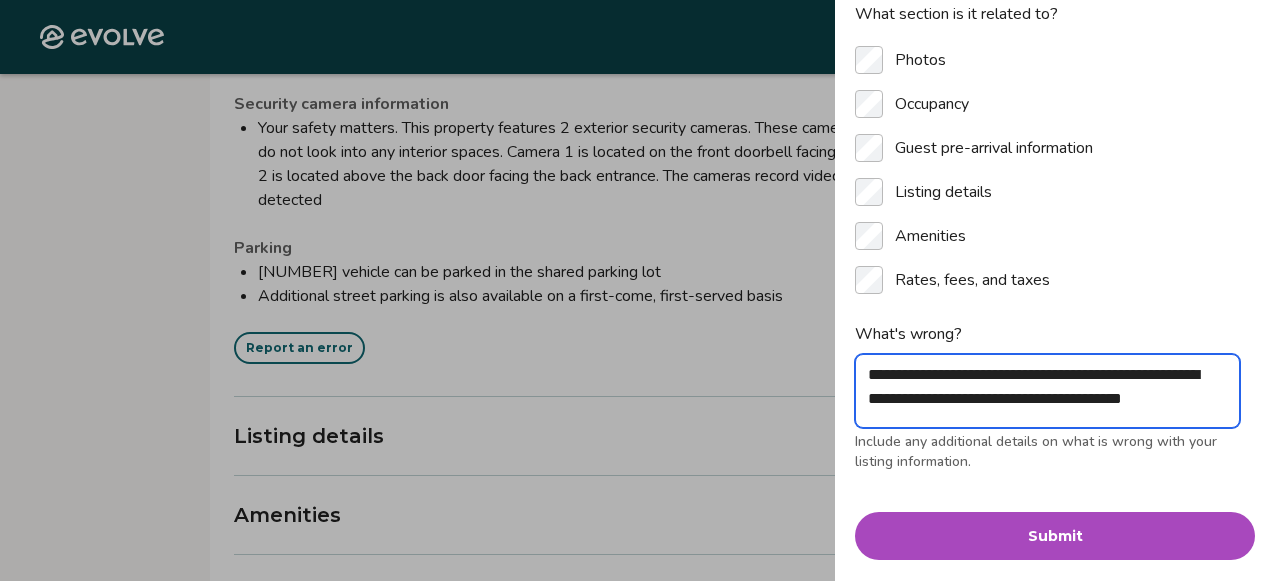 click on "**********" at bounding box center [1047, 391] 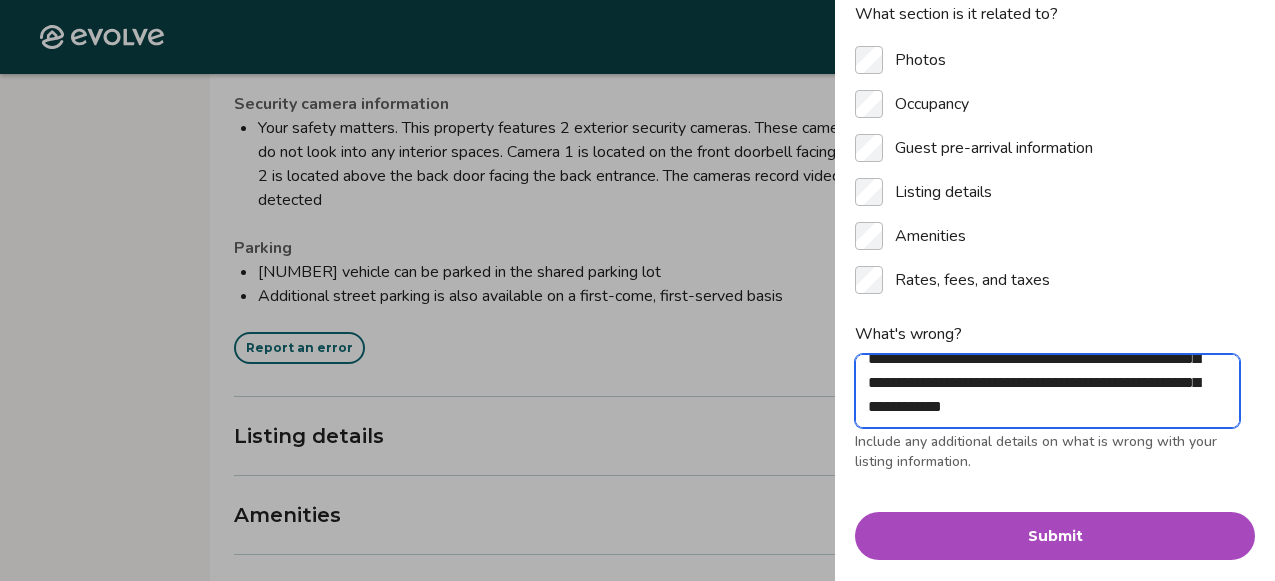 scroll, scrollTop: 280, scrollLeft: 0, axis: vertical 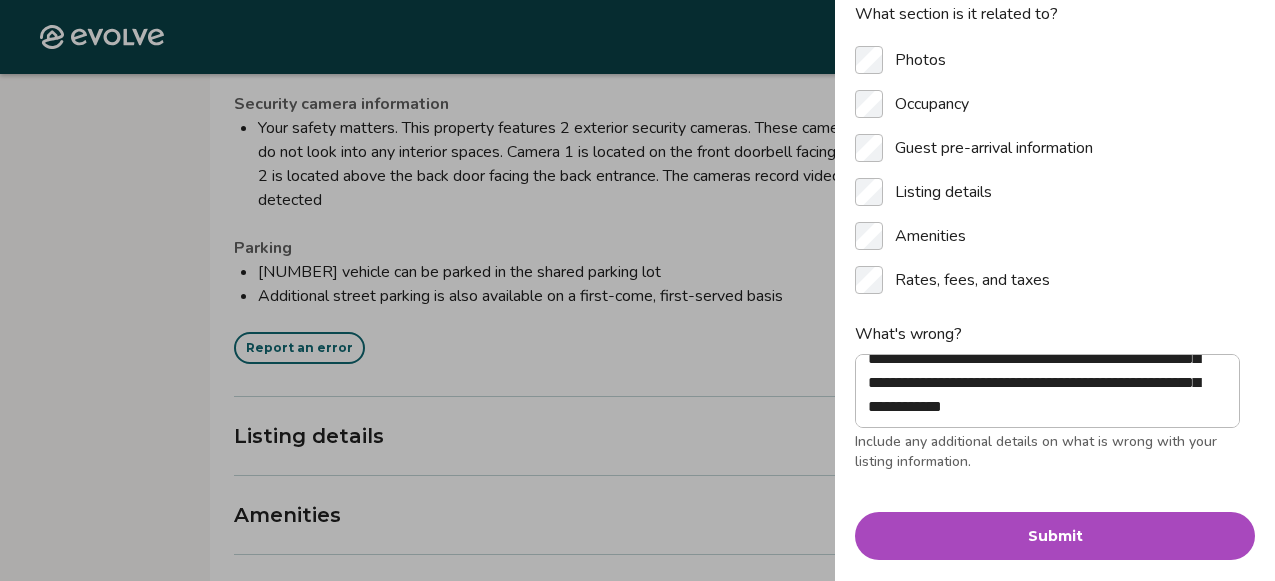 click on "Submit" at bounding box center (1055, 536) 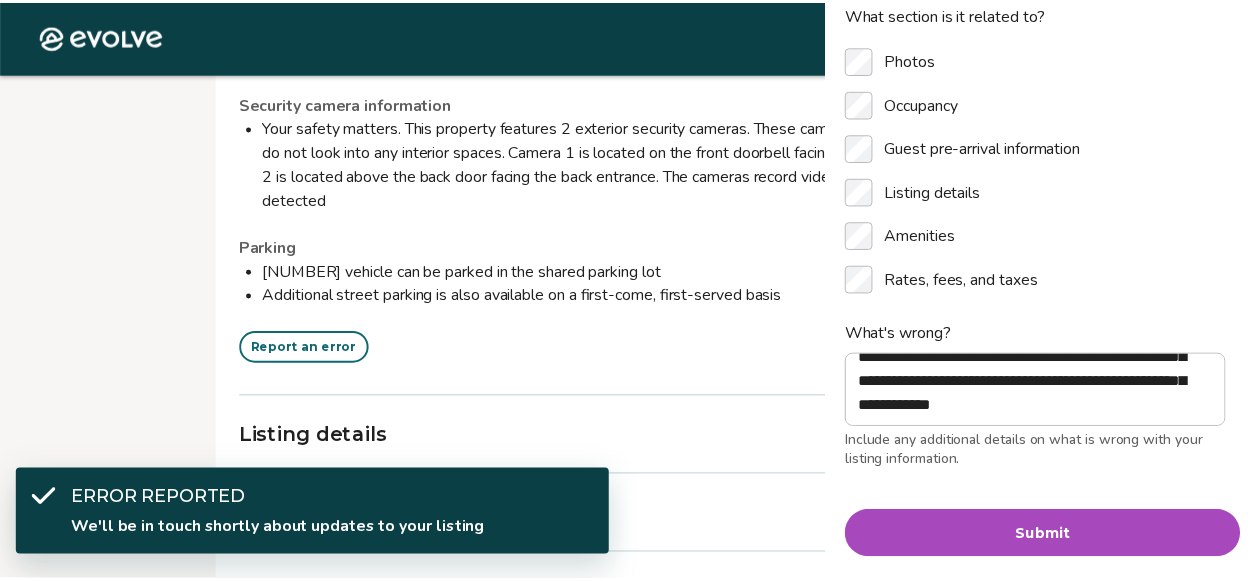 scroll, scrollTop: 0, scrollLeft: 0, axis: both 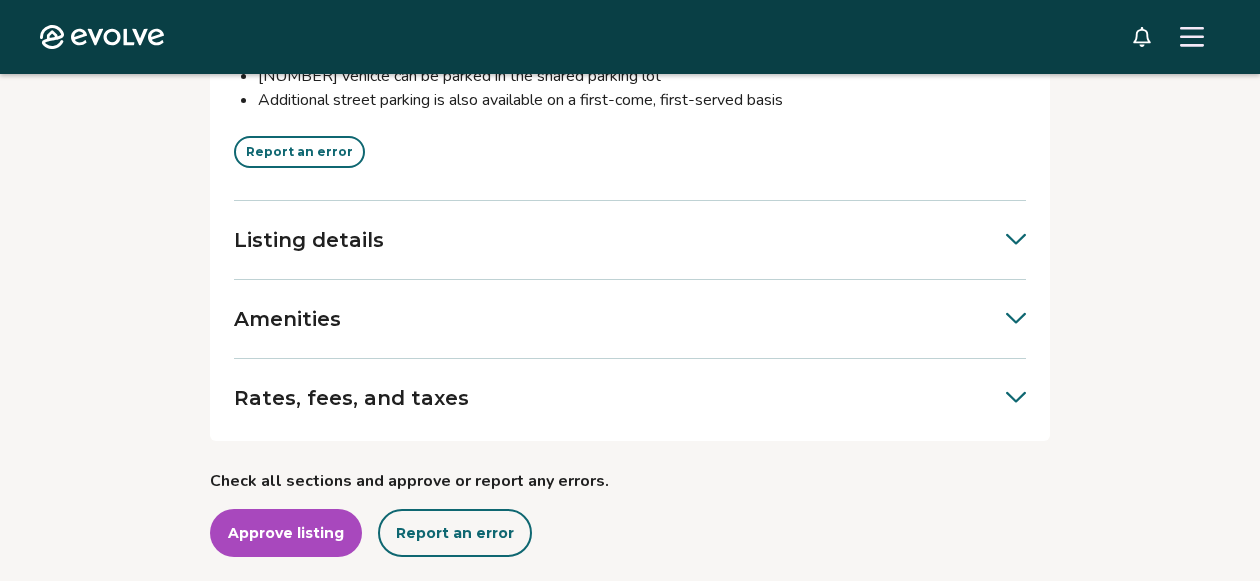 click 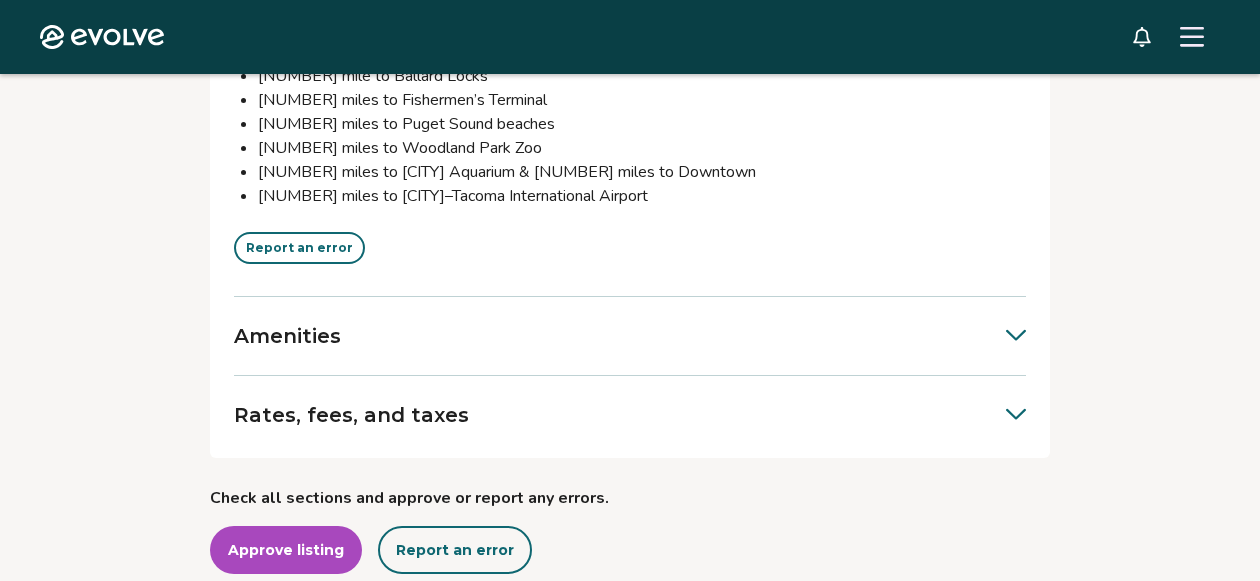 scroll, scrollTop: 4464, scrollLeft: 0, axis: vertical 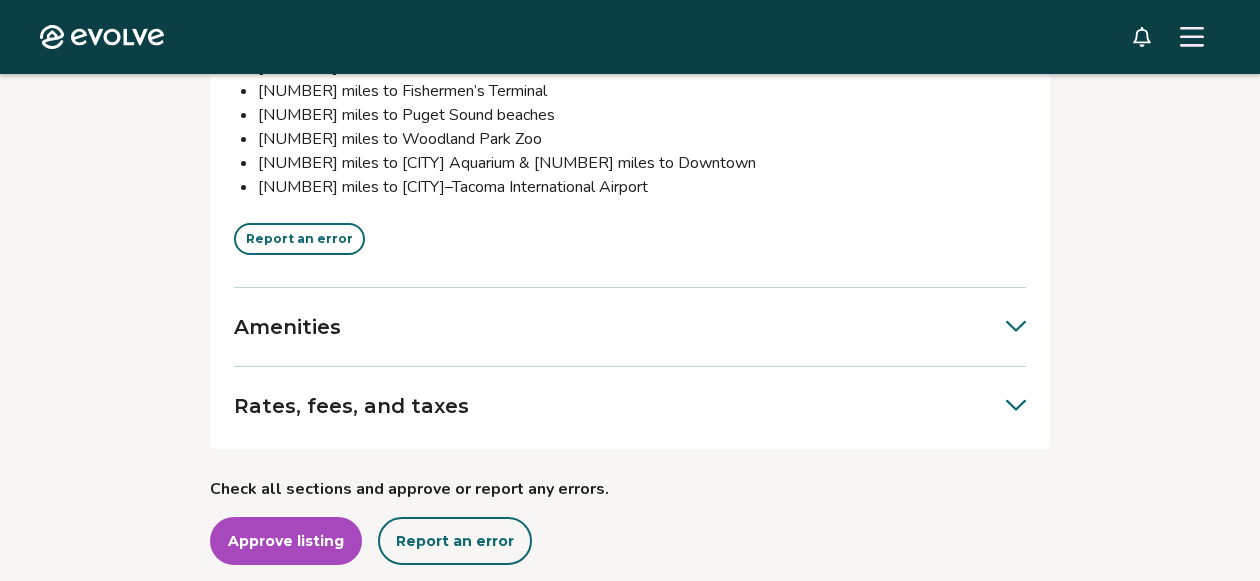 click on "Report an error" at bounding box center [299, 239] 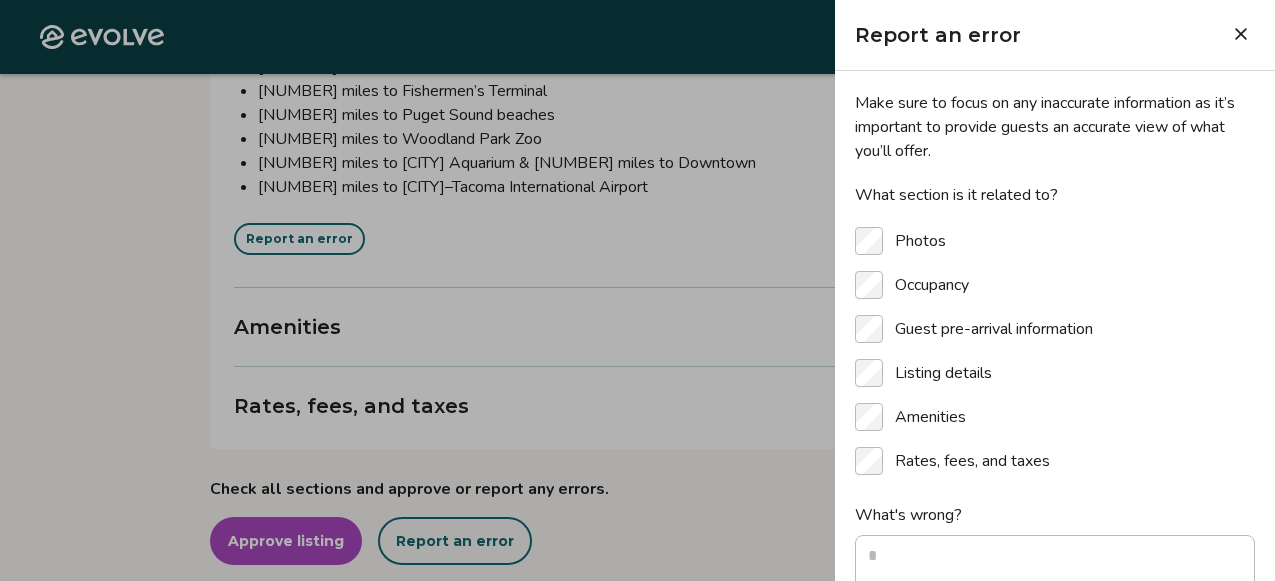 click at bounding box center [637, 290] 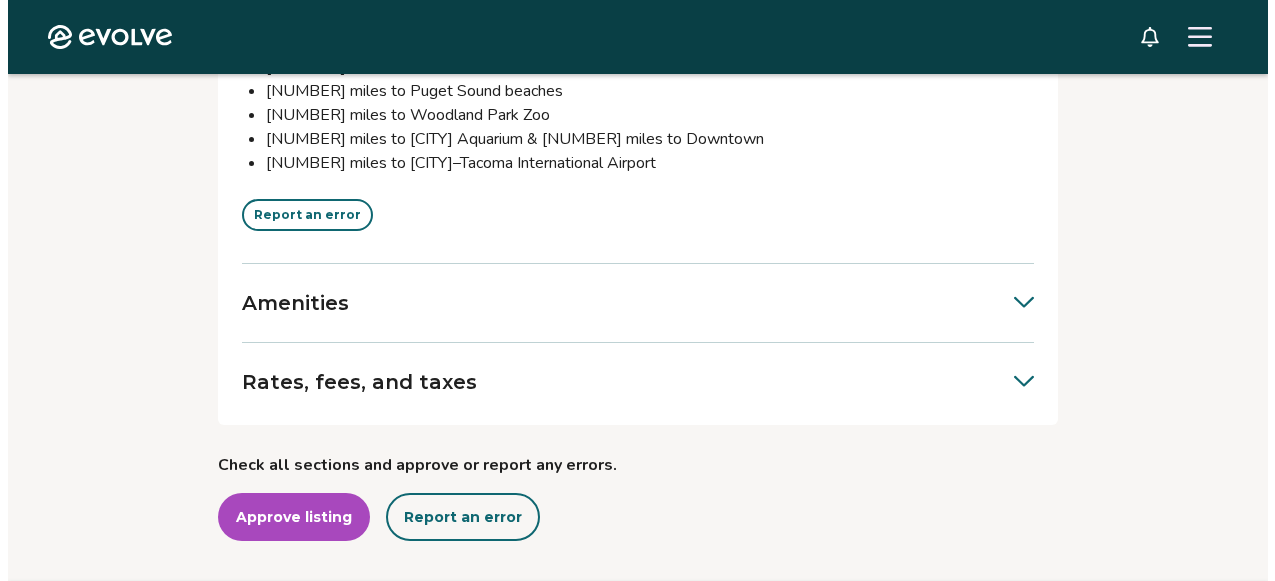 scroll, scrollTop: 4503, scrollLeft: 0, axis: vertical 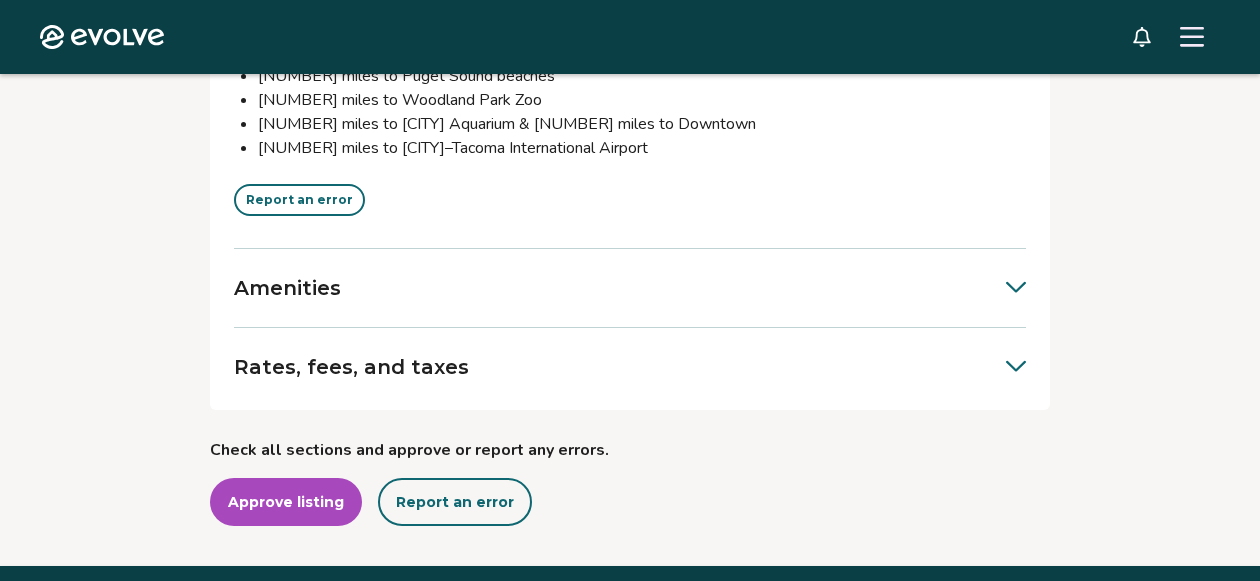 click on "Report an error" at bounding box center [299, 200] 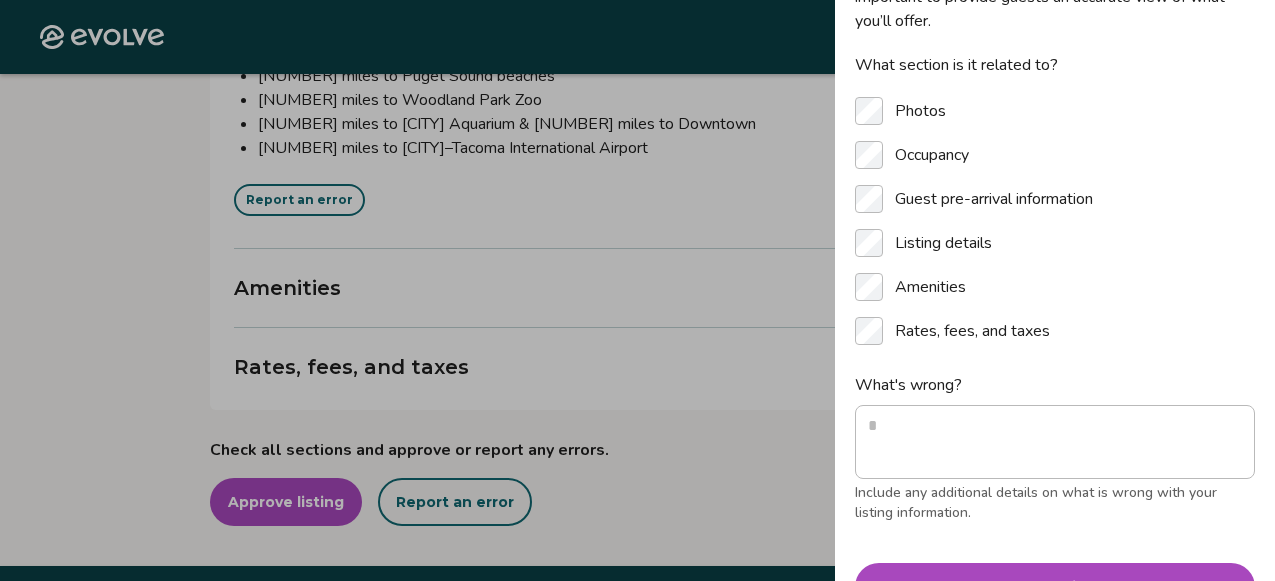 scroll, scrollTop: 143, scrollLeft: 0, axis: vertical 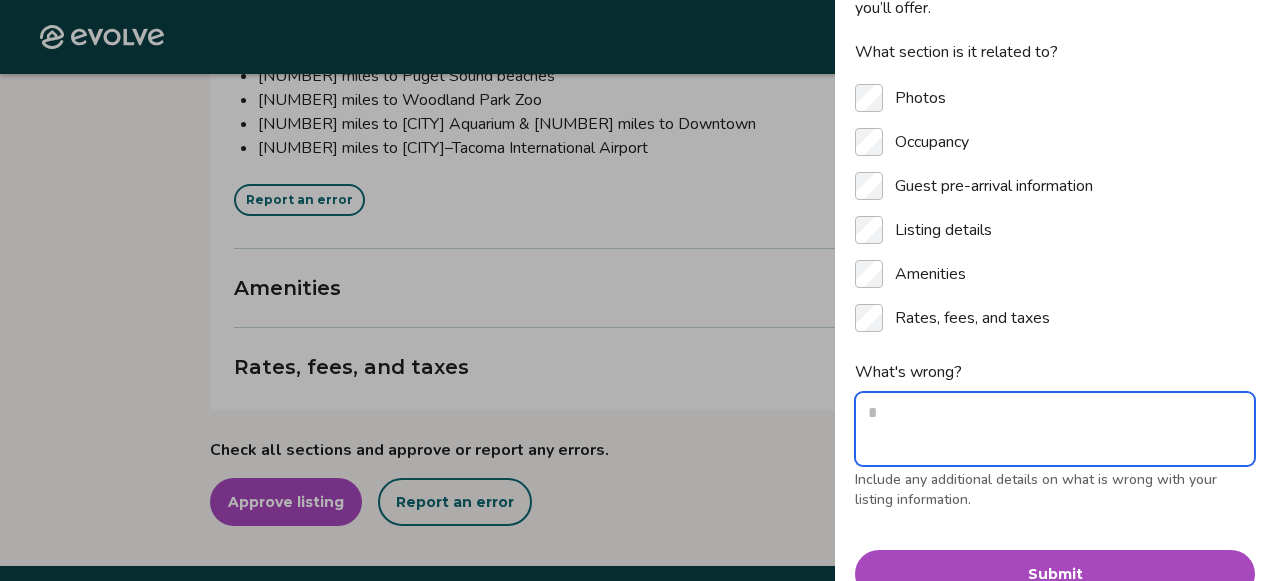 click on "What's wrong?" at bounding box center (1055, 429) 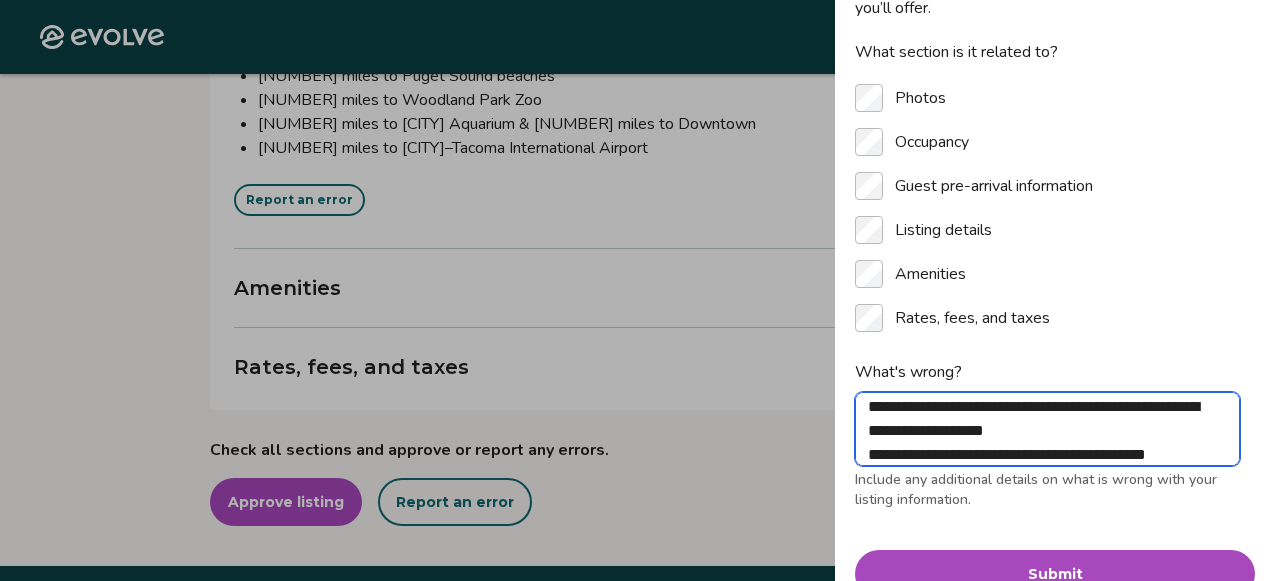 scroll, scrollTop: 54, scrollLeft: 0, axis: vertical 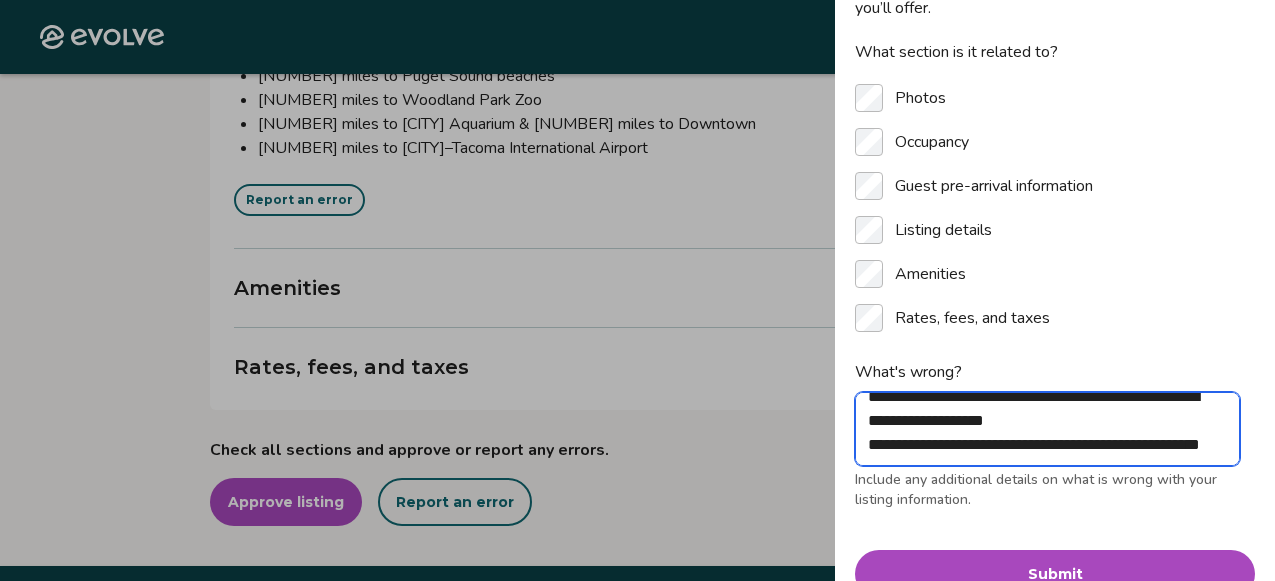 click on "**********" at bounding box center (1047, 429) 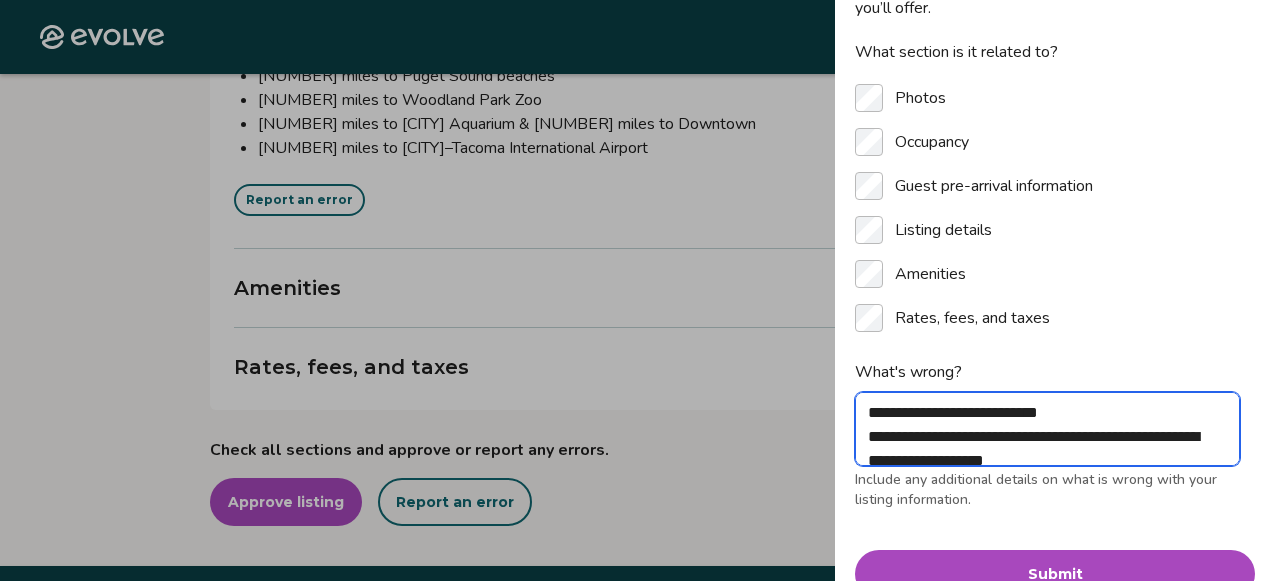 click on "**********" at bounding box center (1047, 429) 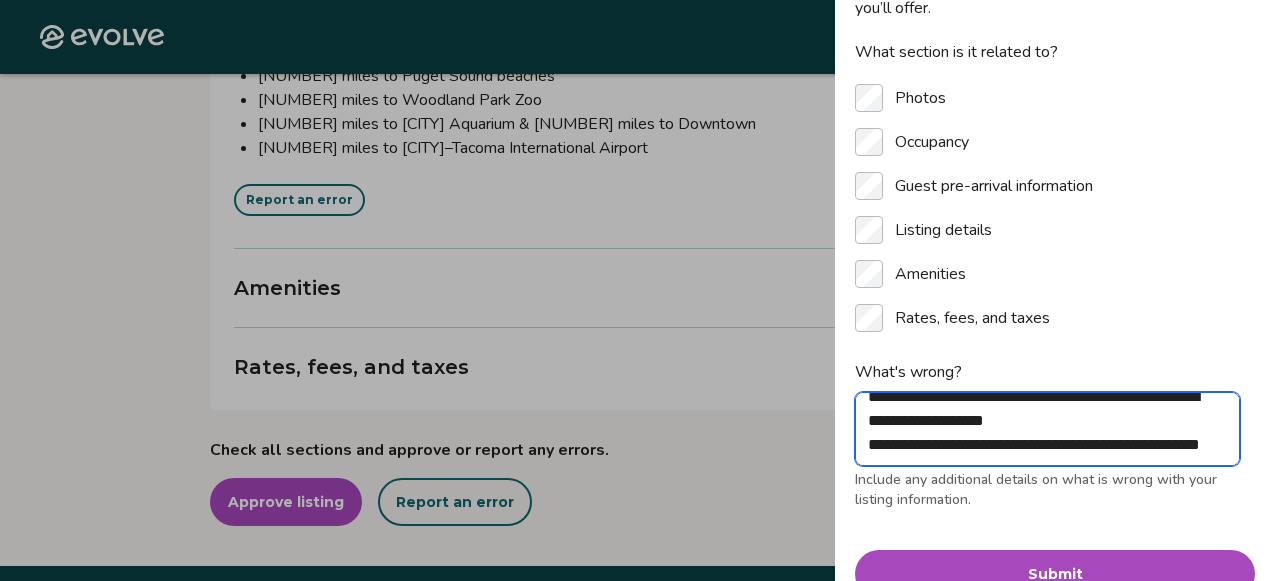 scroll, scrollTop: 54, scrollLeft: 0, axis: vertical 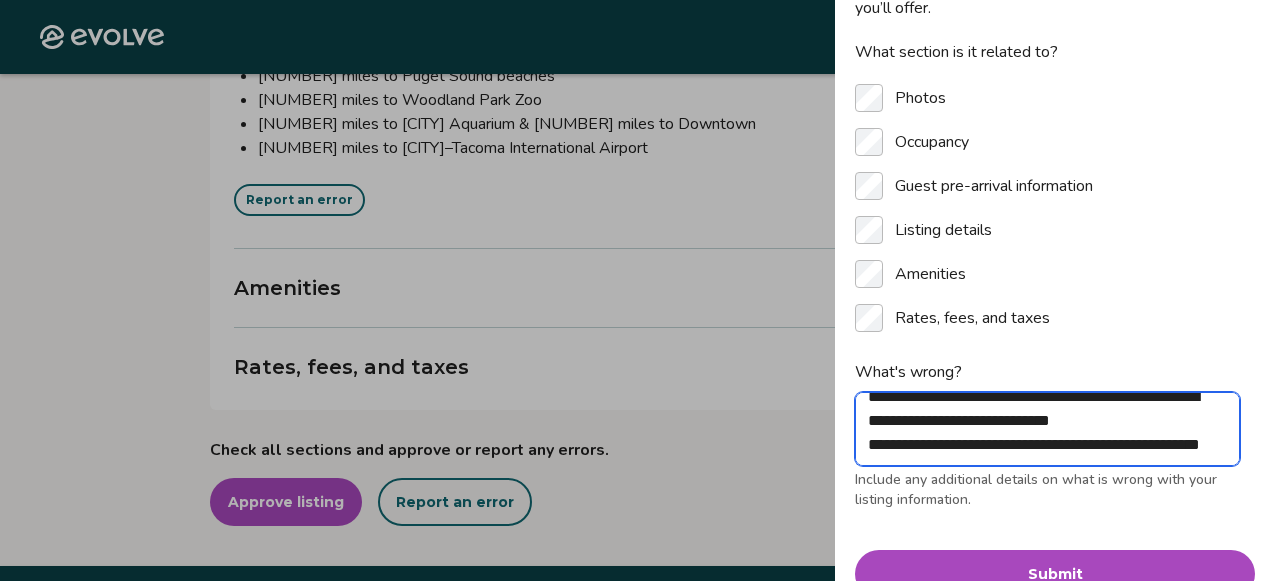 click on "**********" at bounding box center [1047, 429] 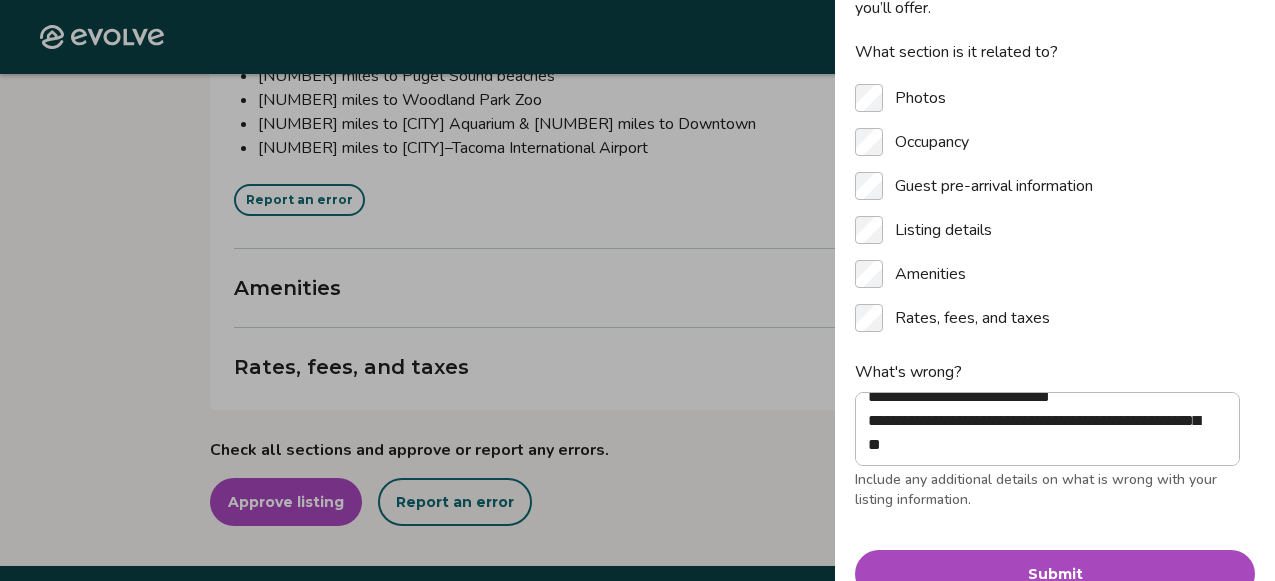 click on "Evolve Listings [NUMBER] [STREET], Unit A [CITY], [STATE], [POSTAL_CODE], [COUNTRY] Review your listing Take a moment to double-check the information for accuracy. As soon as you confirm everything looks good, we'll start the process of publishing it across all our booking platforms. Check all sections and approve or report any errors. Approve listing Report an error Photos View all photos Report an error Occupancy Bedrooms 0 Bathrooms 1 Maximum occupancy 2 Report an error Guest pre-arrival information This information will be sent to the guest to prepare for arrival. Access instructions, guest contact information and parking details are especially important to verify. Property address [NUMBER] [STREET], Unit A, [CITY], [STATE], [POSTAL_CODE], [COUNTRY] Guest contact [FIRST], ([PHONE]), [EMAIL] Please contact your guest contact(s) with any questions or concerns you may have before or during your stay Check-in instructions Check in after 4:00 PM Check-out instructions Check out before 10:00 AM |" at bounding box center [630, -1929] 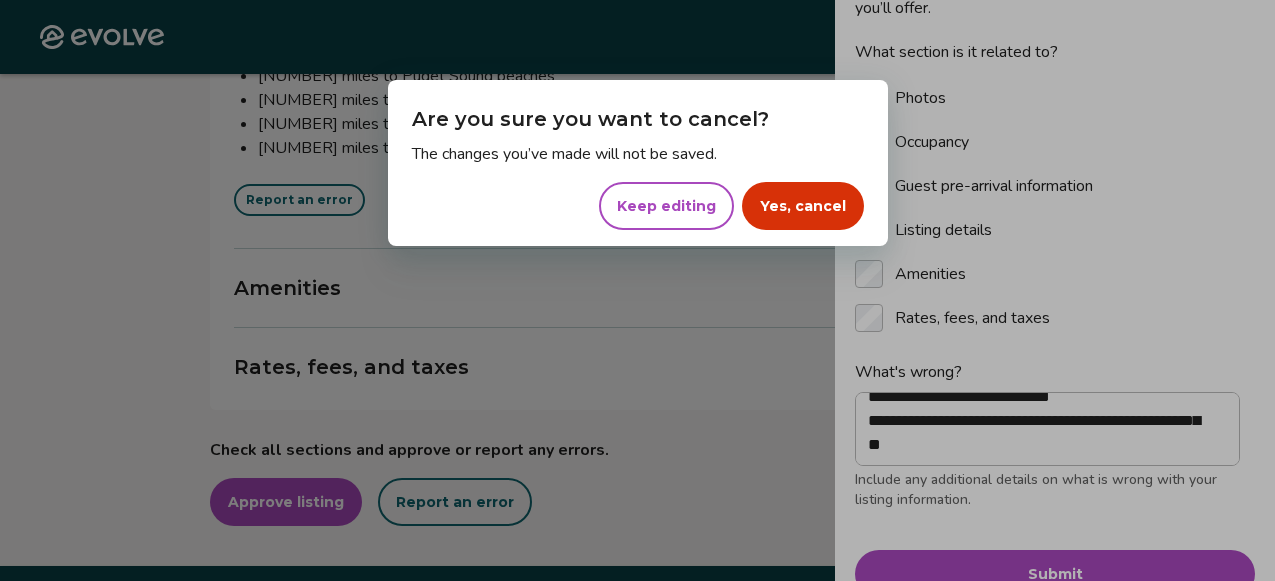 click on "Keep editing" at bounding box center (666, 206) 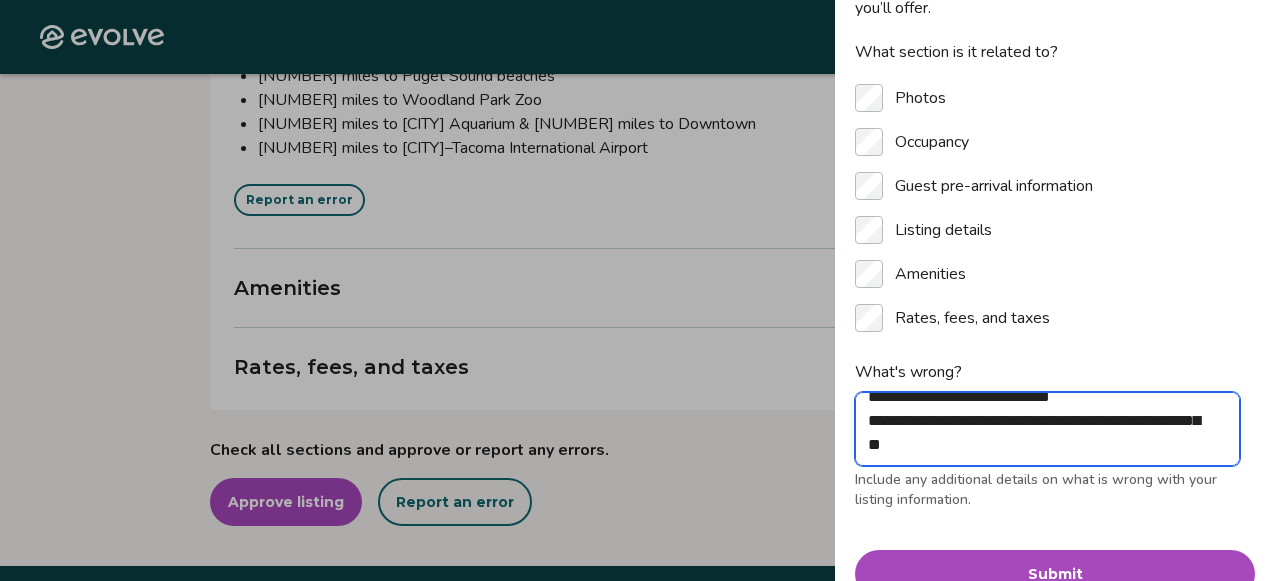 click on "**********" at bounding box center (1047, 429) 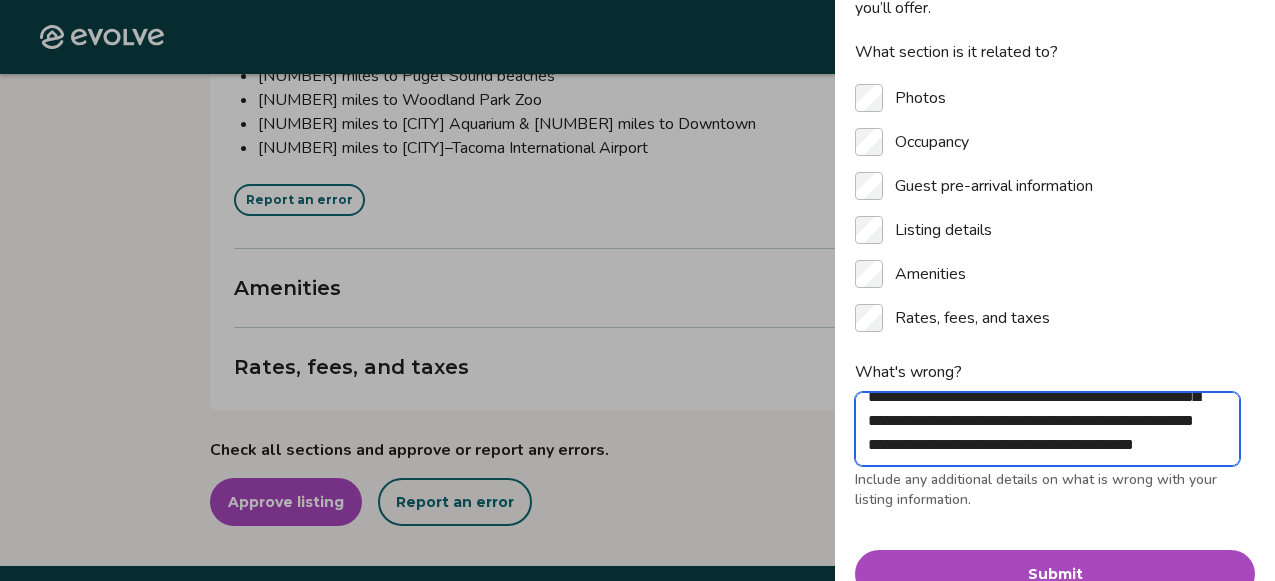 scroll, scrollTop: 342, scrollLeft: 0, axis: vertical 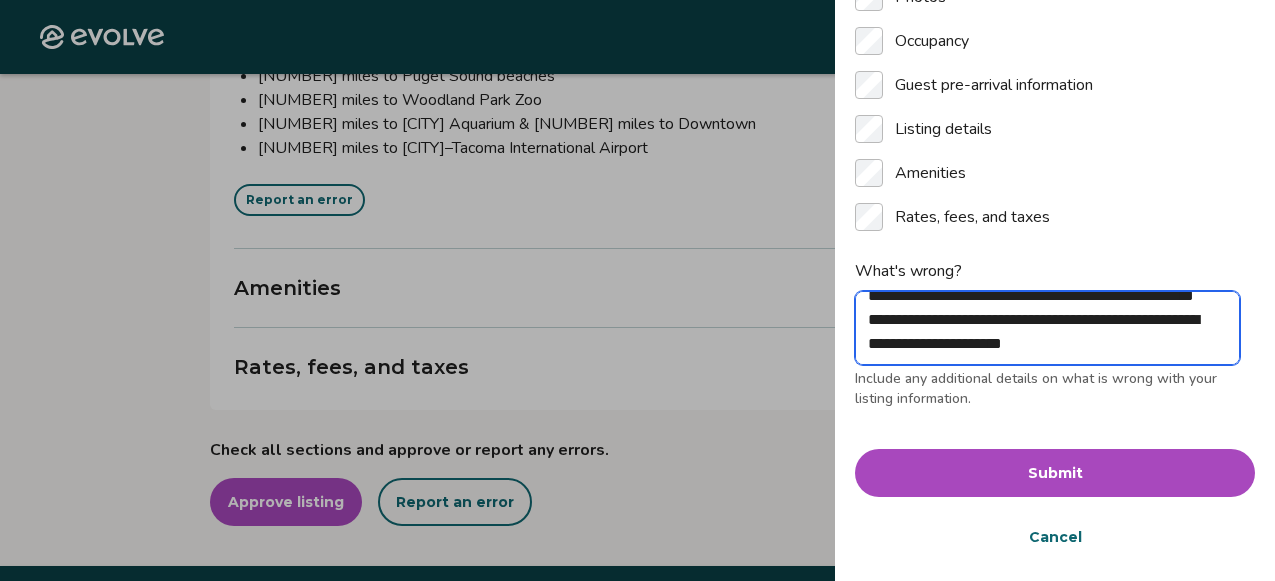 click on "**********" at bounding box center [1047, 328] 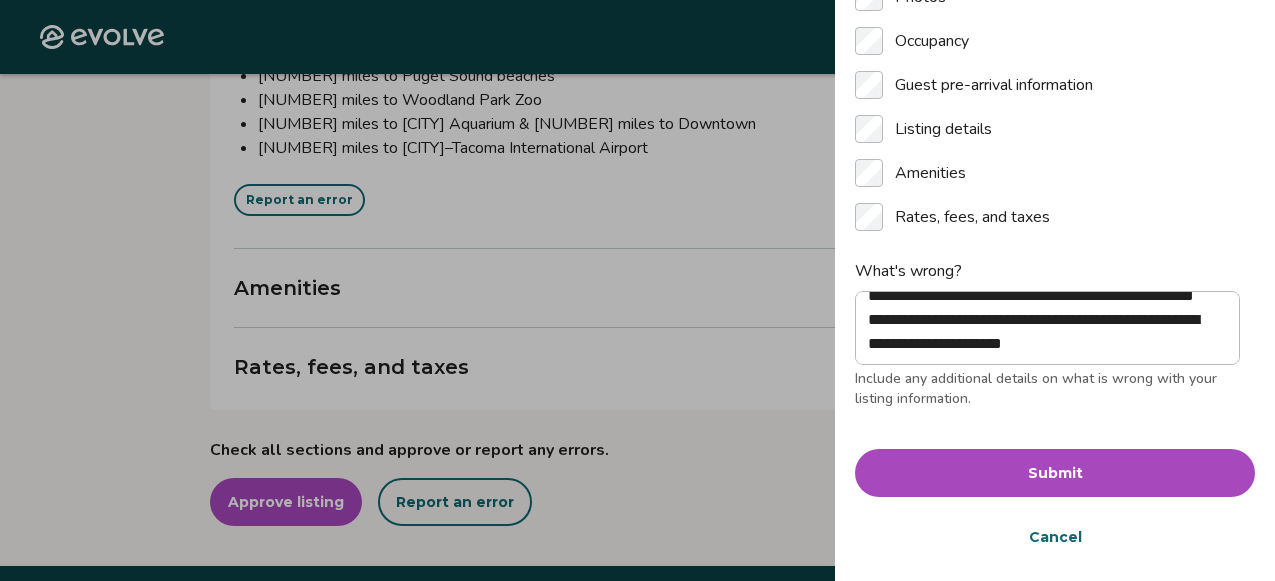 click on "Submit" at bounding box center [1055, 473] 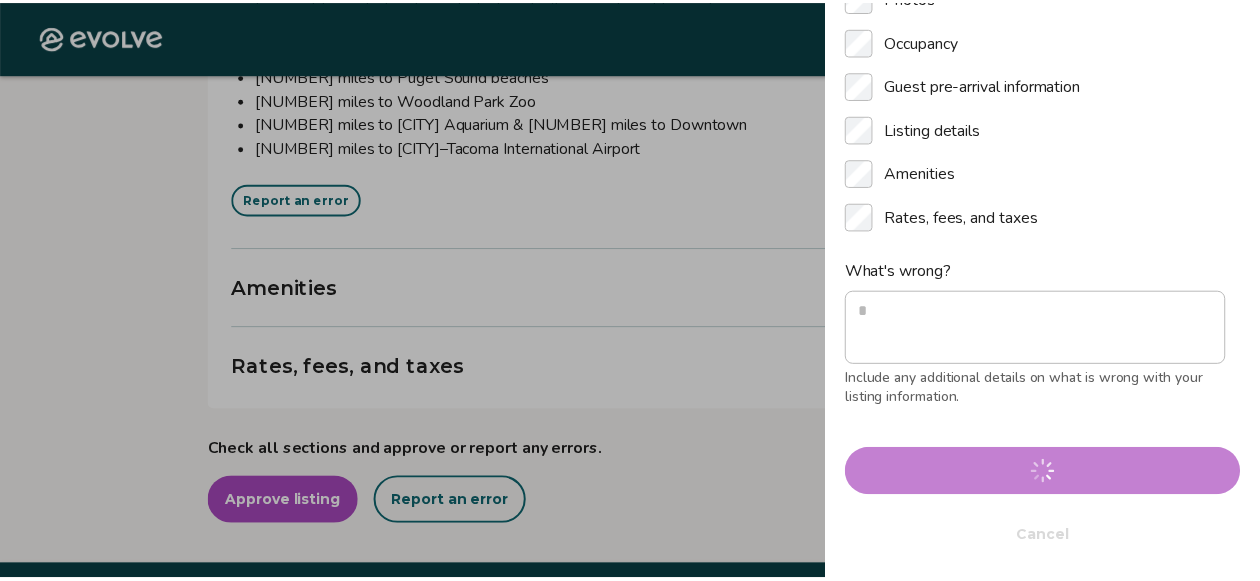 scroll, scrollTop: 0, scrollLeft: 0, axis: both 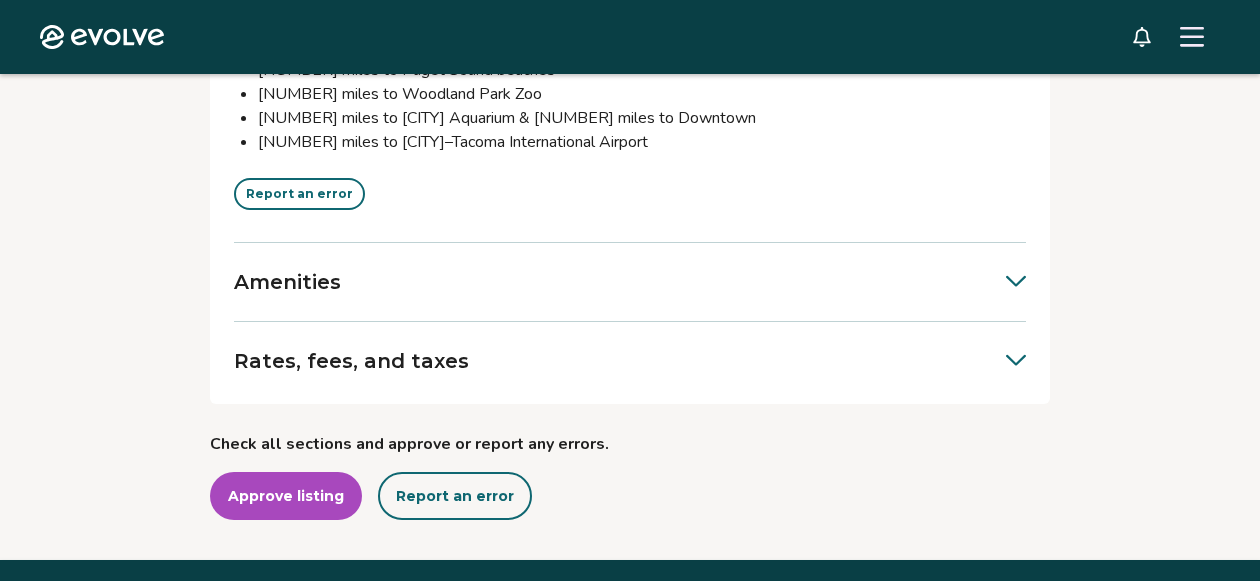 click 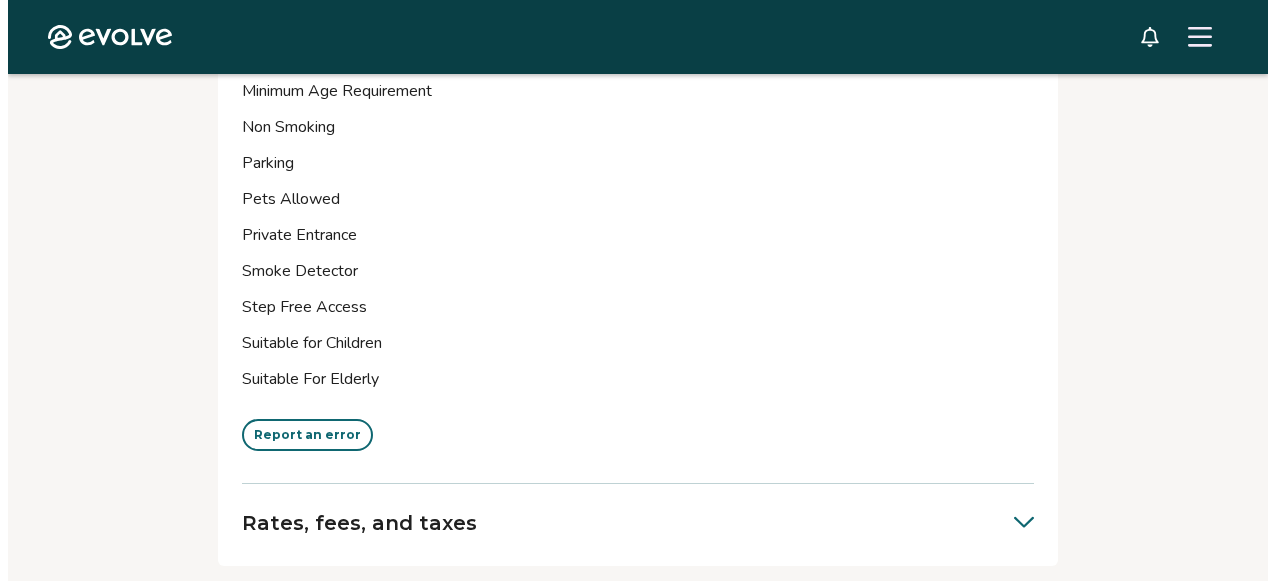 scroll, scrollTop: 6331, scrollLeft: 0, axis: vertical 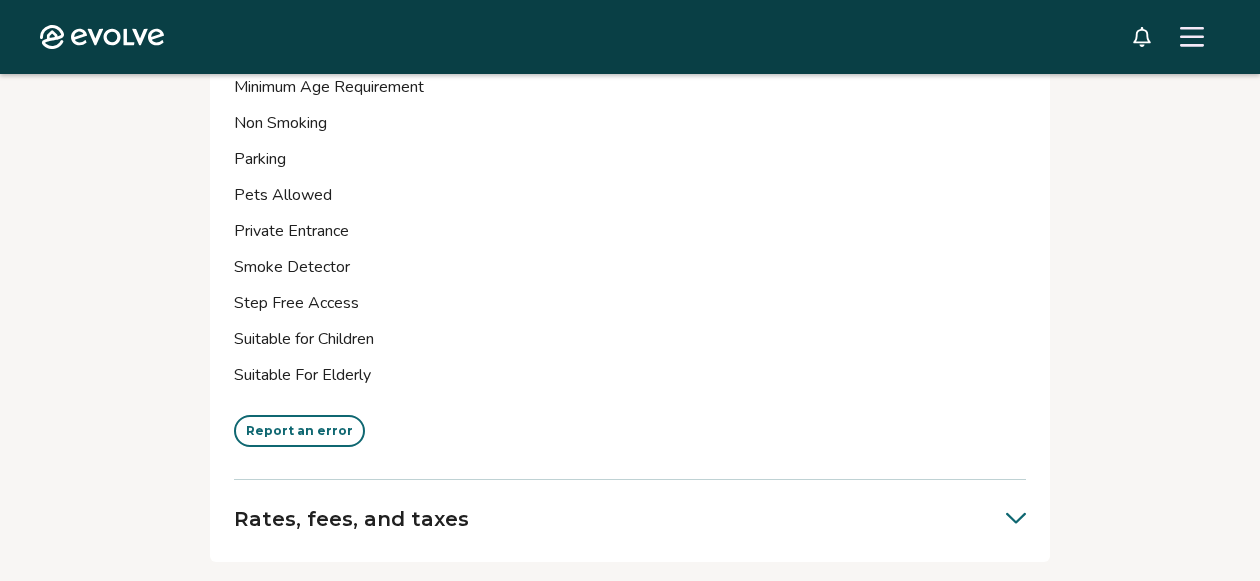 click on "Report an error" at bounding box center [299, 431] 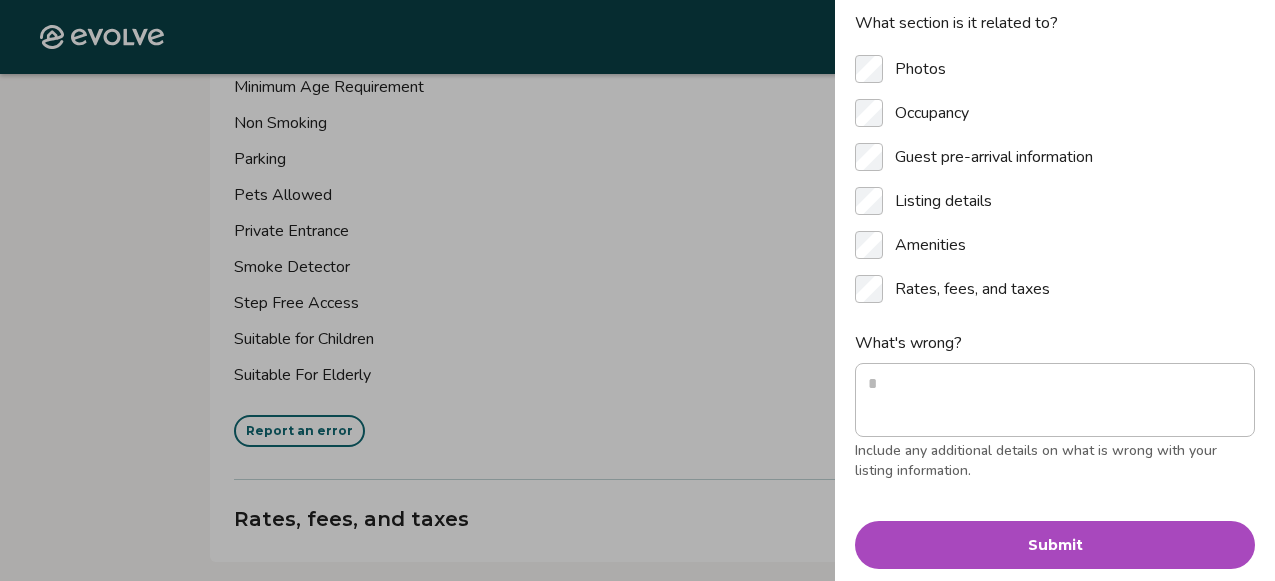 scroll, scrollTop: 177, scrollLeft: 0, axis: vertical 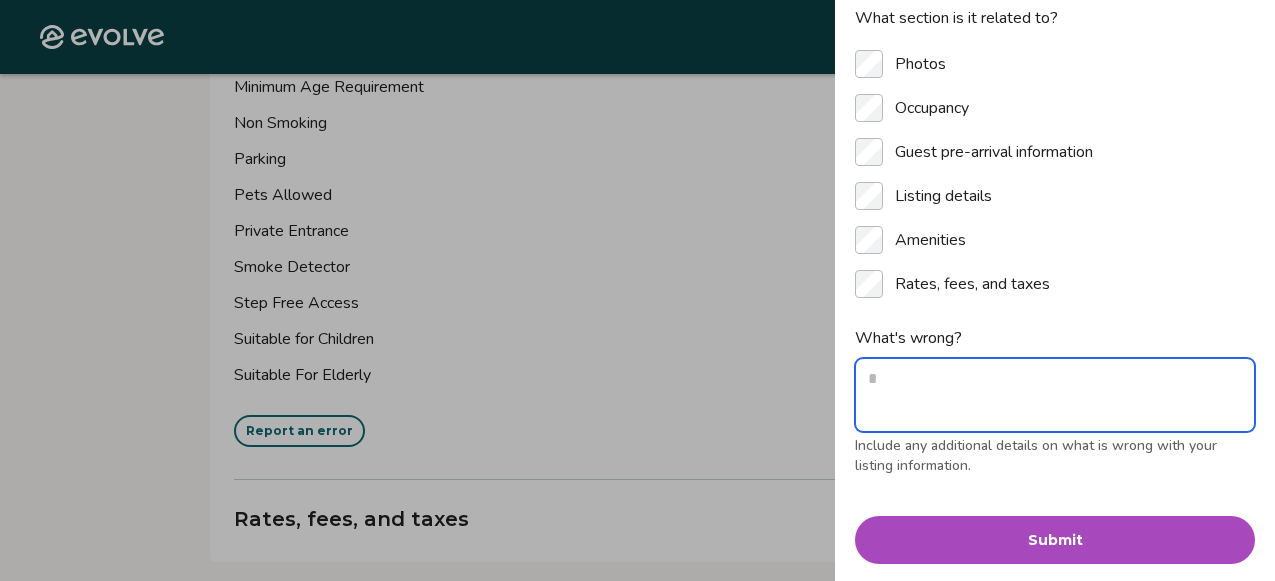 click on "What's wrong?" at bounding box center [1055, 395] 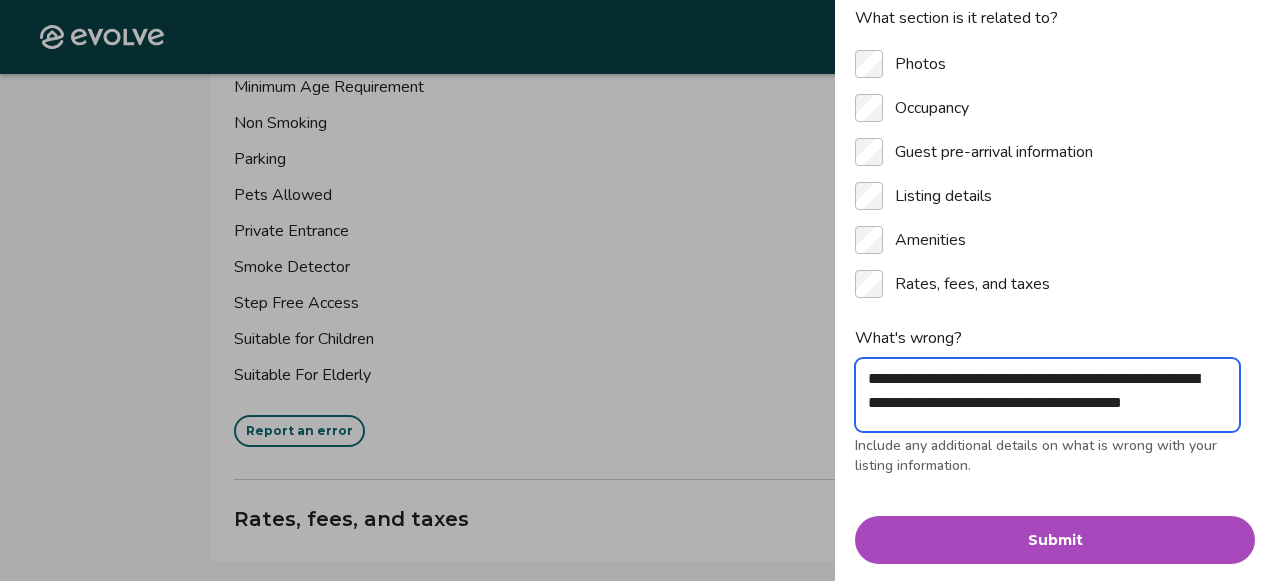 scroll, scrollTop: 16, scrollLeft: 0, axis: vertical 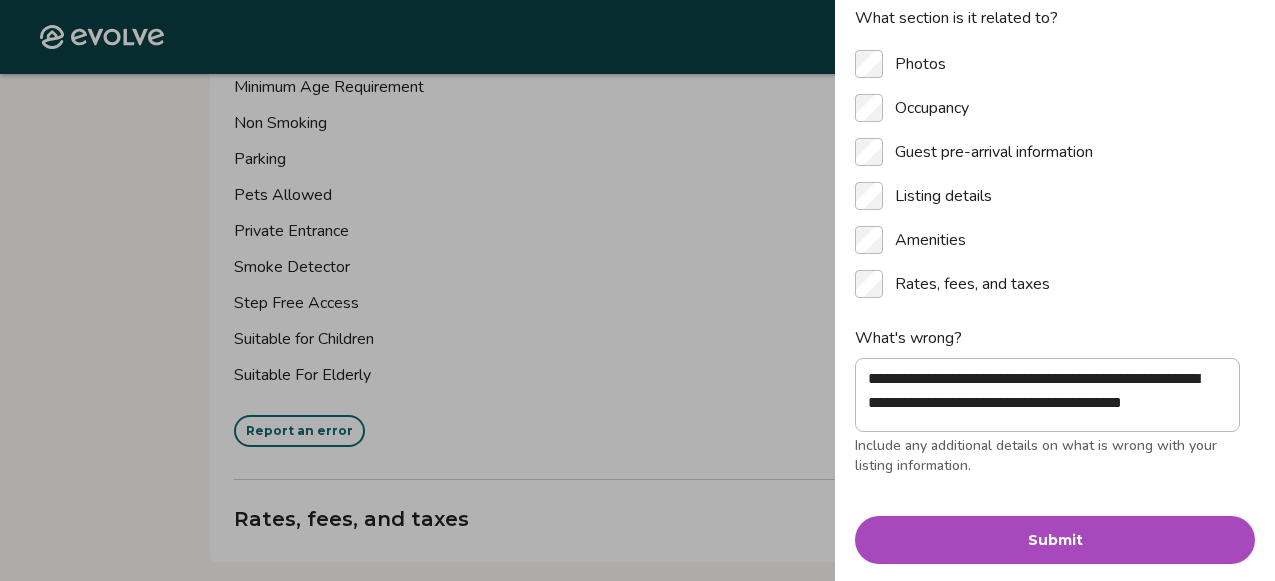 click on "Submit" at bounding box center (1055, 540) 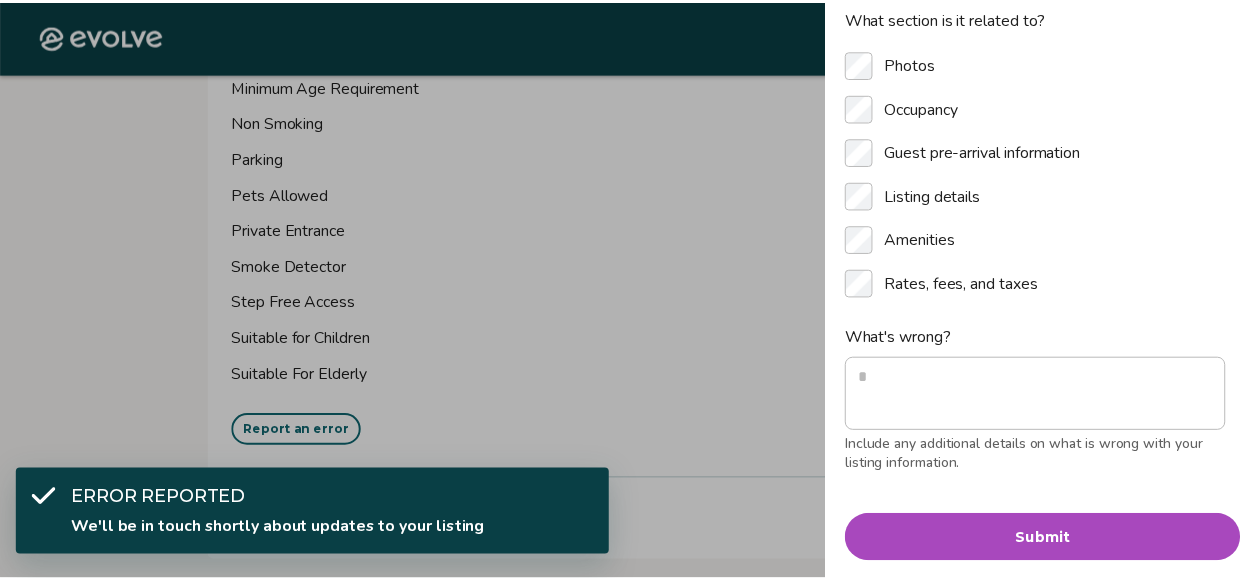 scroll, scrollTop: 0, scrollLeft: 0, axis: both 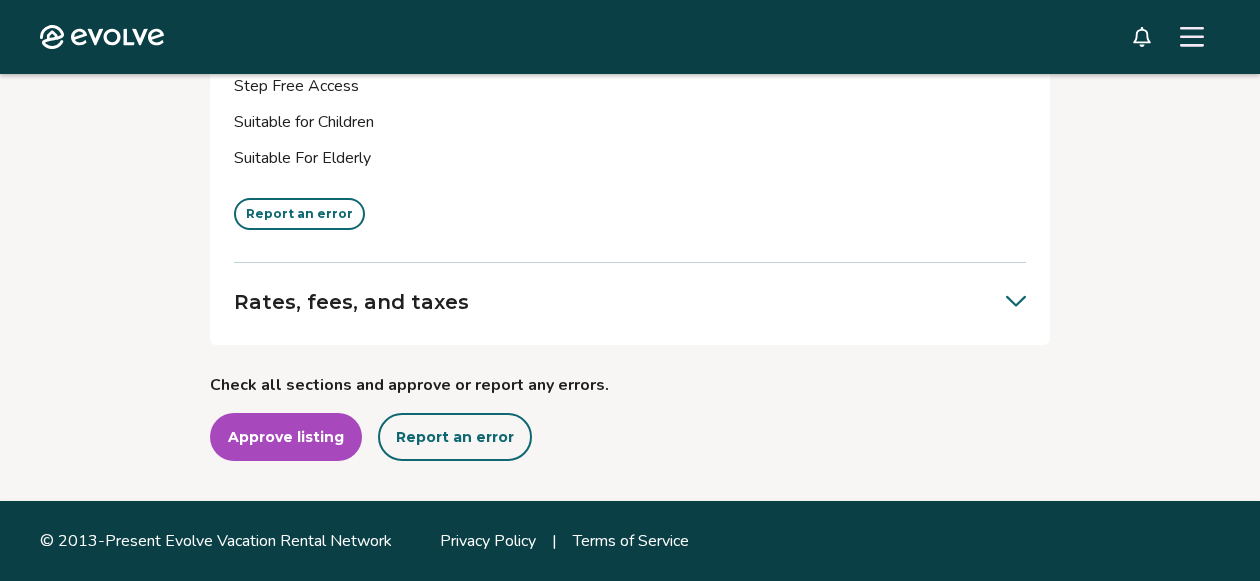 click 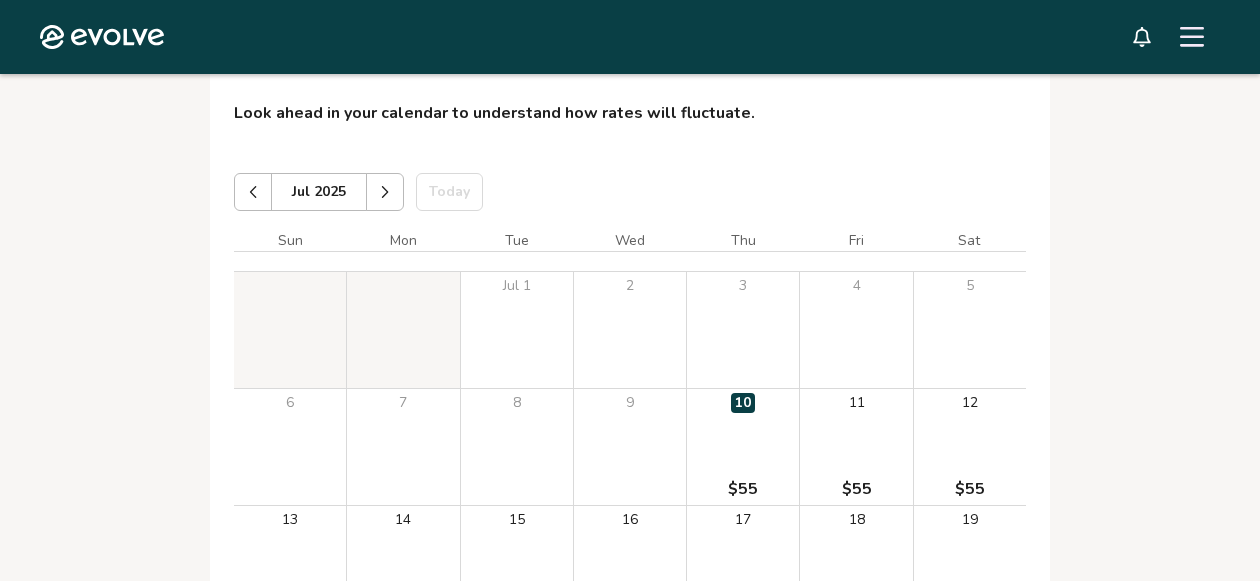 scroll, scrollTop: 6783, scrollLeft: 0, axis: vertical 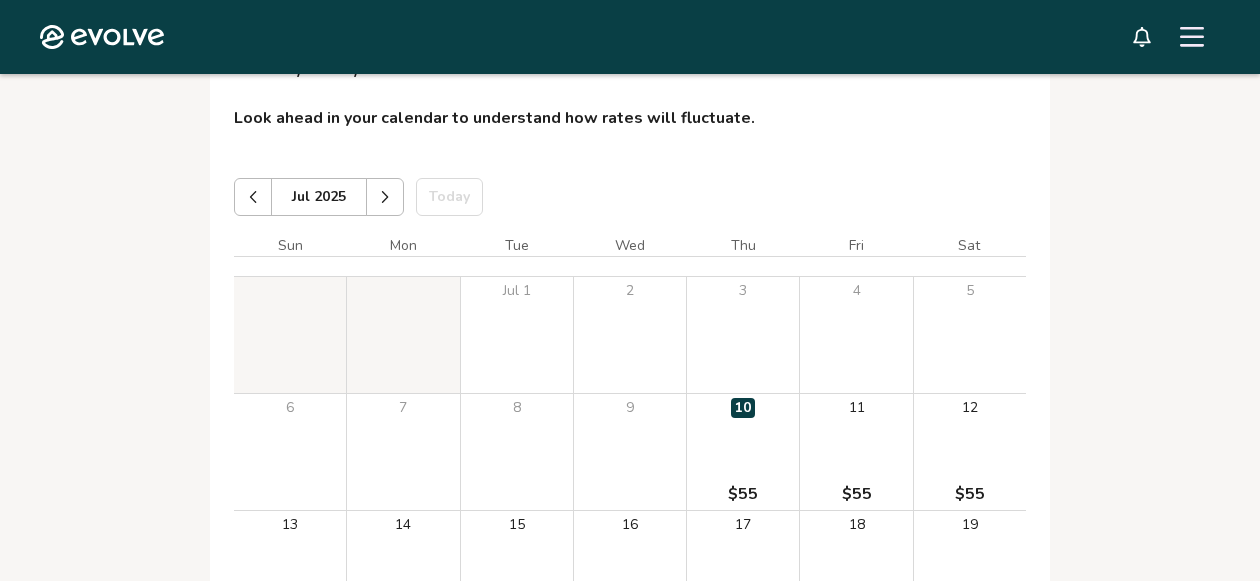 click 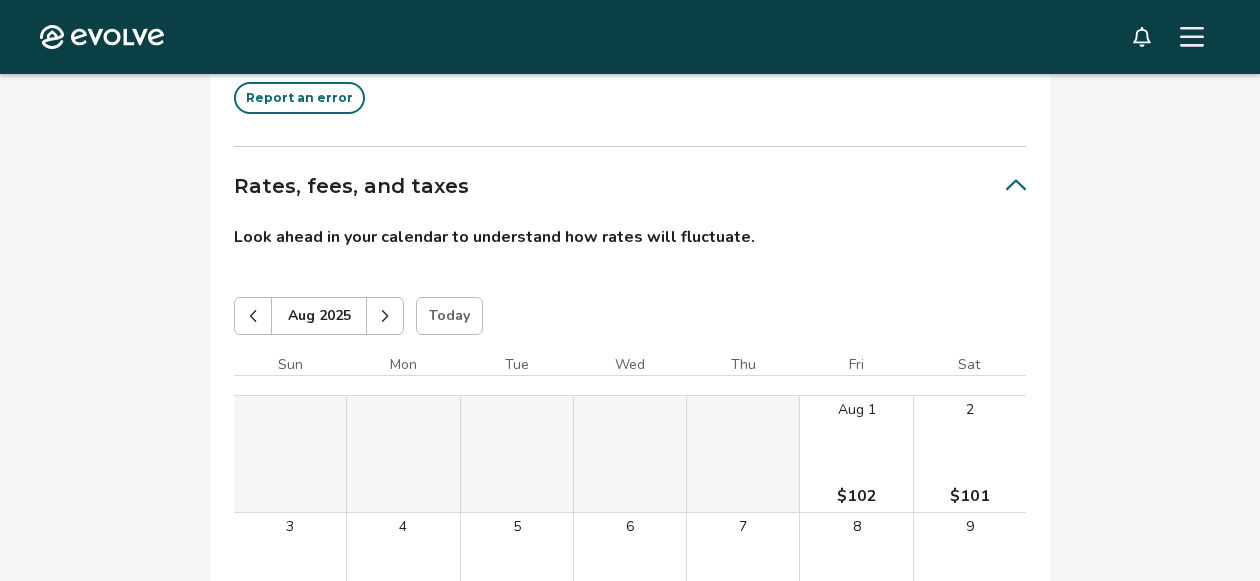 scroll, scrollTop: 6663, scrollLeft: 0, axis: vertical 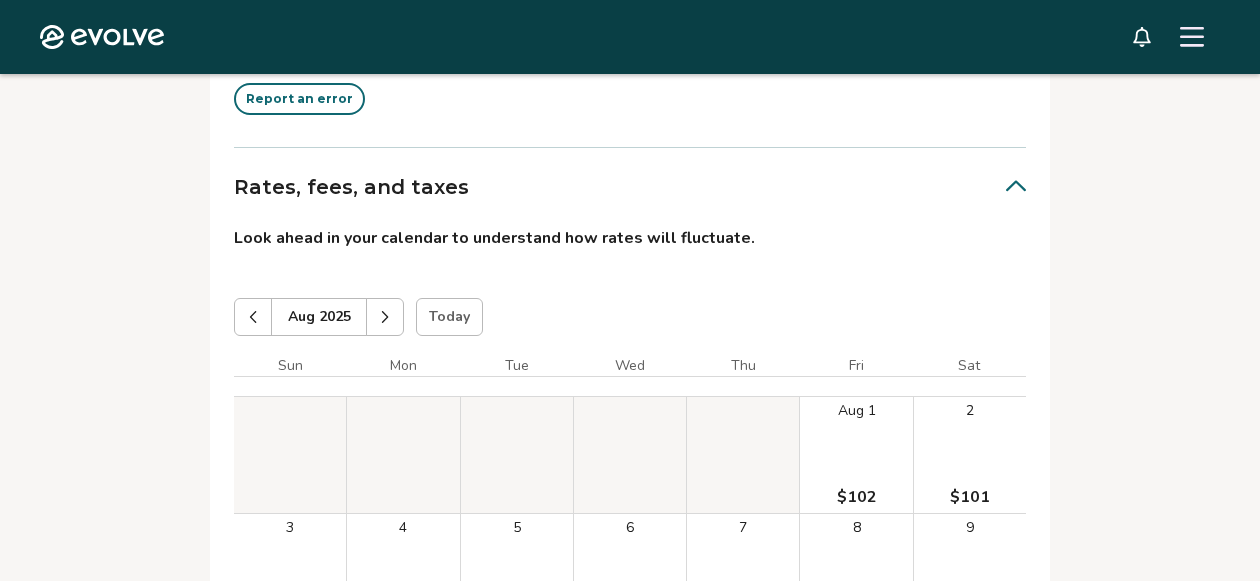 click 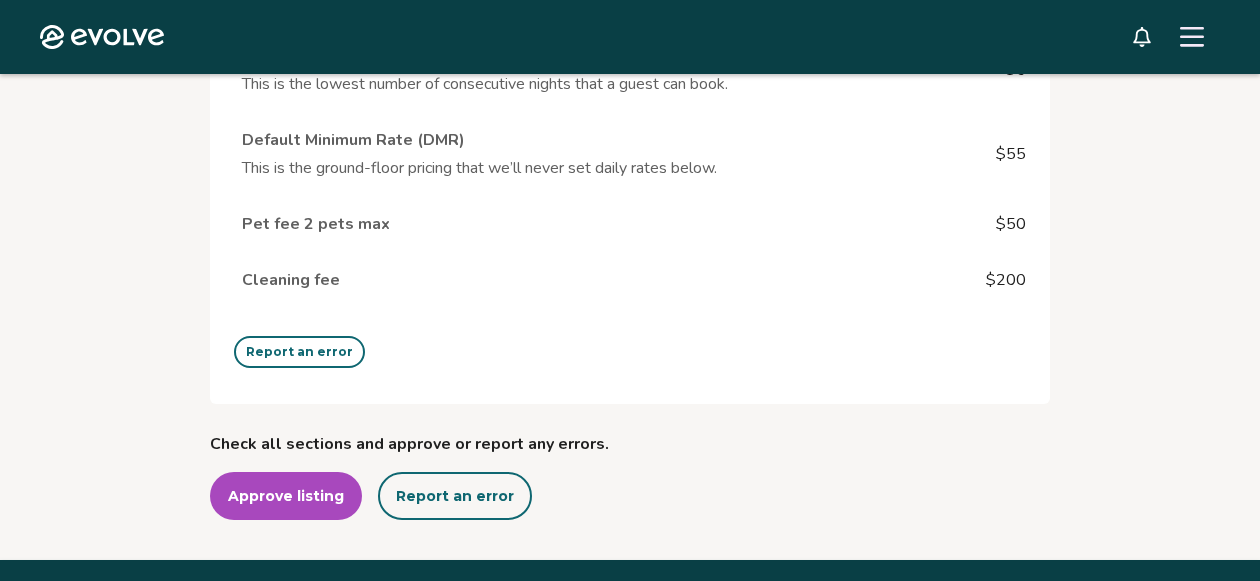 scroll, scrollTop: 7730, scrollLeft: 0, axis: vertical 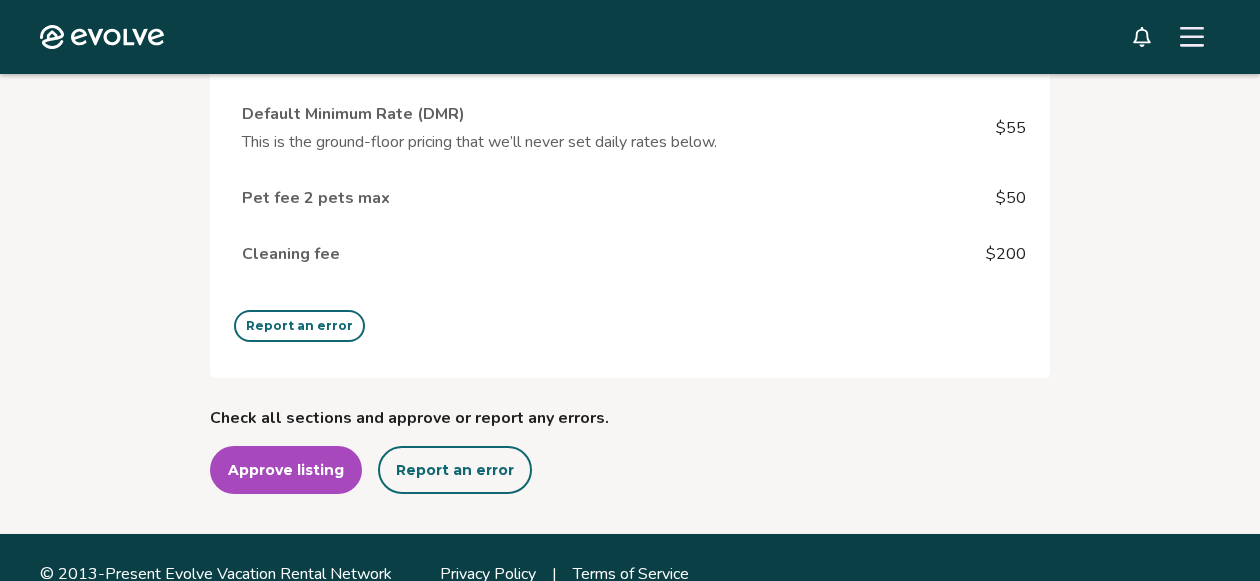 click on "Report an error" at bounding box center [455, 470] 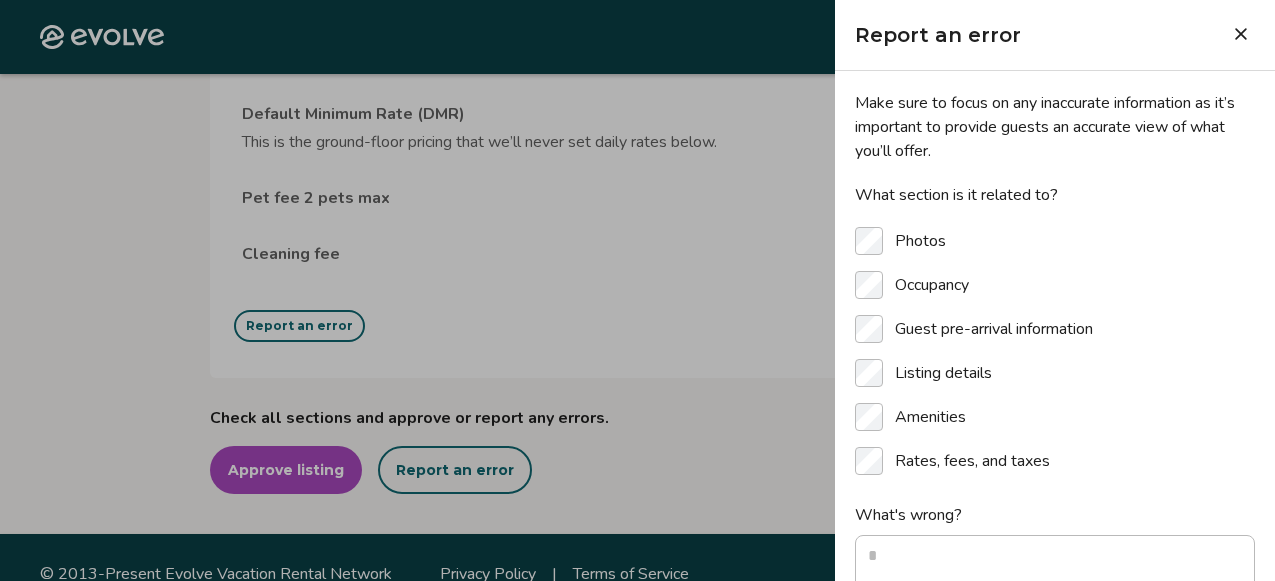 click at bounding box center [637, 290] 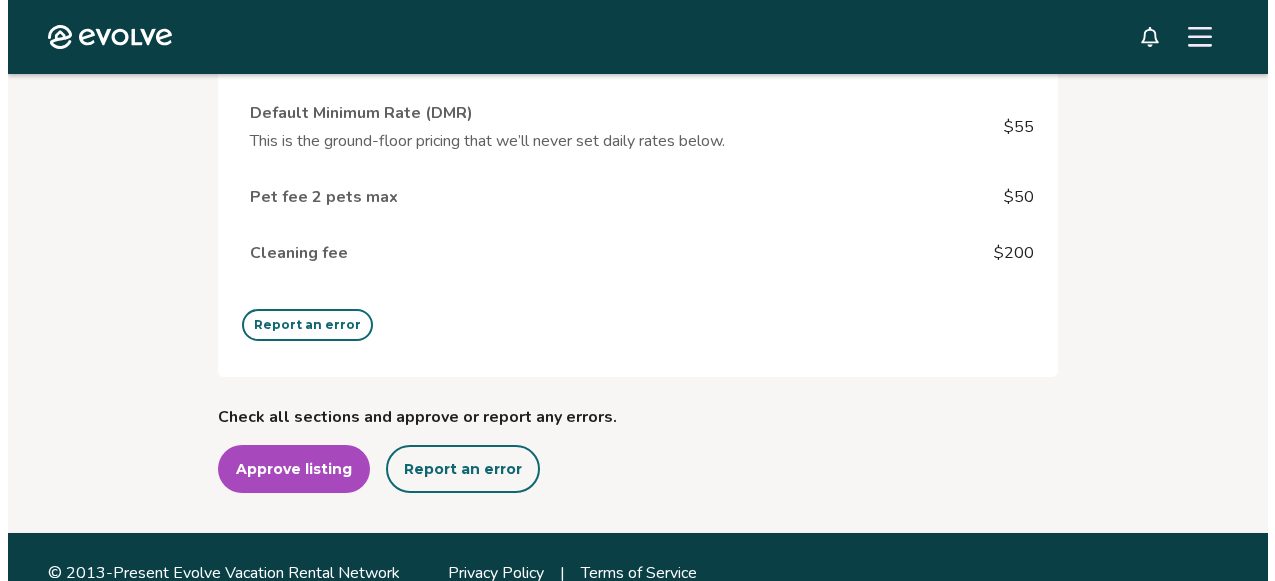scroll, scrollTop: 7741, scrollLeft: 0, axis: vertical 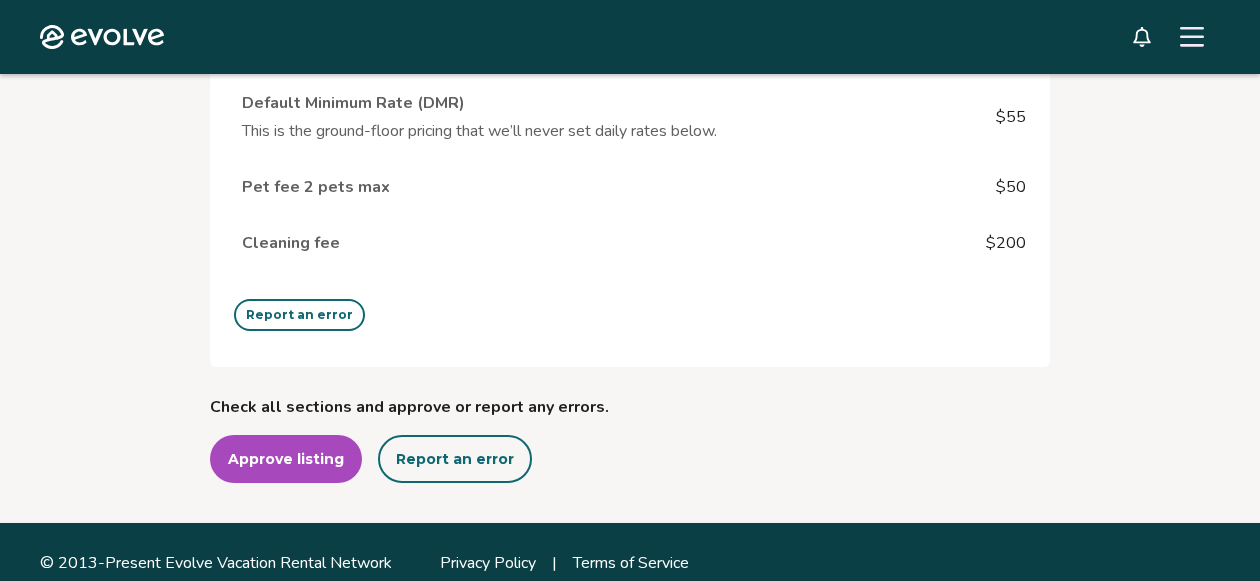 click on "Report an error" at bounding box center (455, 459) 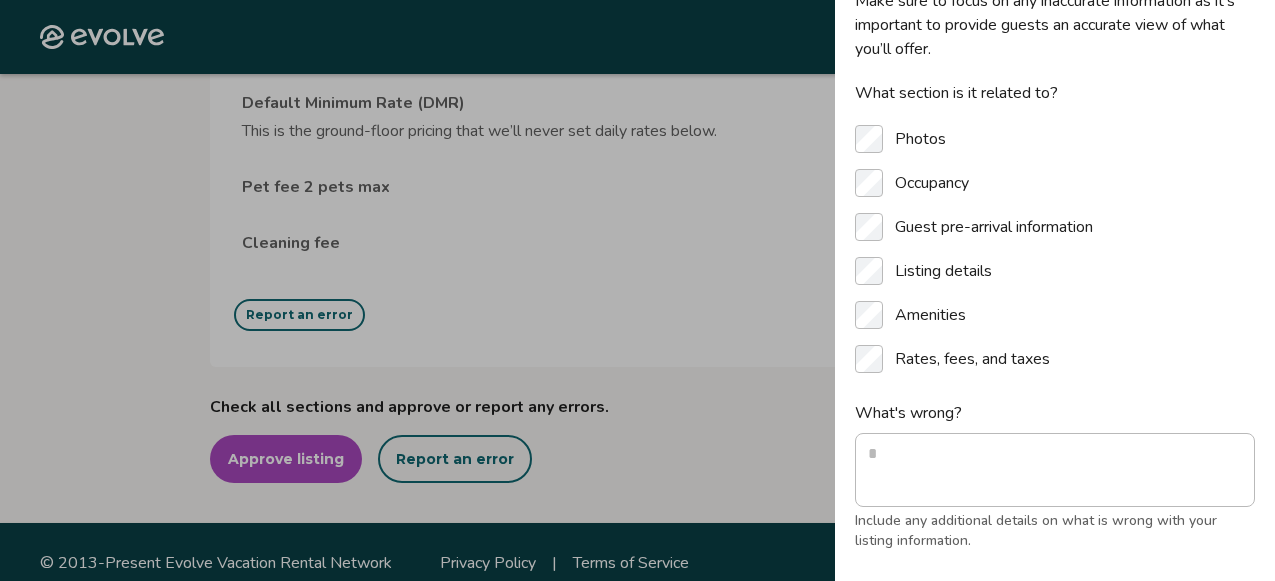 scroll, scrollTop: 119, scrollLeft: 0, axis: vertical 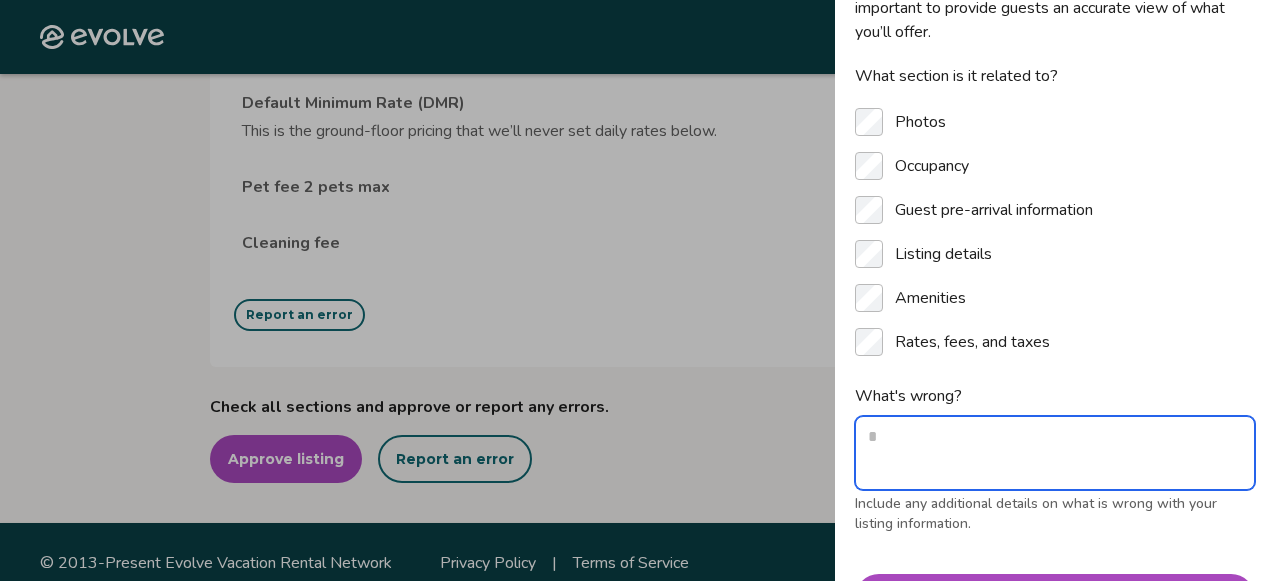 click on "What's wrong?" at bounding box center [1055, 453] 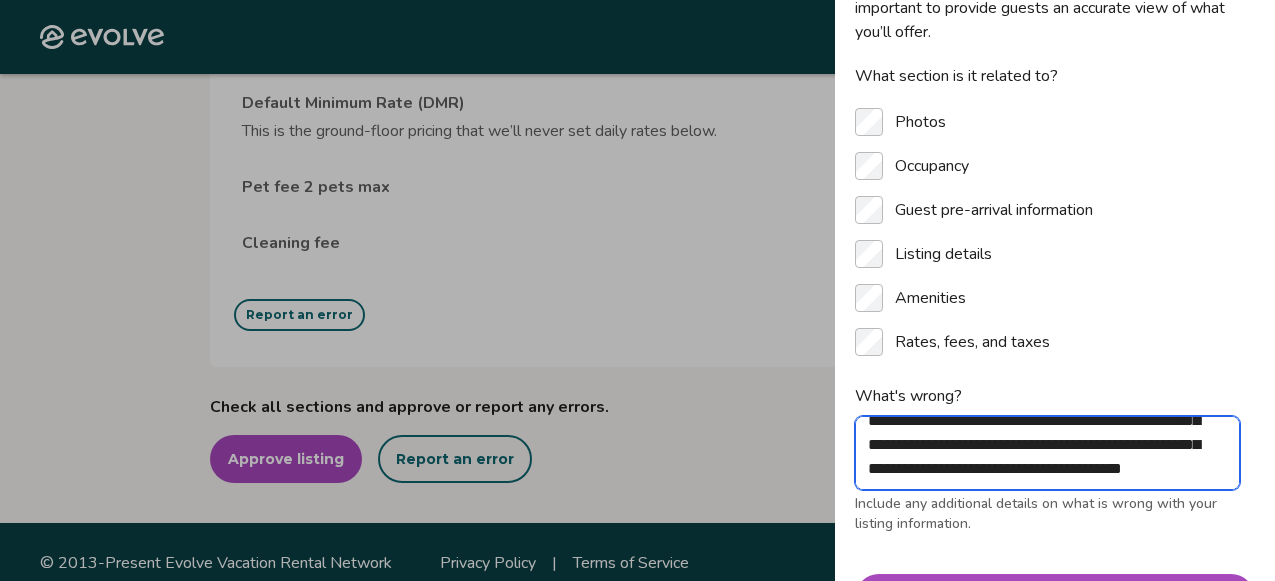 scroll, scrollTop: 232, scrollLeft: 0, axis: vertical 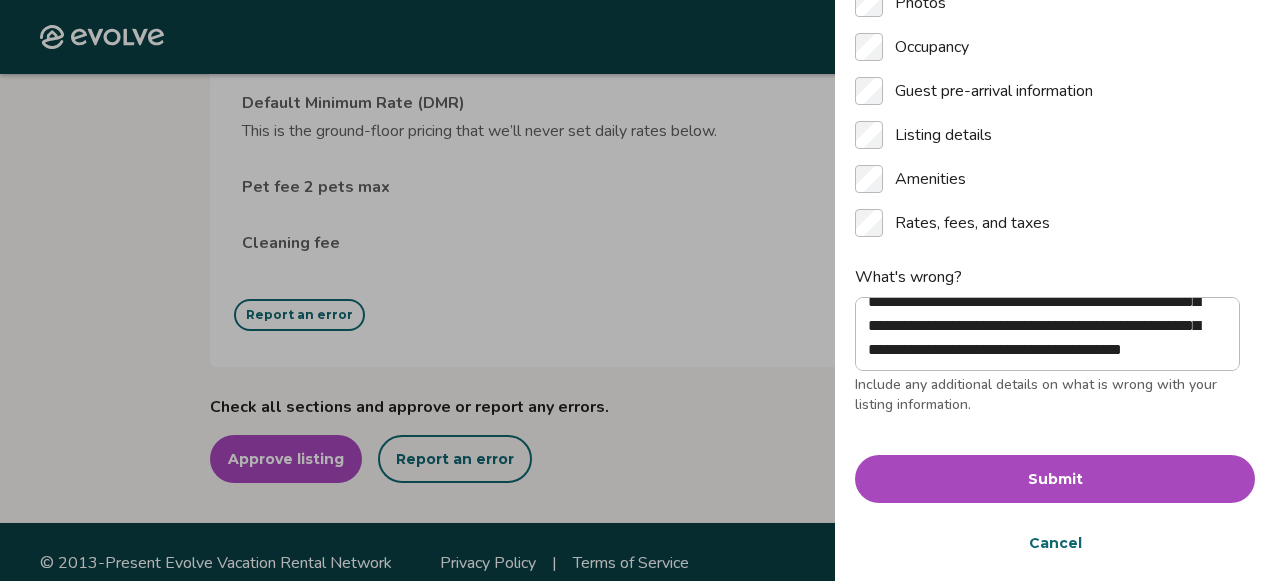 click on "Submit" at bounding box center (1055, 479) 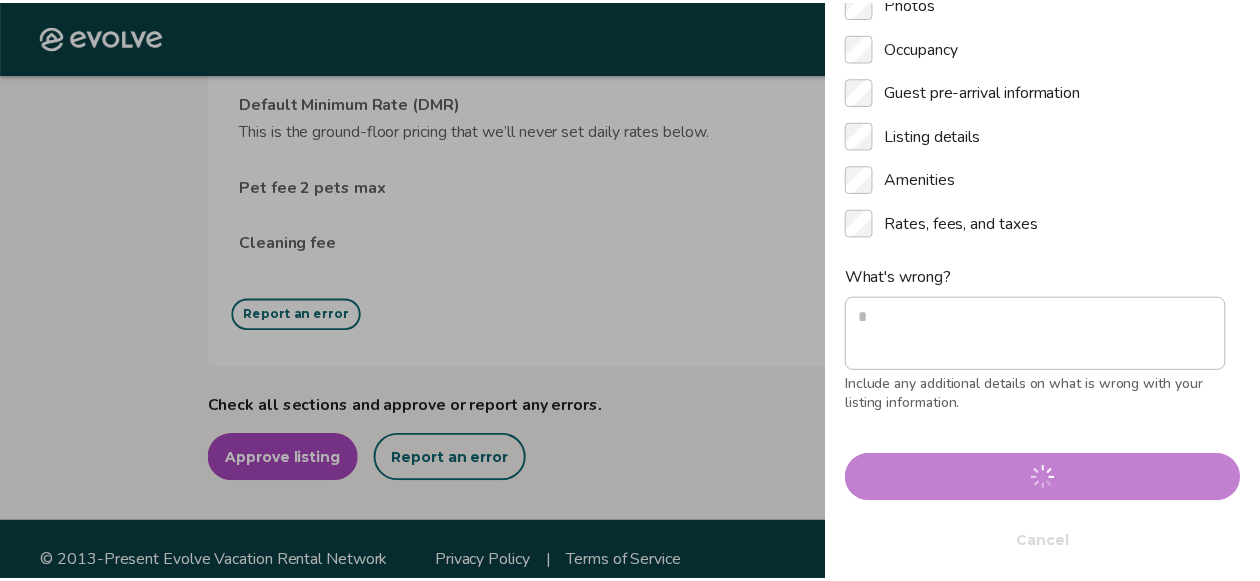 scroll, scrollTop: 0, scrollLeft: 0, axis: both 